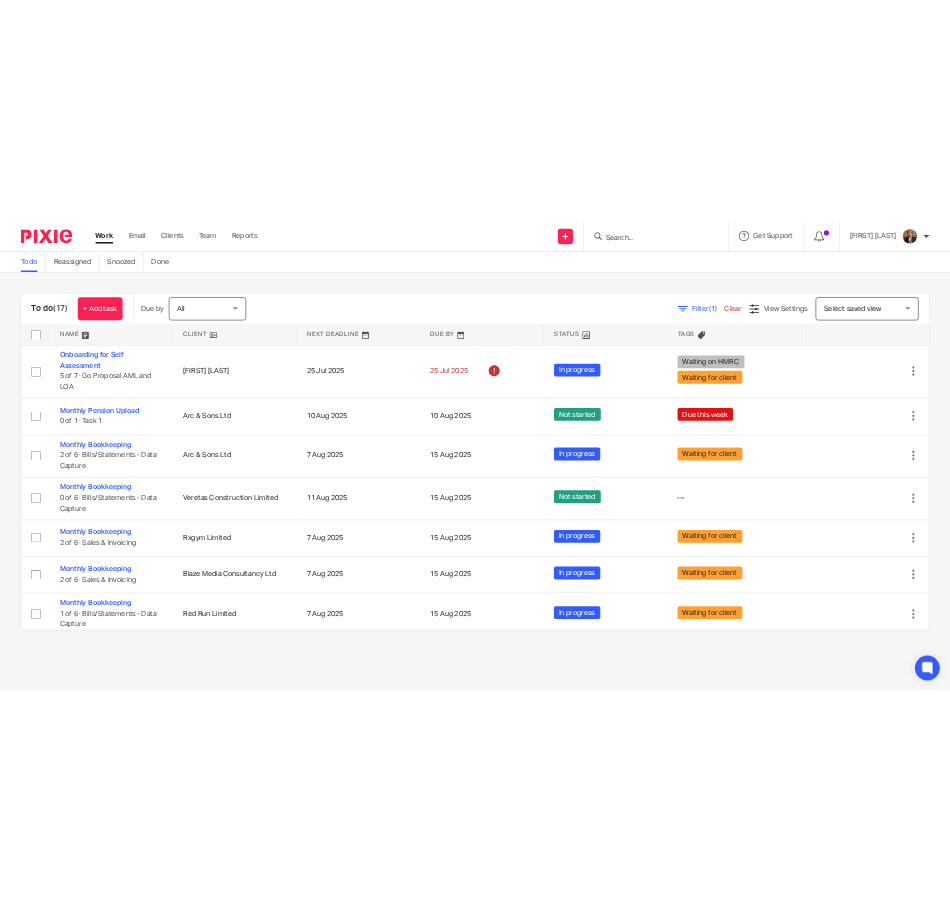 scroll, scrollTop: 0, scrollLeft: 0, axis: both 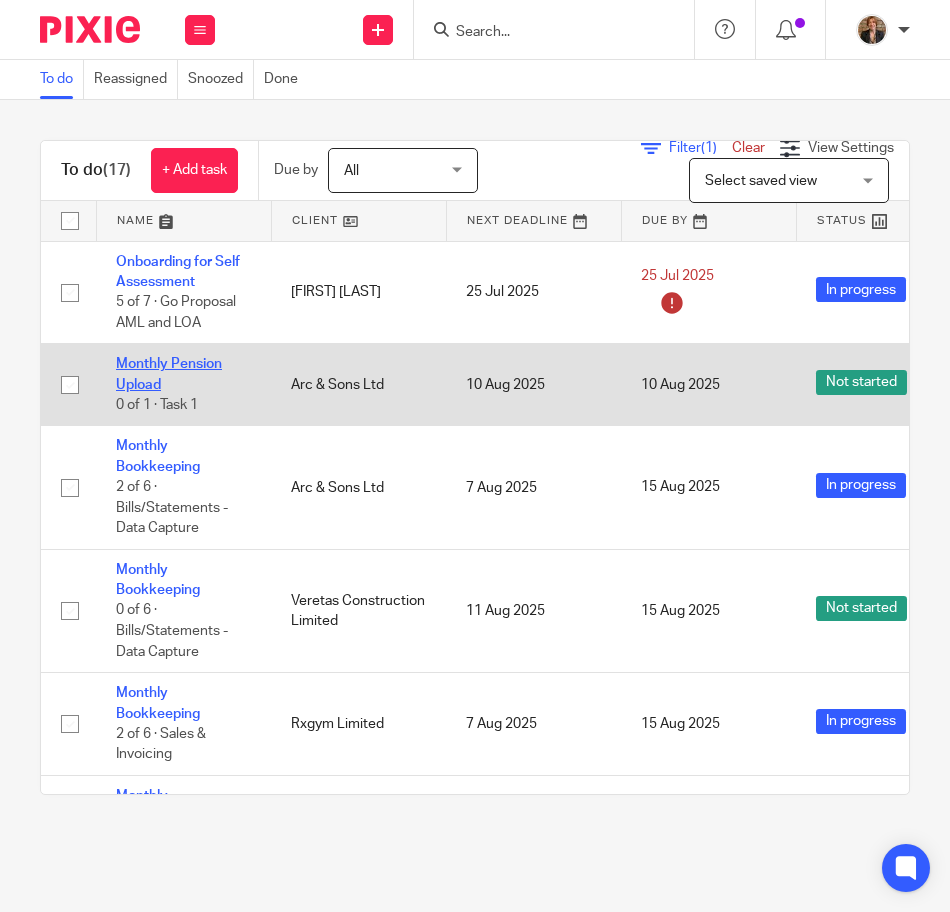 click on "Monthly Pension Upload" at bounding box center [169, 374] 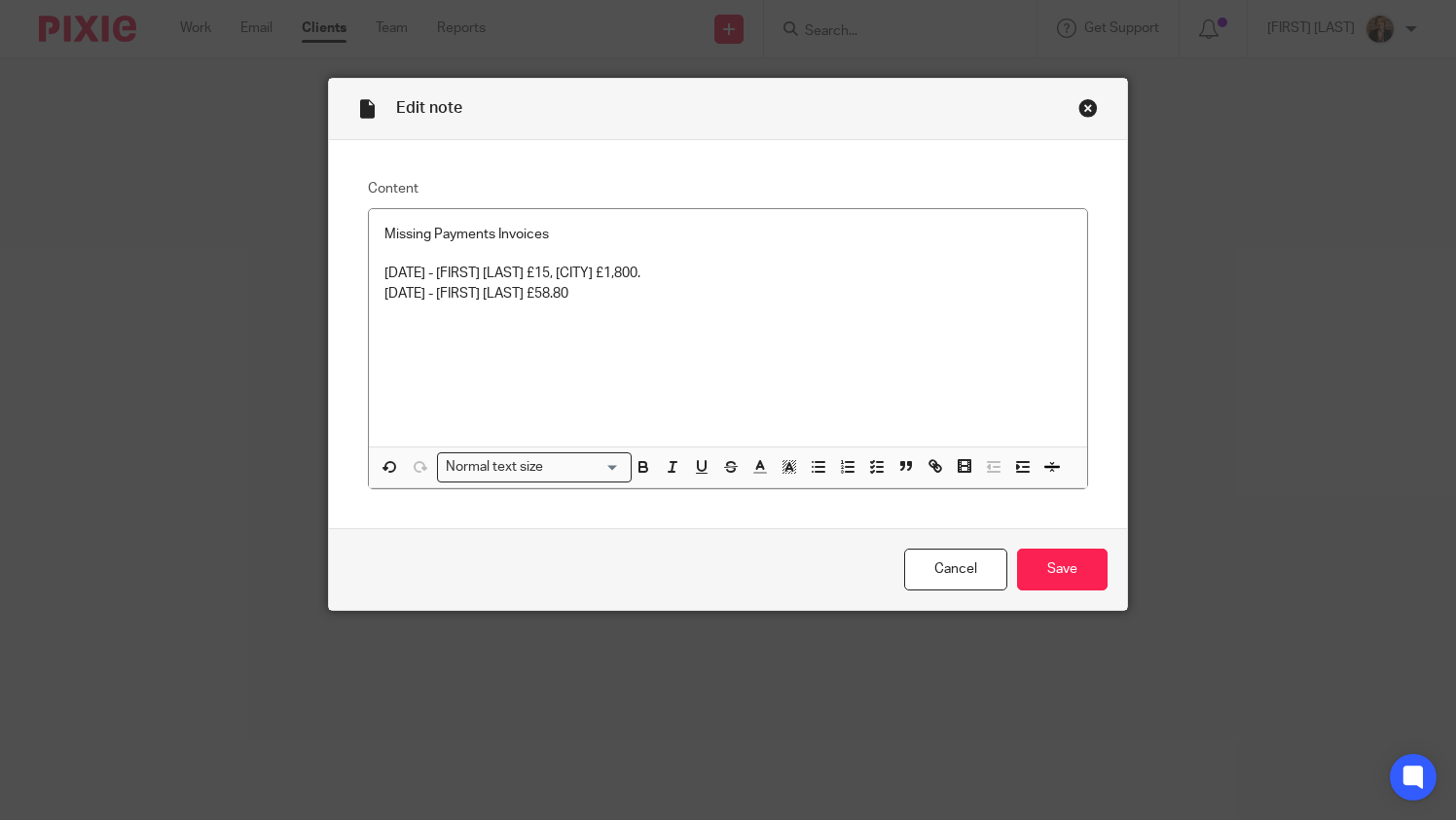 scroll, scrollTop: 0, scrollLeft: 0, axis: both 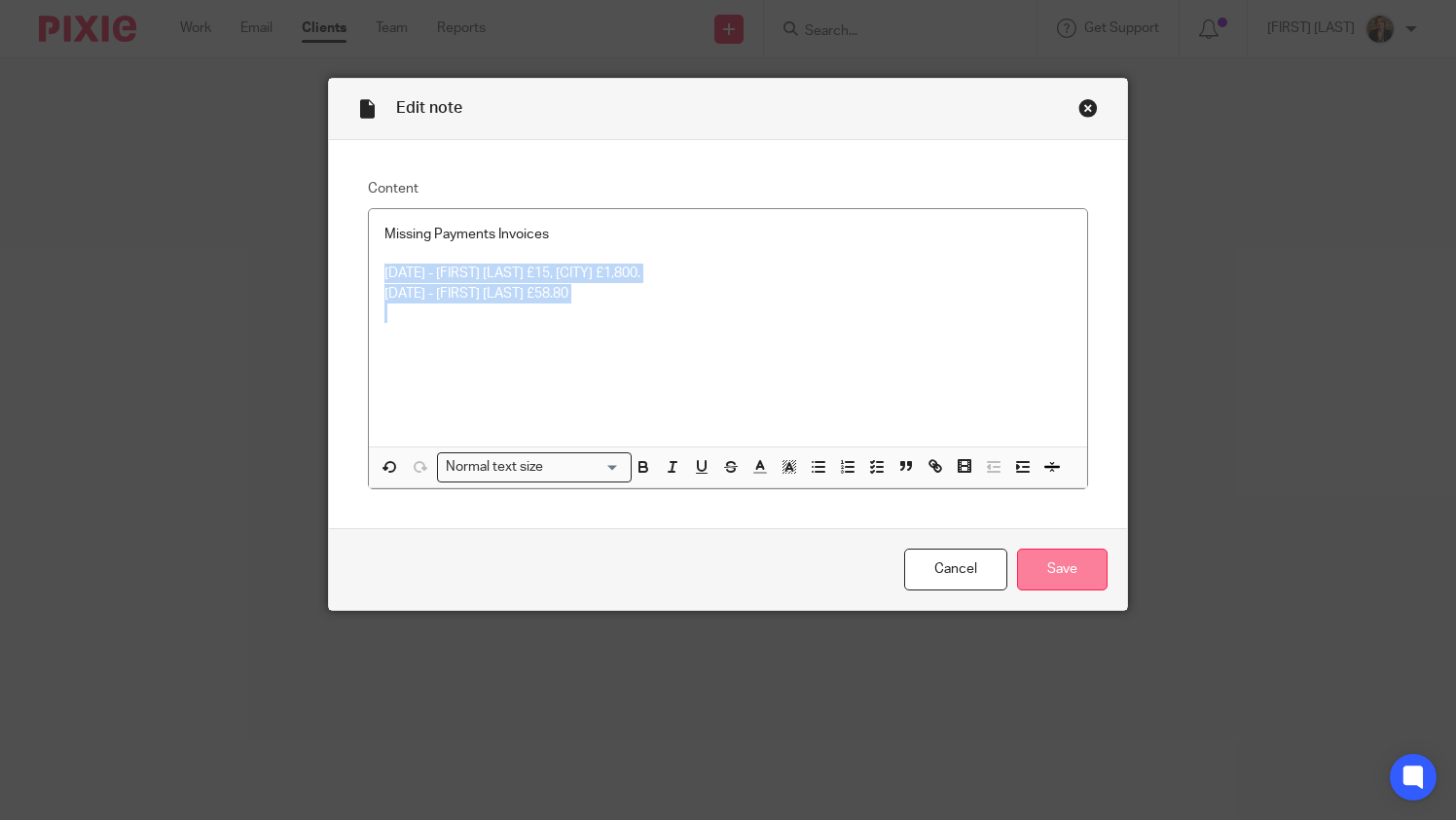 click on "Save" at bounding box center [1062, 569] 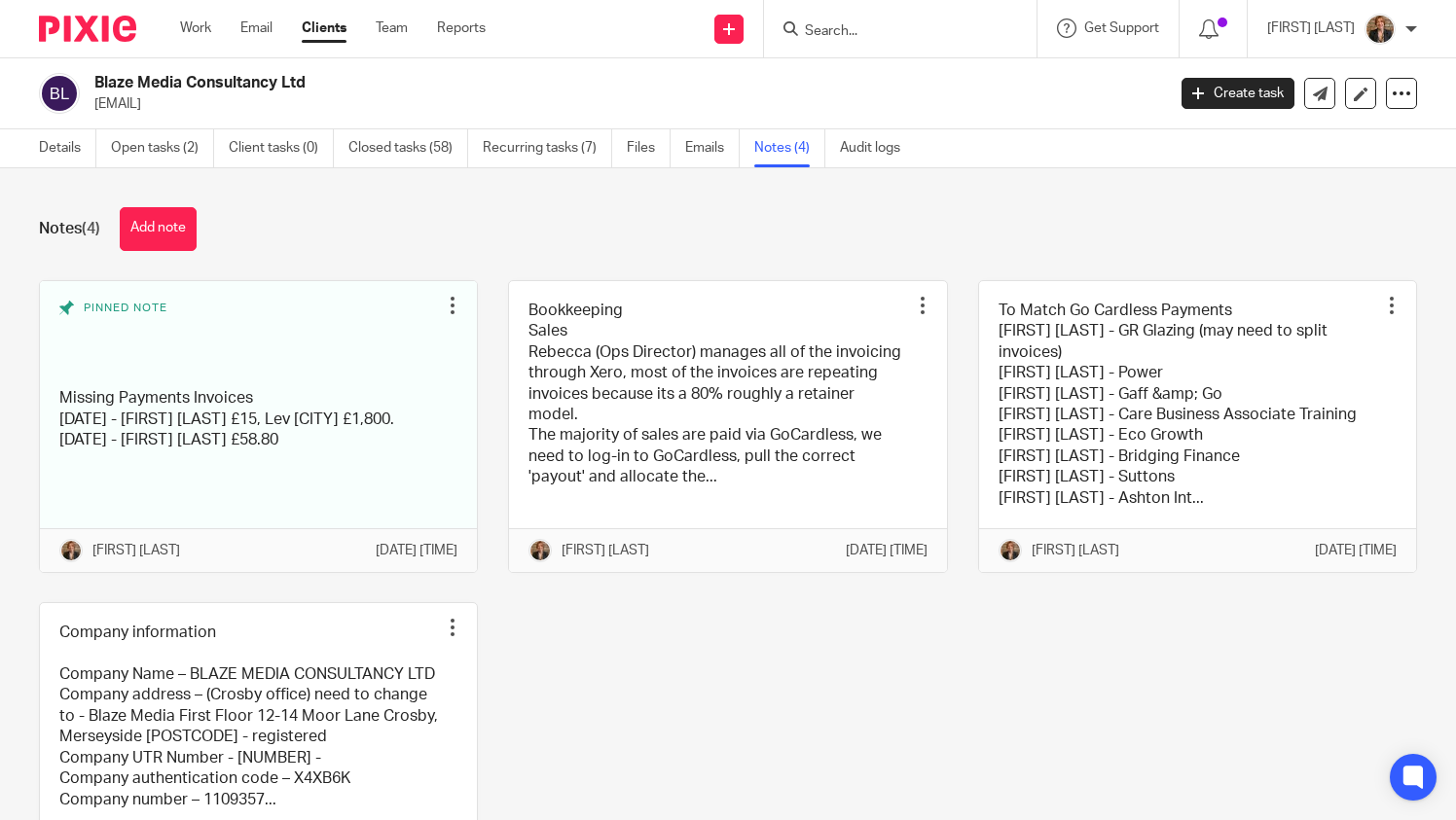 scroll, scrollTop: 0, scrollLeft: 0, axis: both 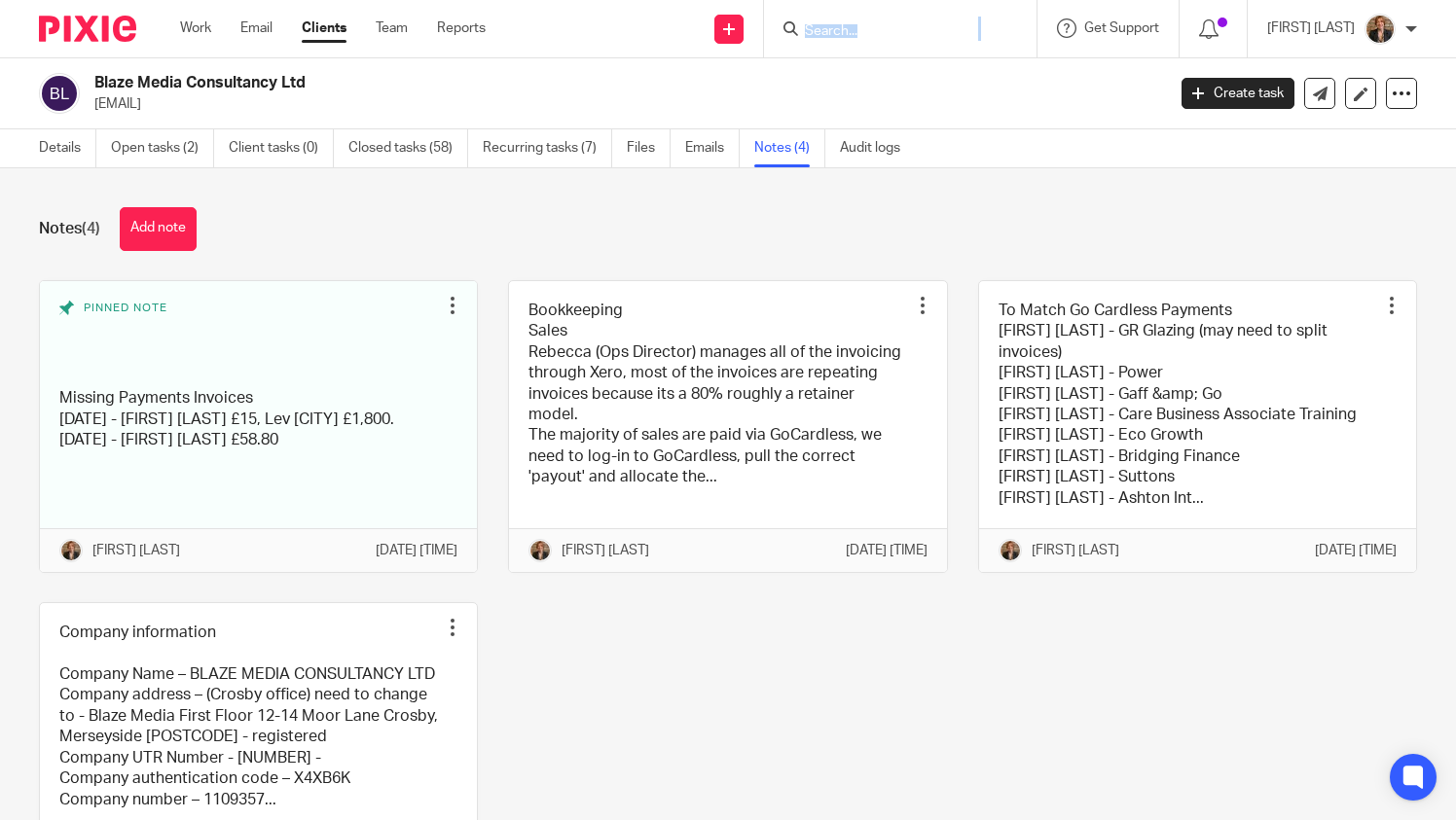 click at bounding box center [906, 28] 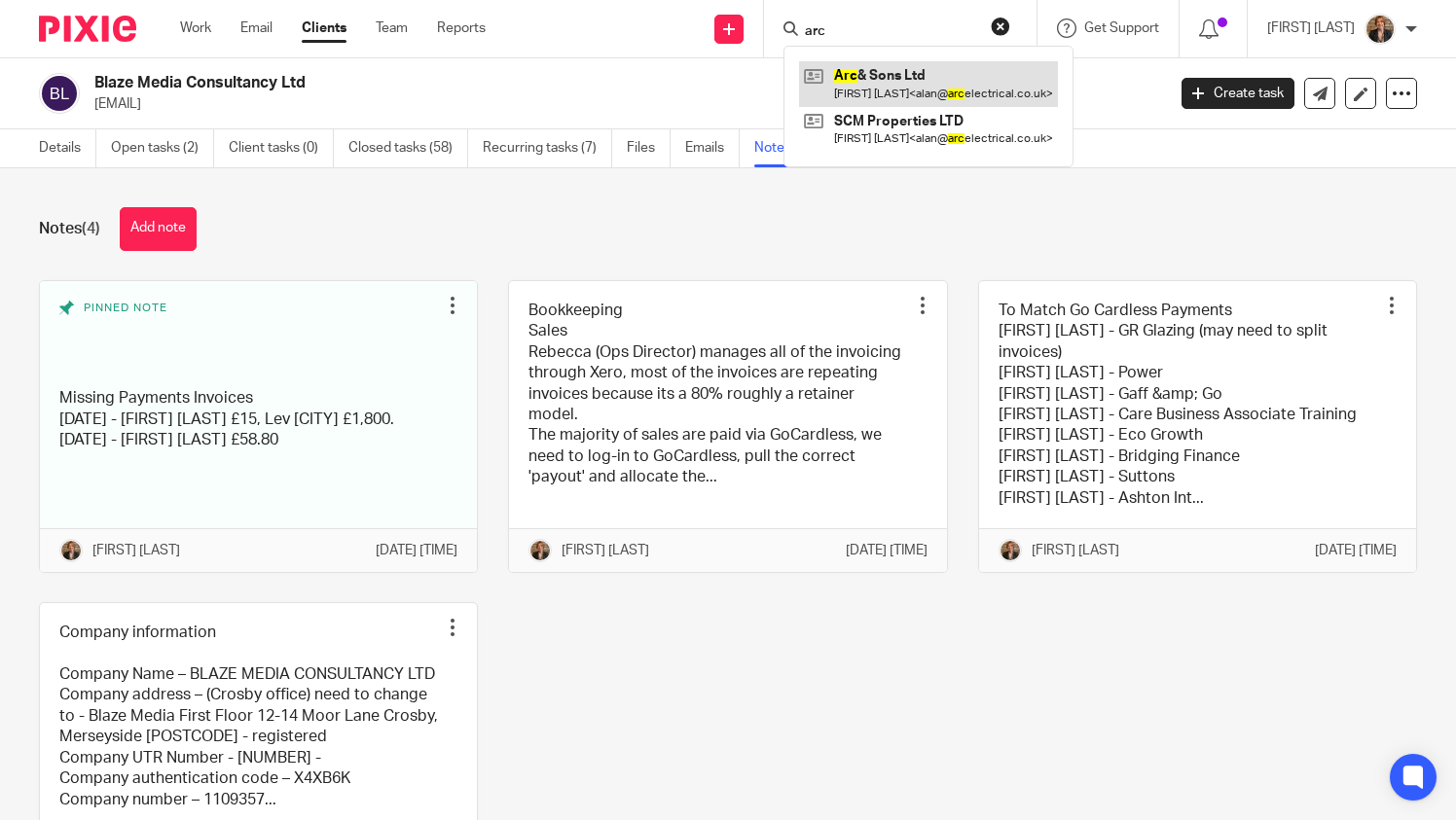 type on "arc" 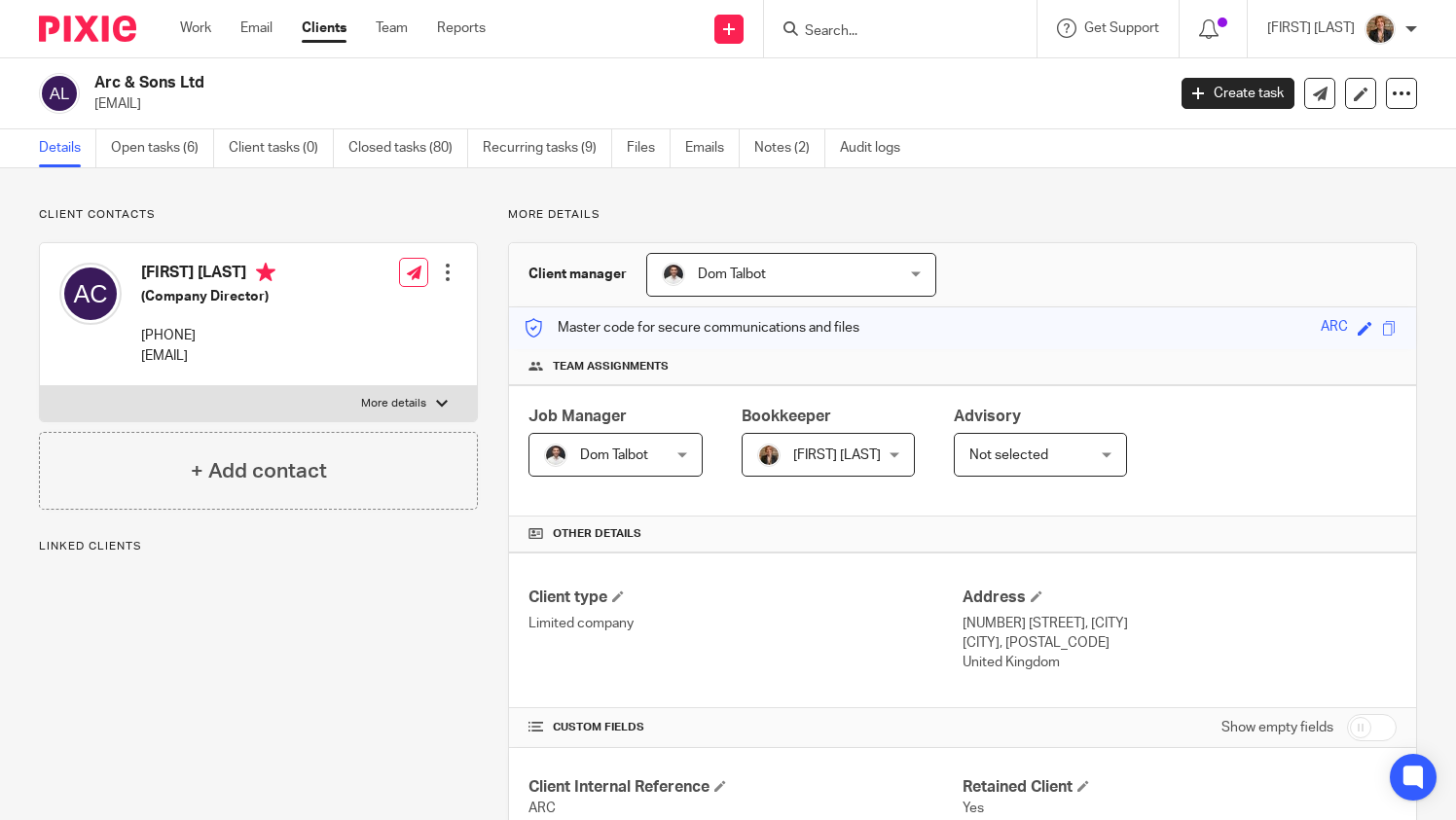scroll, scrollTop: 0, scrollLeft: 0, axis: both 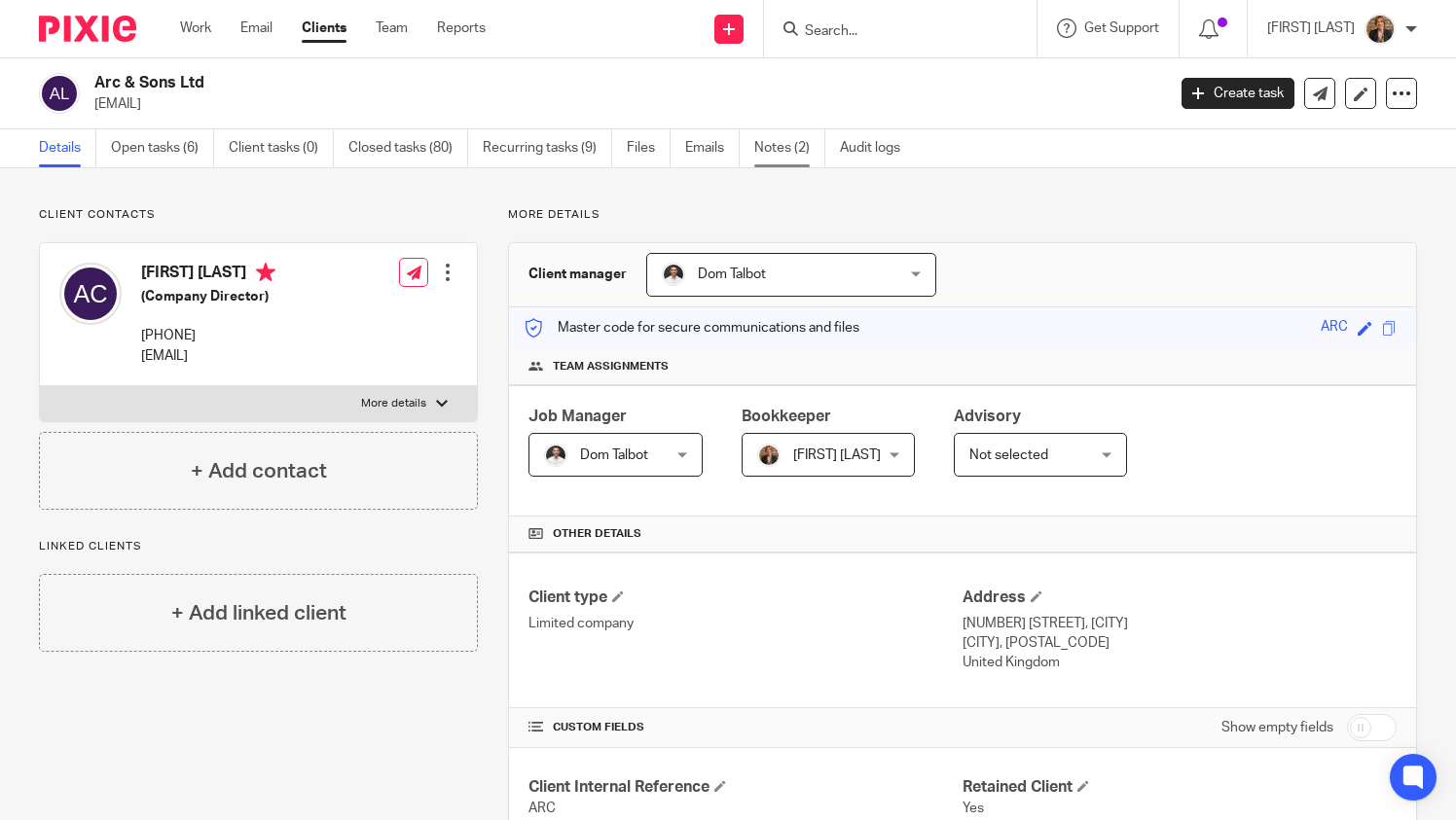 click on "Notes (2)" at bounding box center [789, 148] 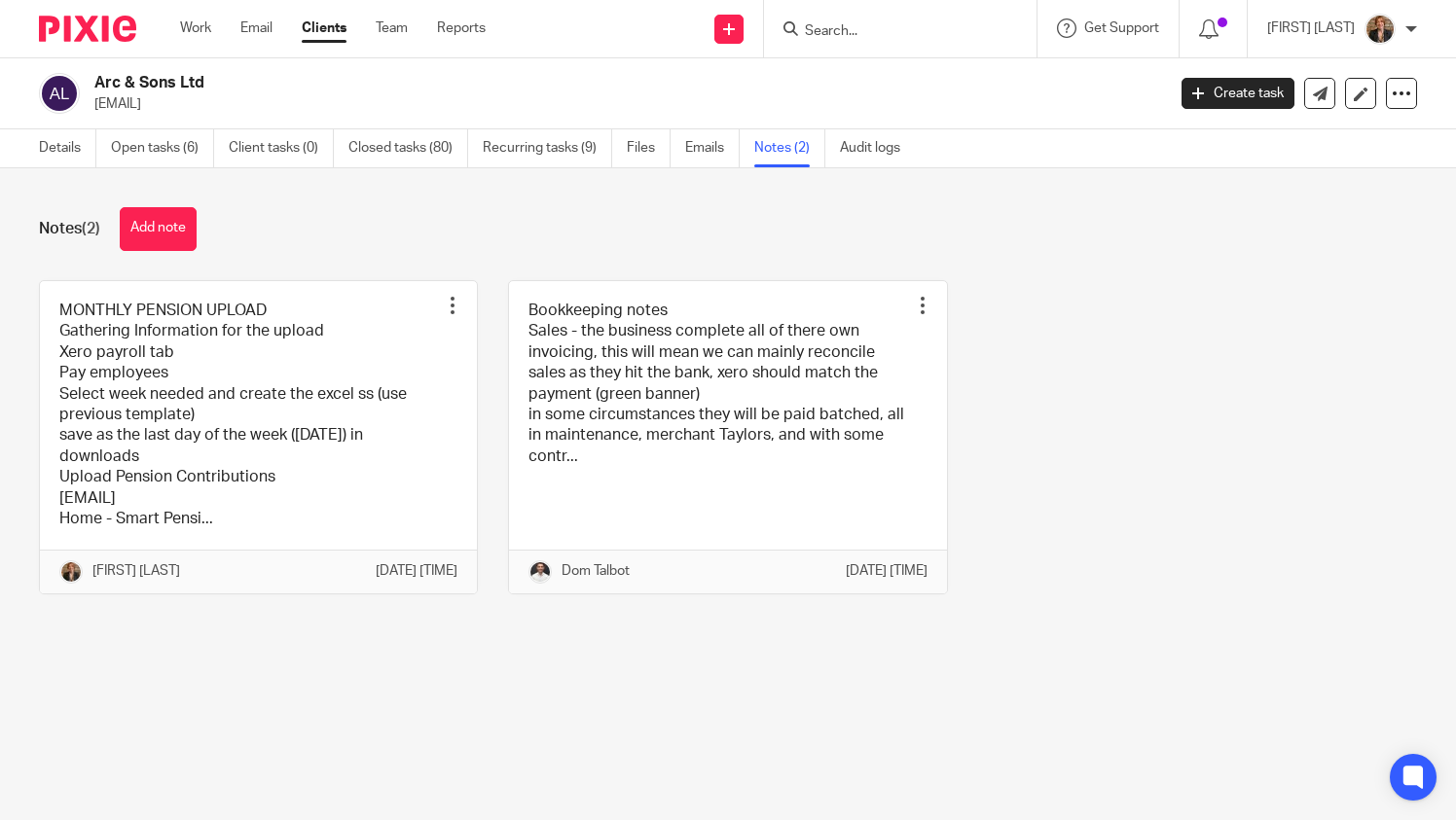 scroll, scrollTop: 0, scrollLeft: 0, axis: both 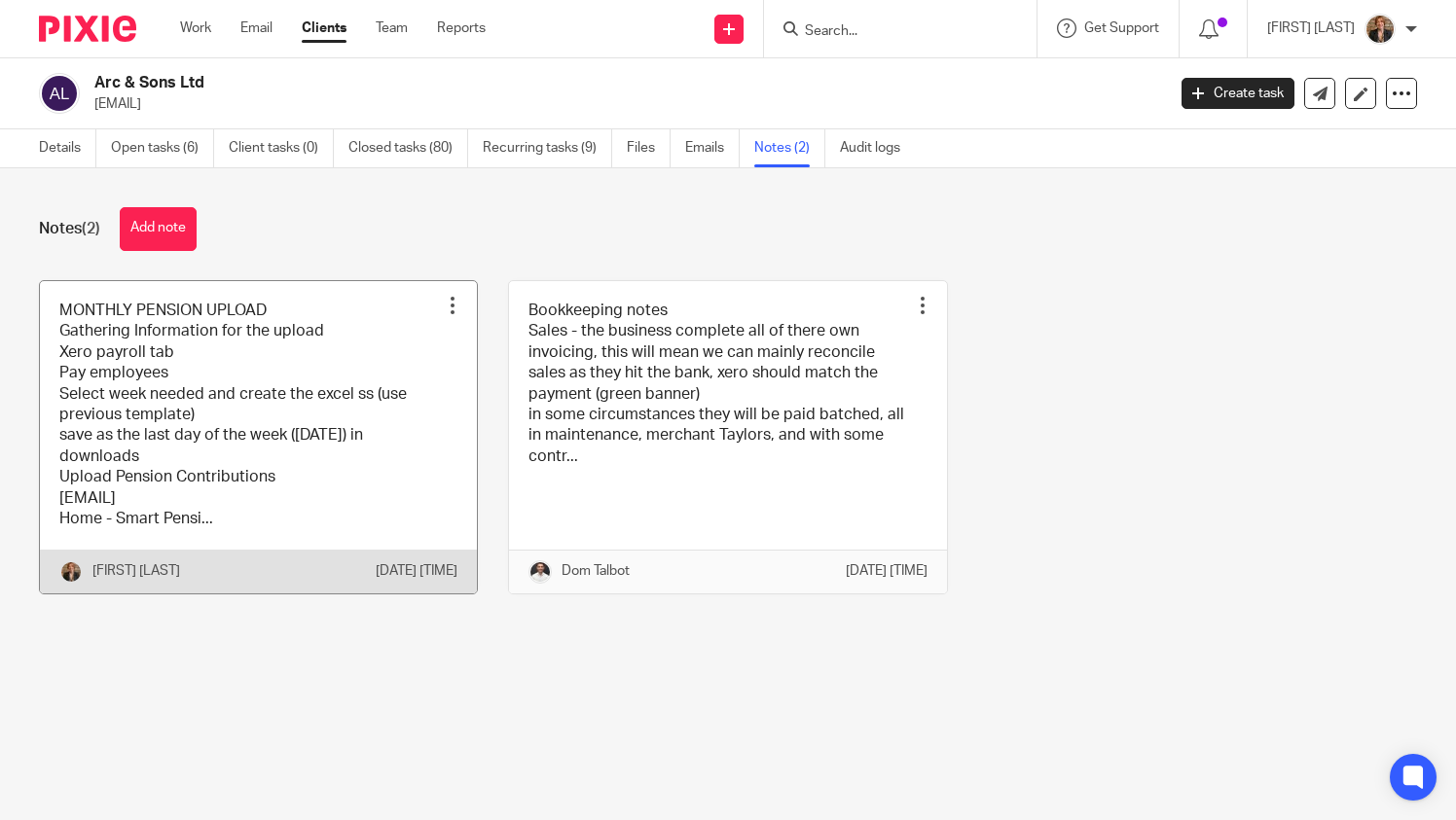 drag, startPoint x: 124, startPoint y: 440, endPoint x: 152, endPoint y: 454, distance: 31.304952 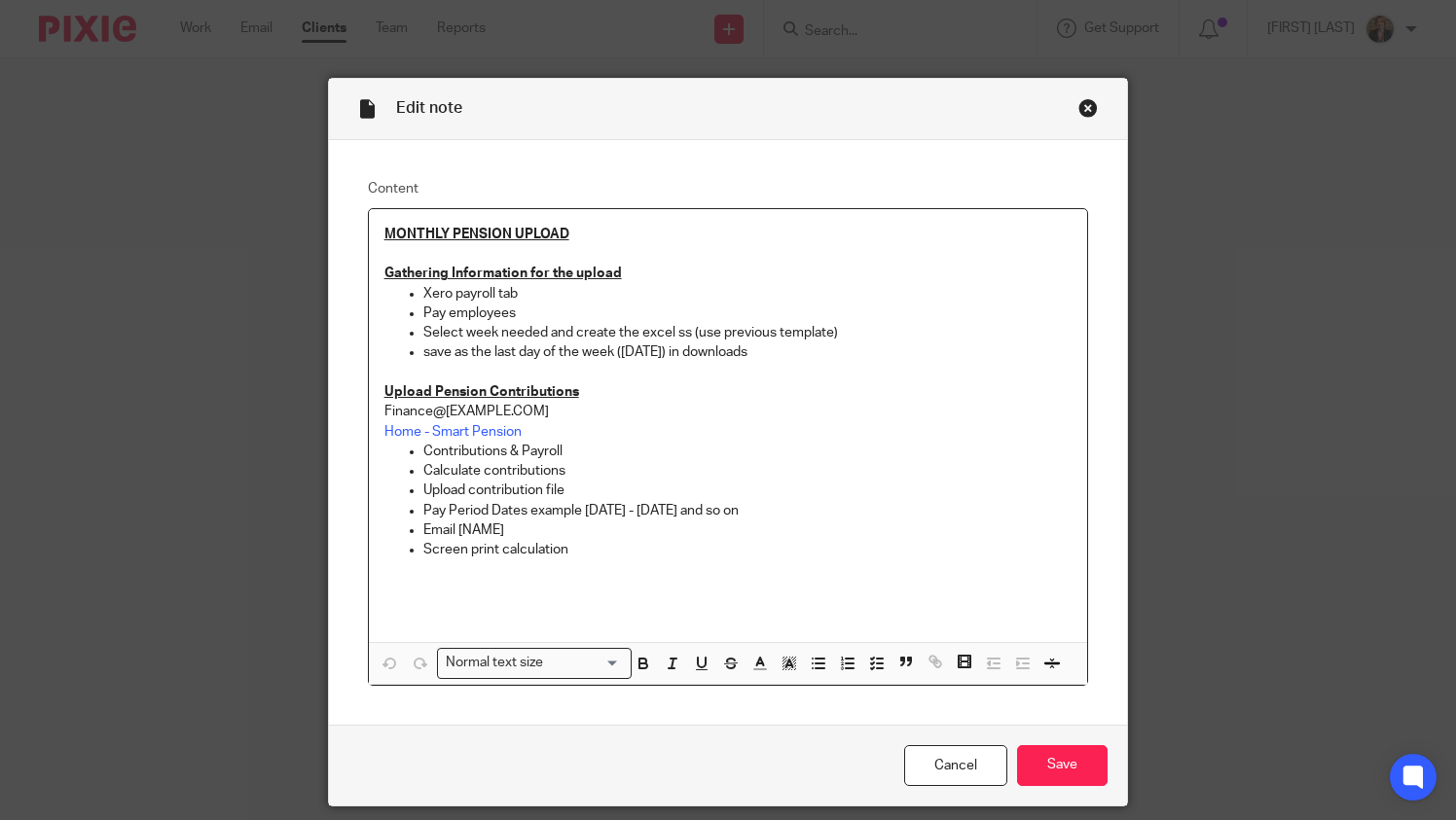 scroll, scrollTop: 0, scrollLeft: 0, axis: both 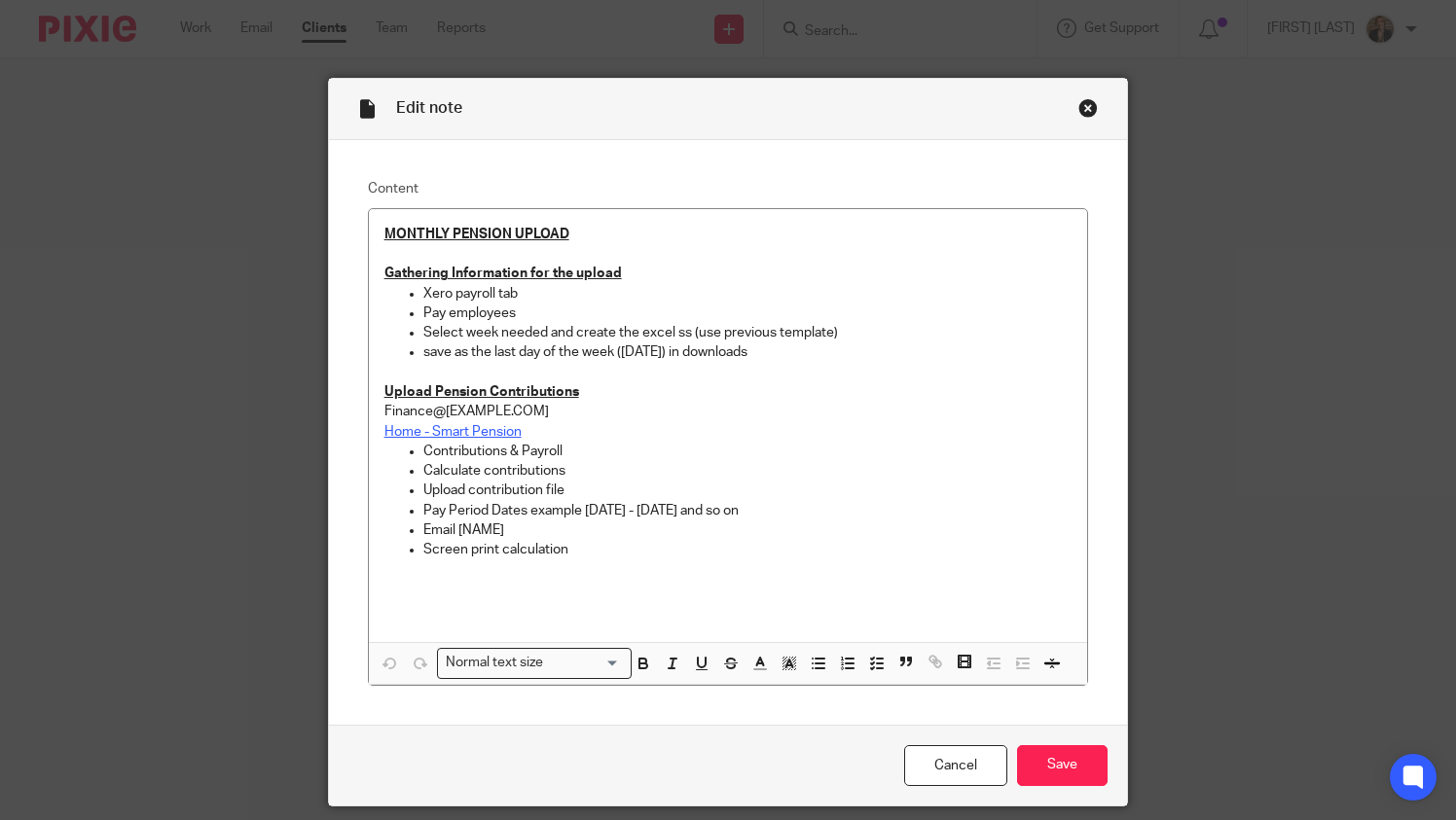 drag, startPoint x: 8, startPoint y: 152, endPoint x: 419, endPoint y: 425, distance: 493.40653 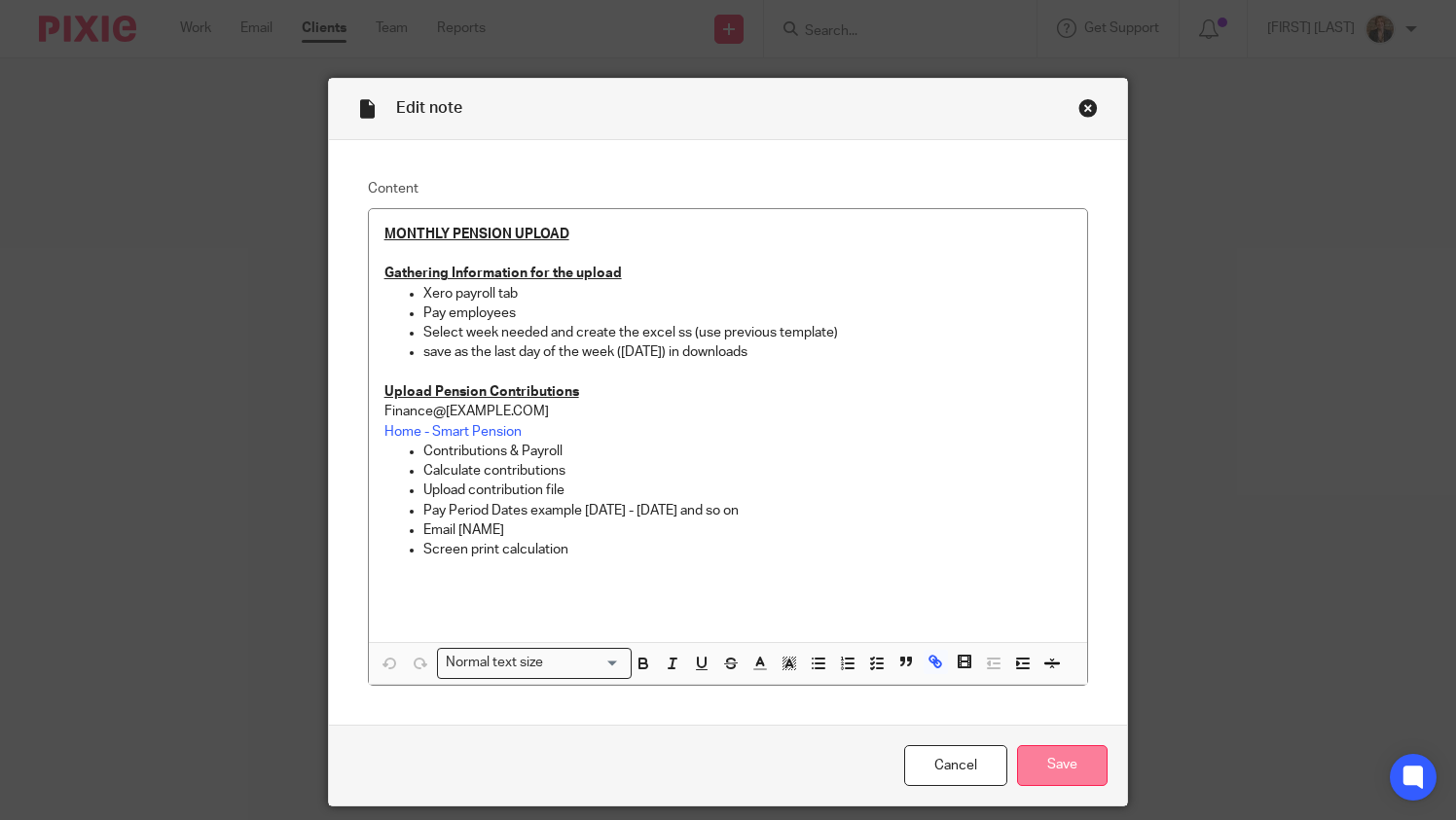 click on "Save" at bounding box center (1062, 766) 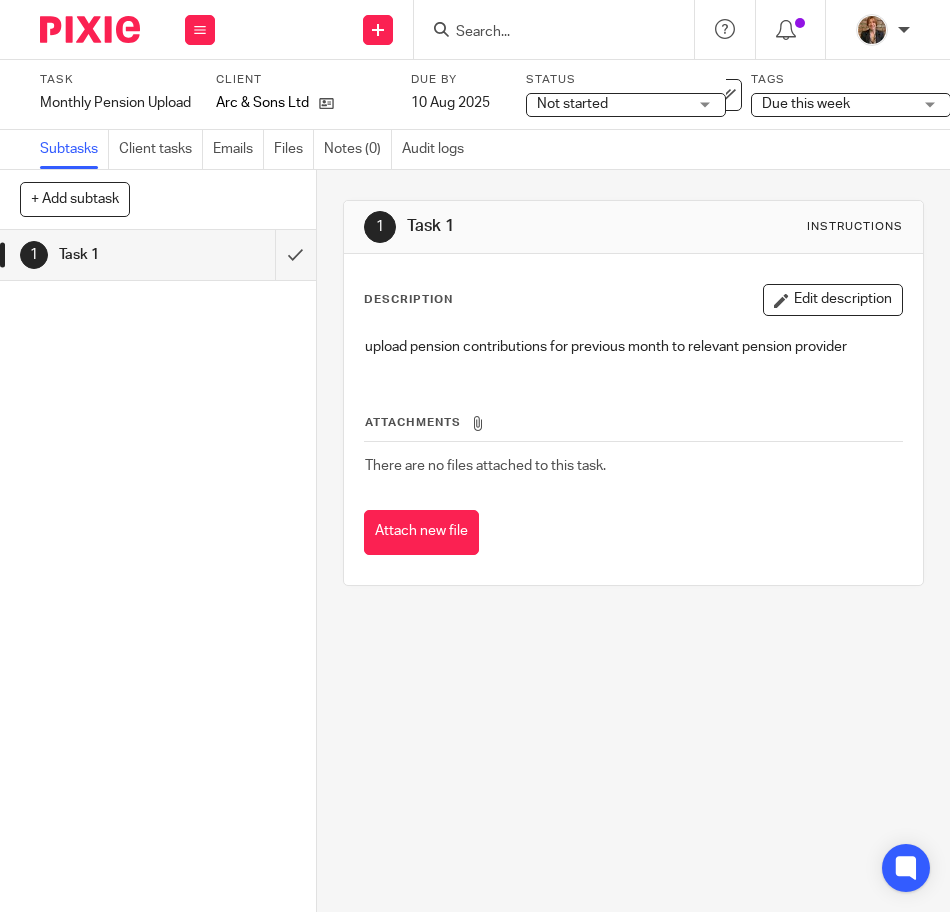 scroll, scrollTop: 0, scrollLeft: 0, axis: both 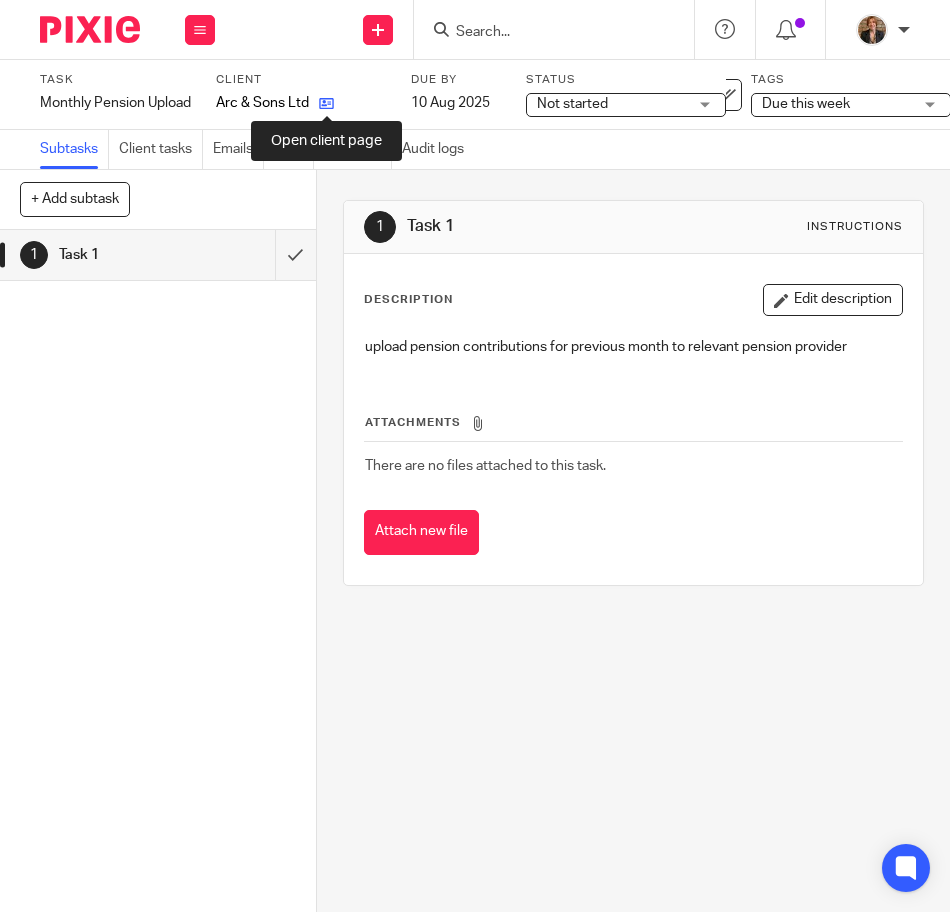 click at bounding box center [326, 103] 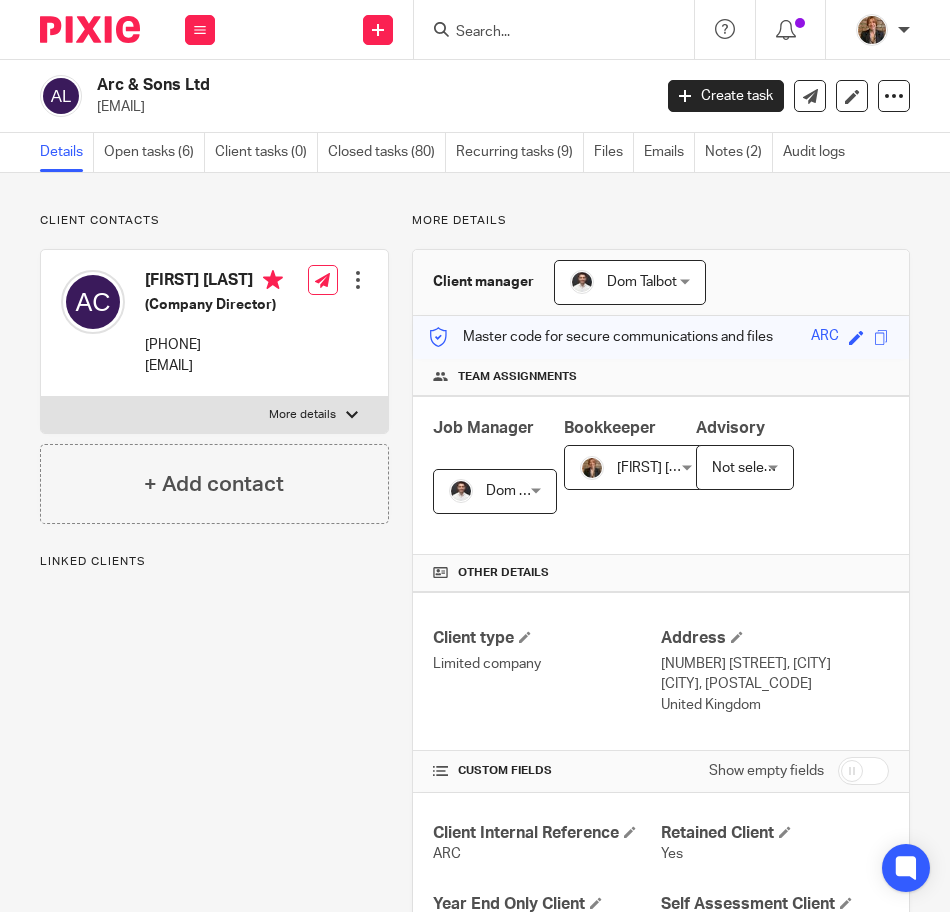 scroll, scrollTop: 0, scrollLeft: 0, axis: both 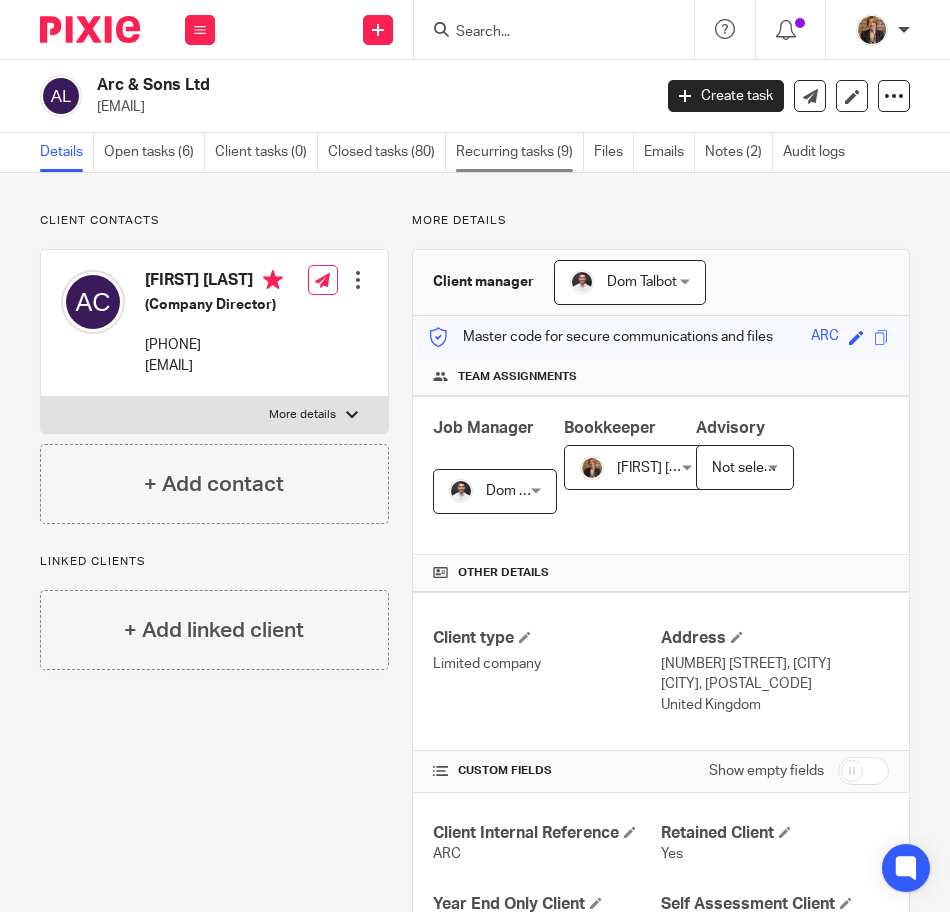 click on "Recurring tasks (9)" at bounding box center (520, 152) 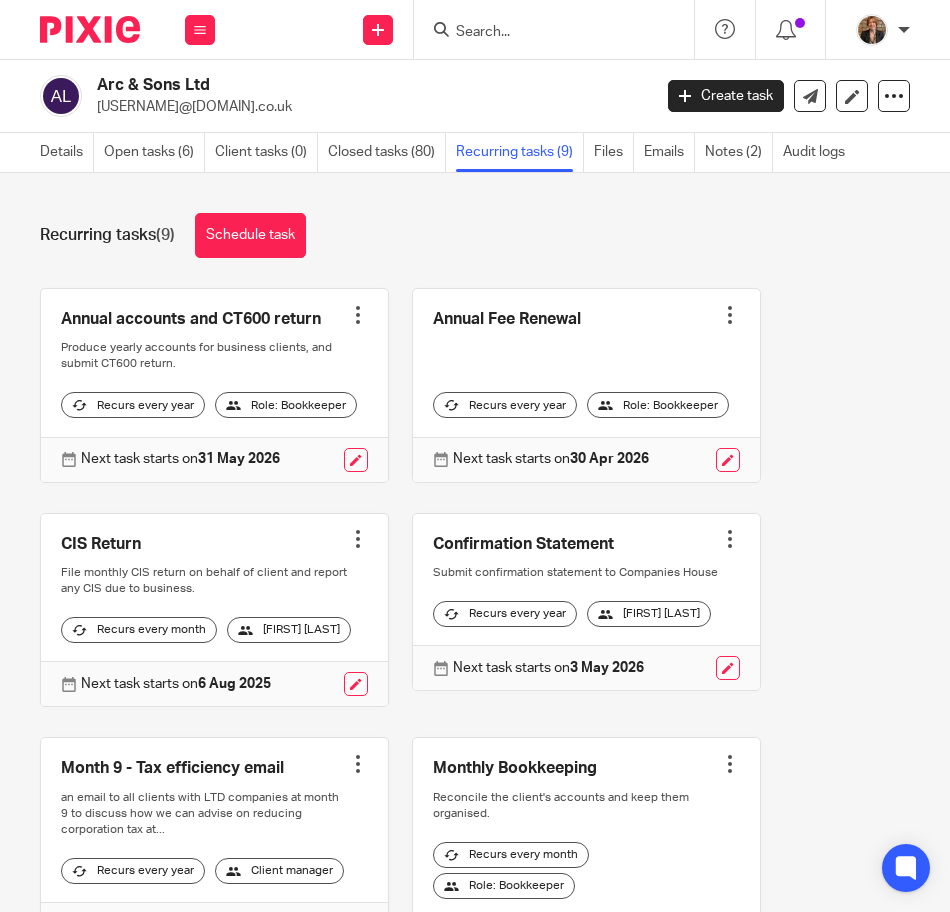 scroll, scrollTop: 0, scrollLeft: 0, axis: both 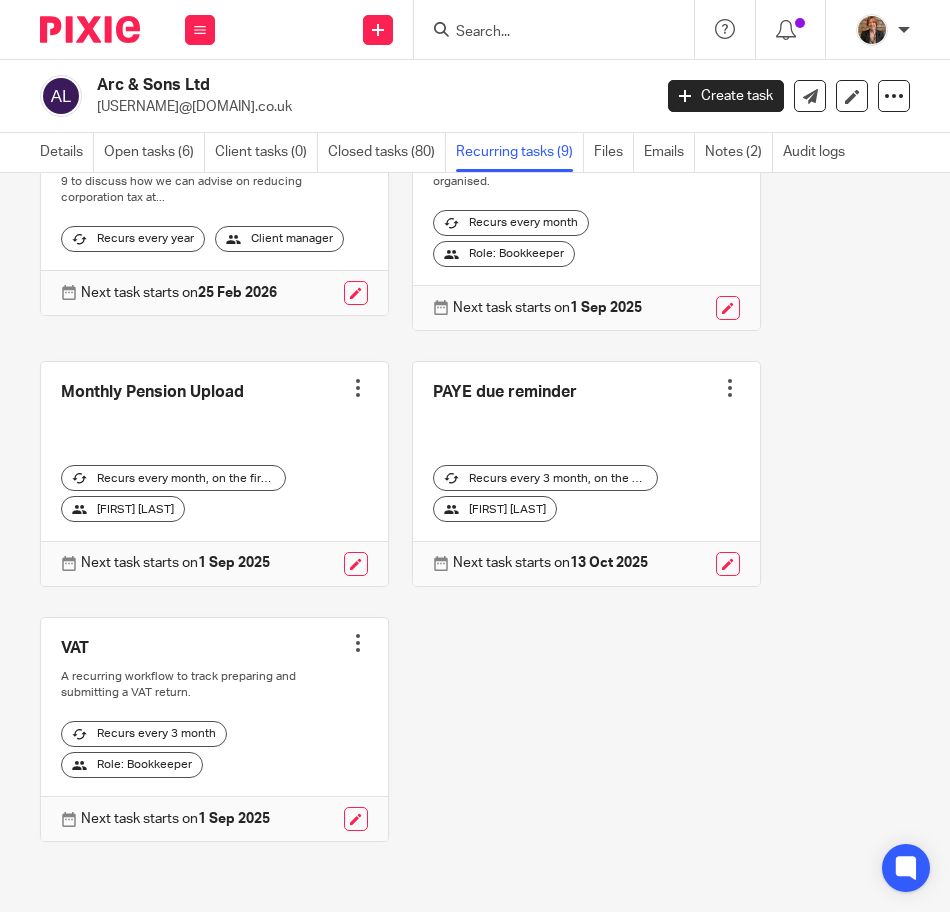 click at bounding box center [214, 474] 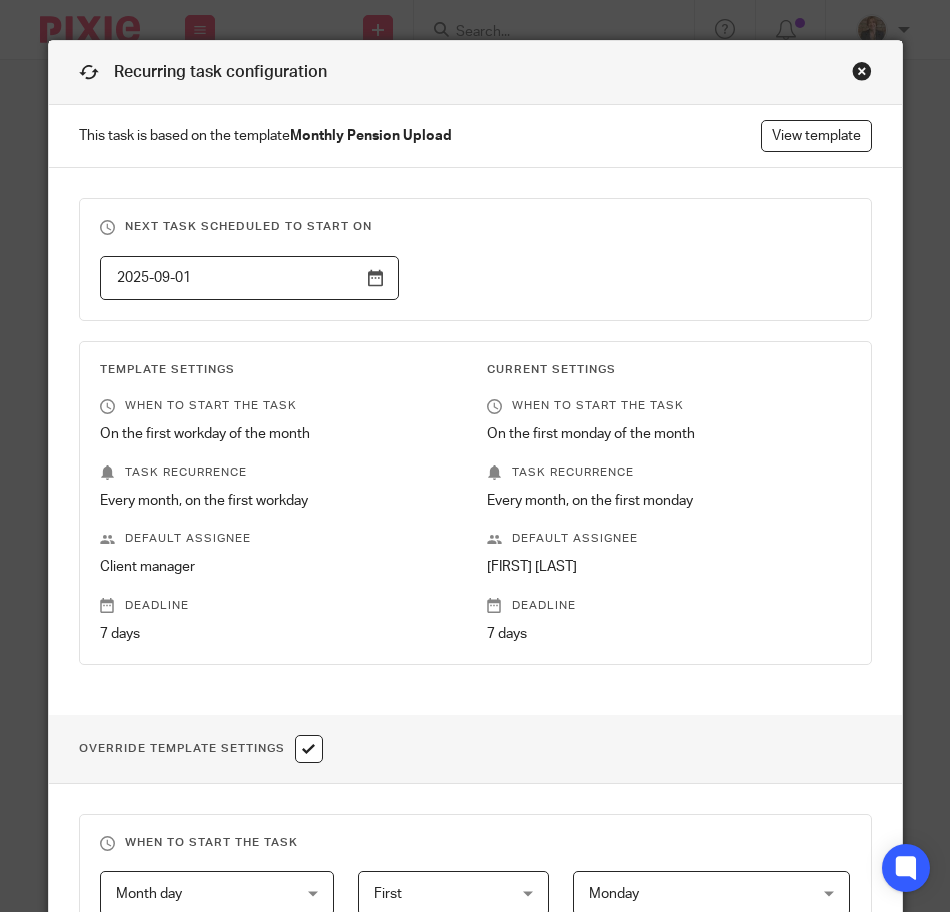 scroll, scrollTop: 0, scrollLeft: 0, axis: both 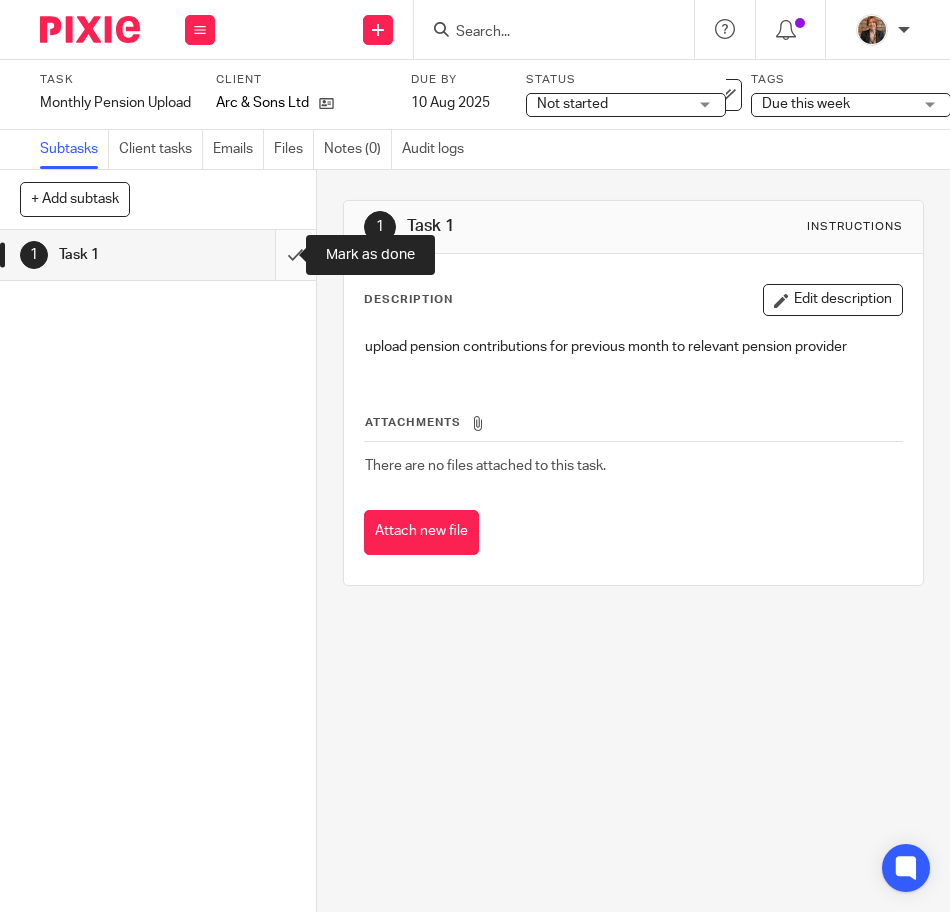 click at bounding box center (158, 255) 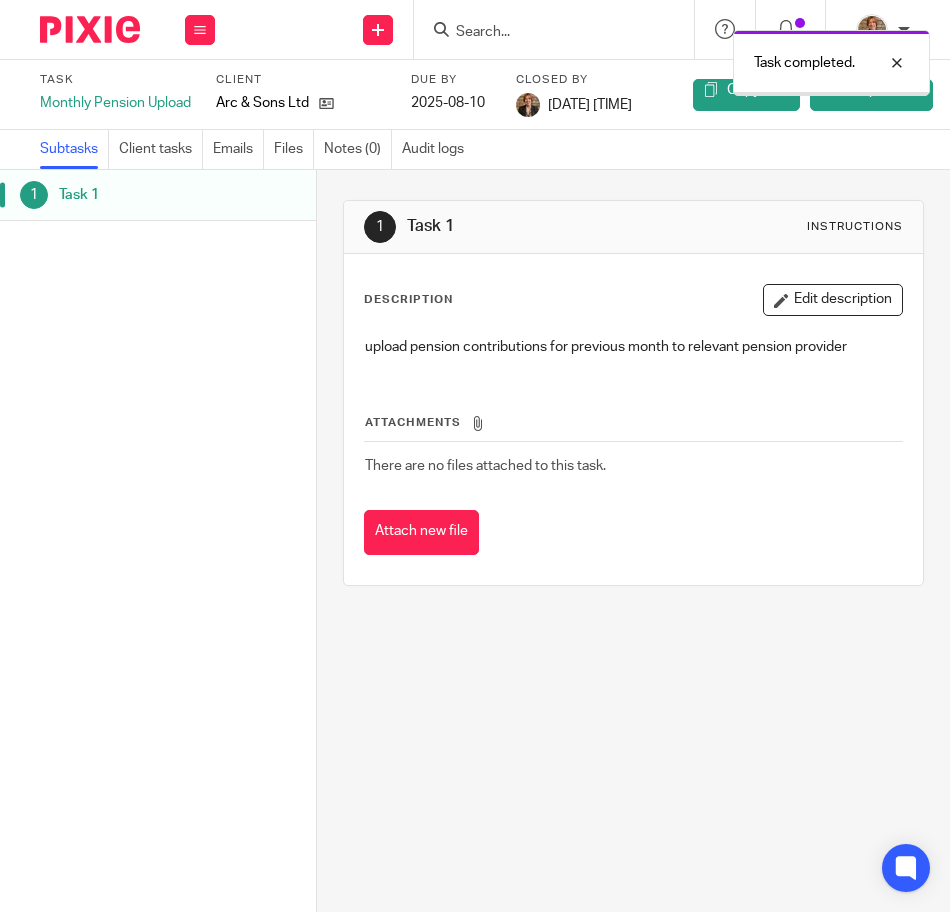 scroll, scrollTop: 0, scrollLeft: 0, axis: both 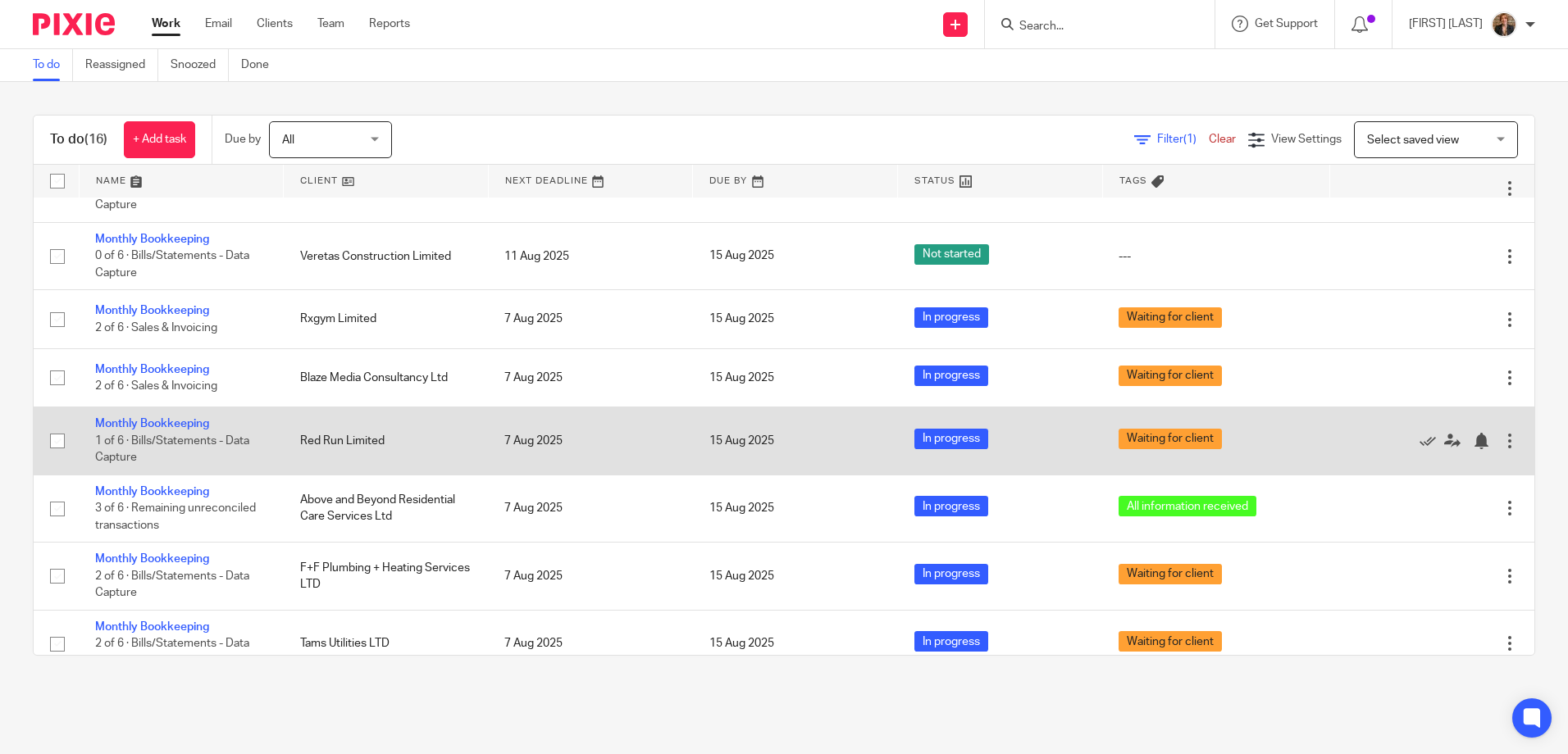 drag, startPoint x: 139, startPoint y: 510, endPoint x: 385, endPoint y: 458, distance: 251.43588 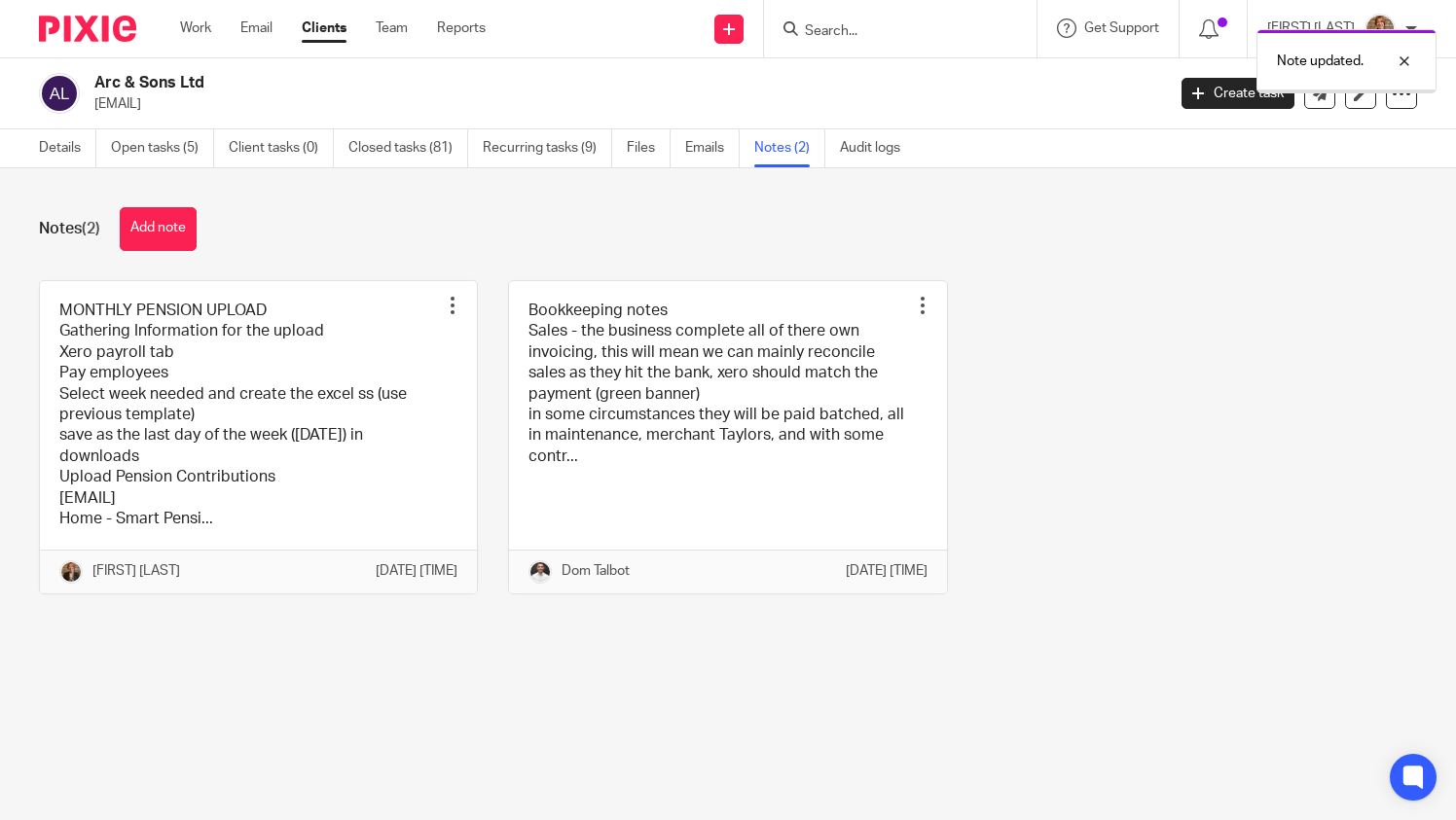 scroll, scrollTop: 0, scrollLeft: 0, axis: both 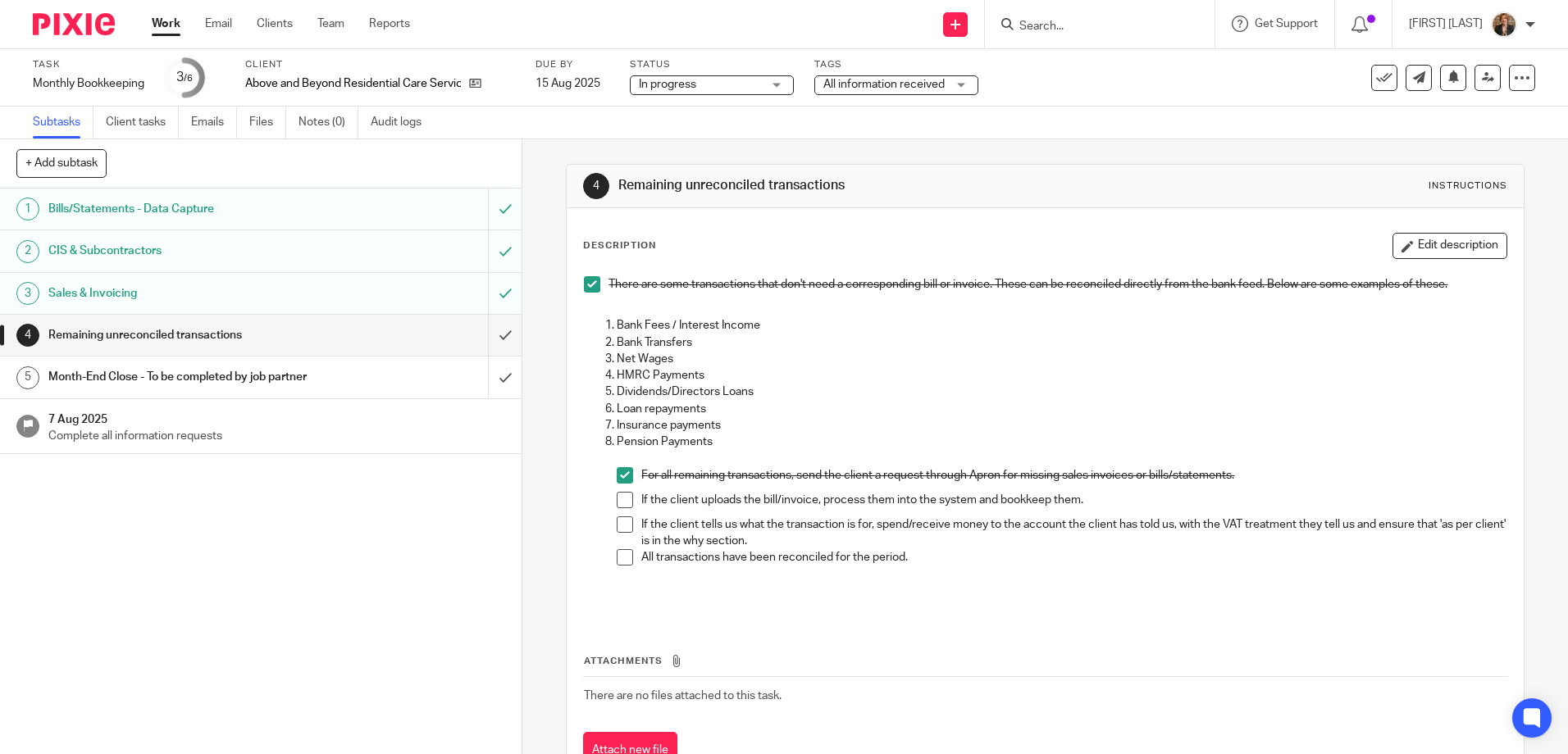 click on "August [YEAR] WIP" at bounding box center (896, 78) 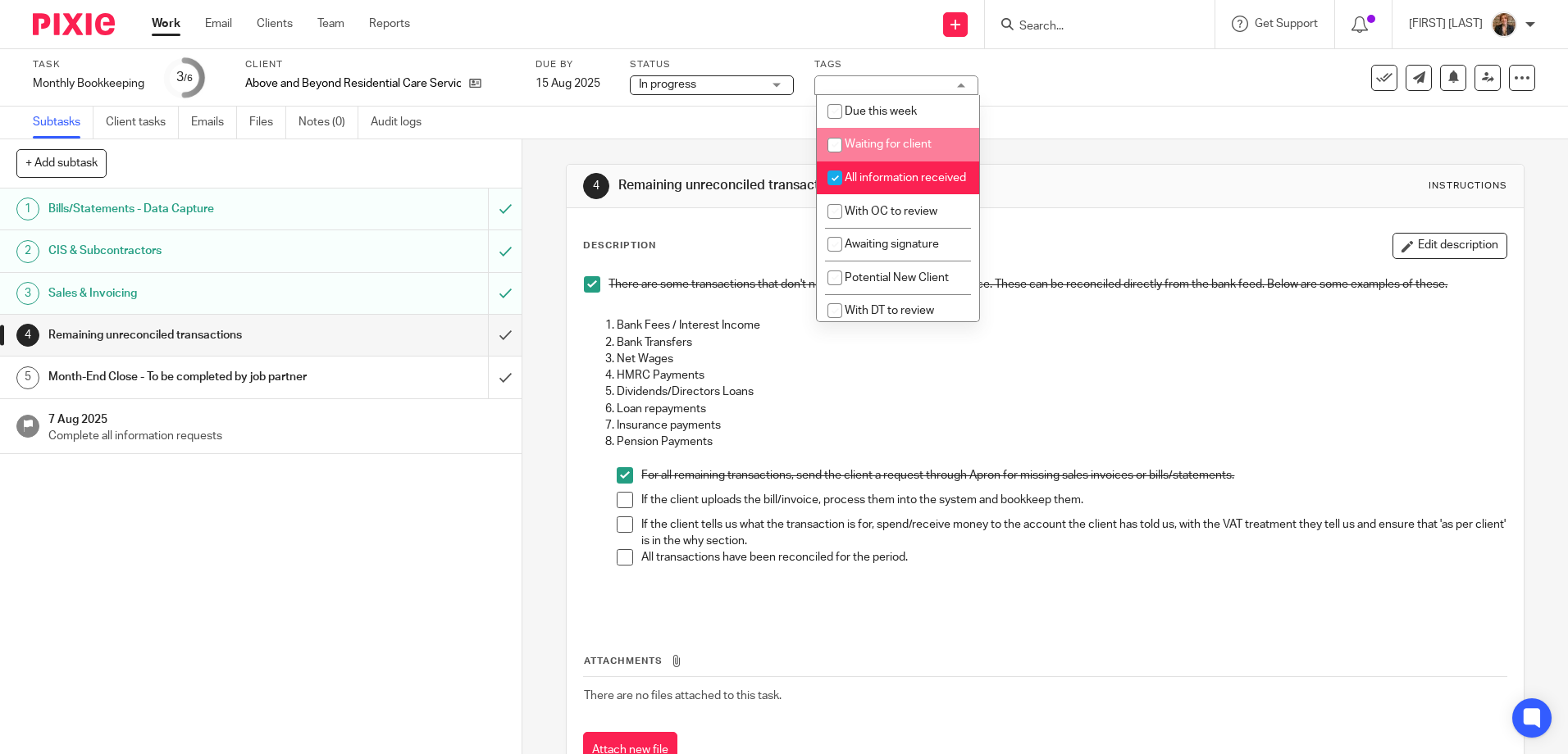 click on "Waiting for client" at bounding box center (898, 144) 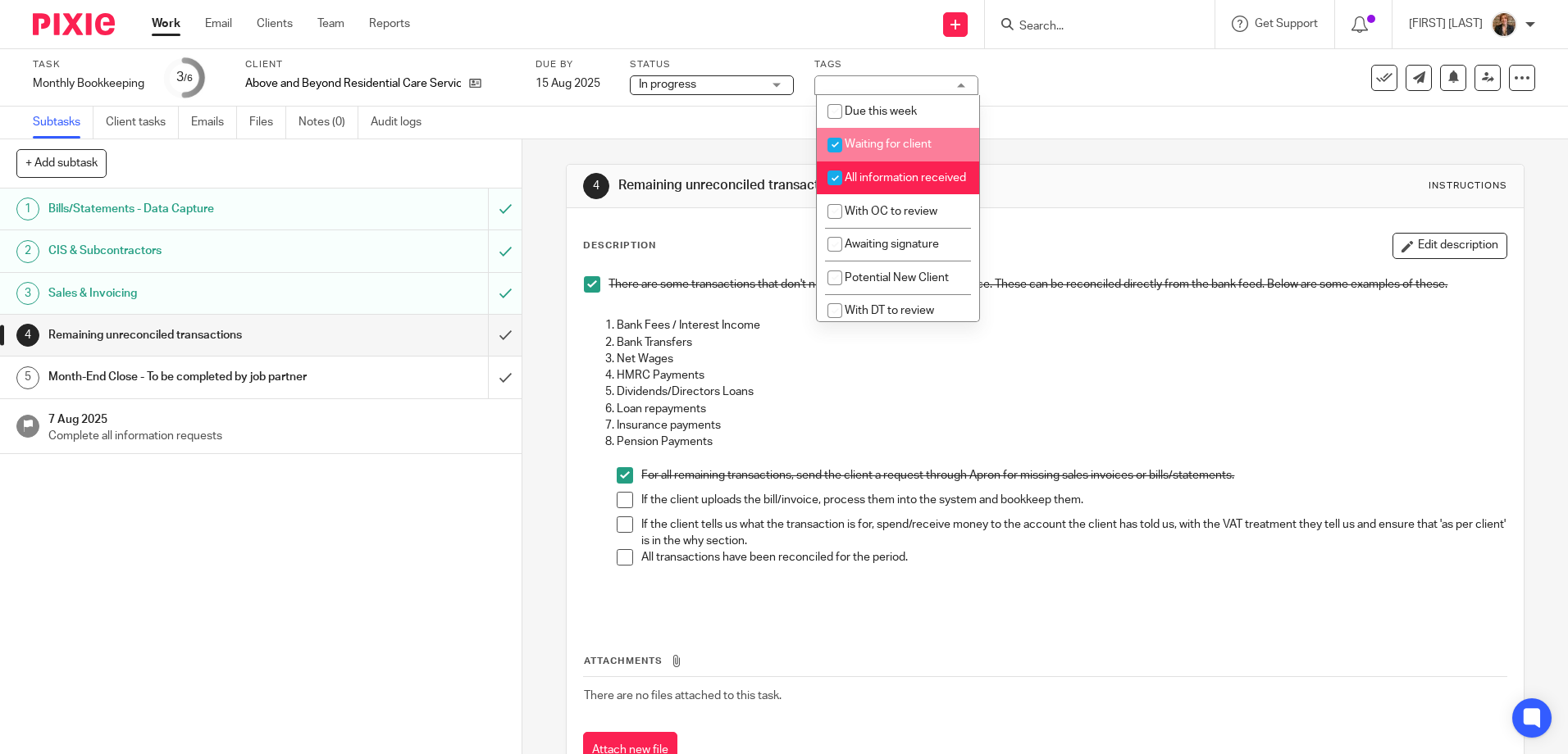 checkbox on "true" 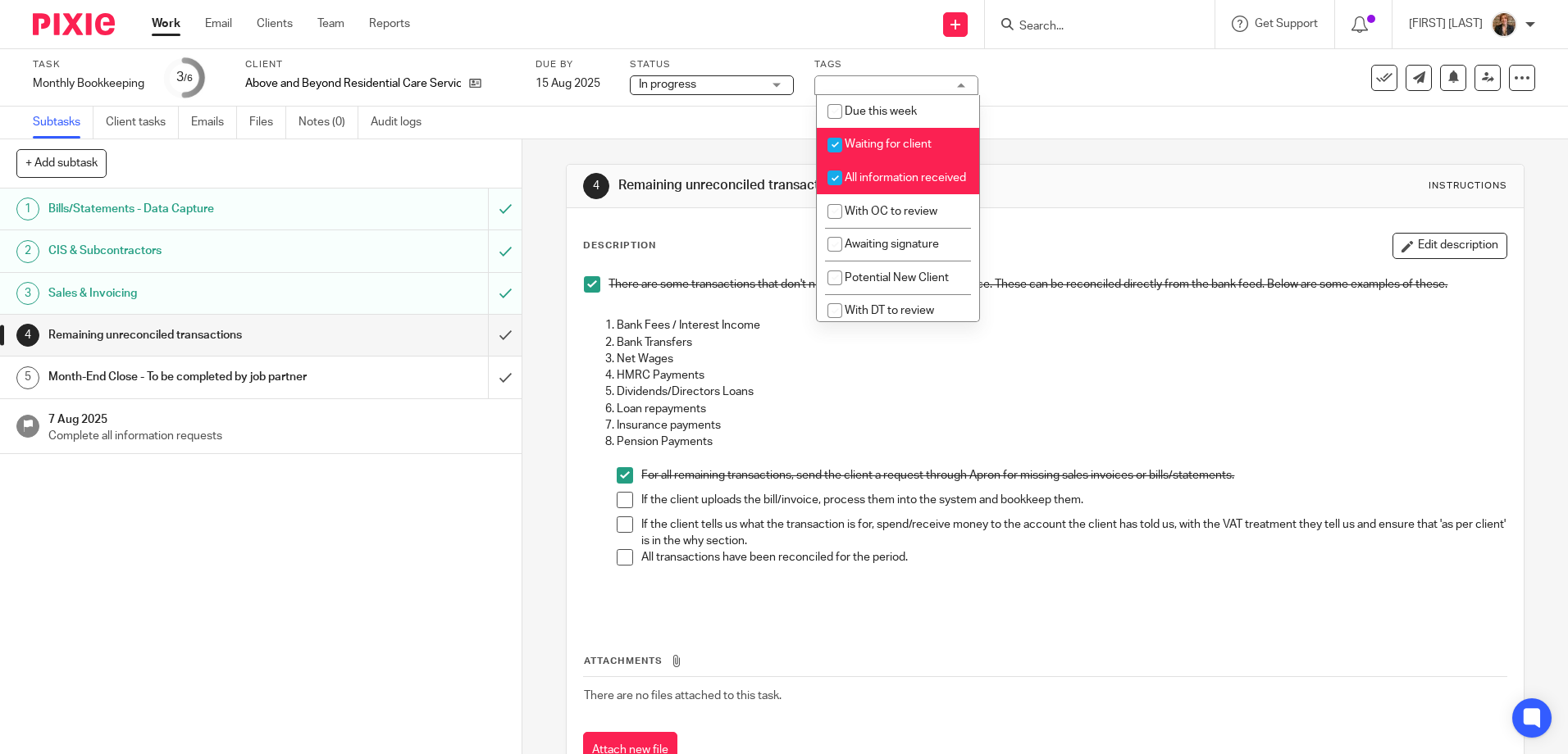 click on "All information received" at bounding box center [898, 178] 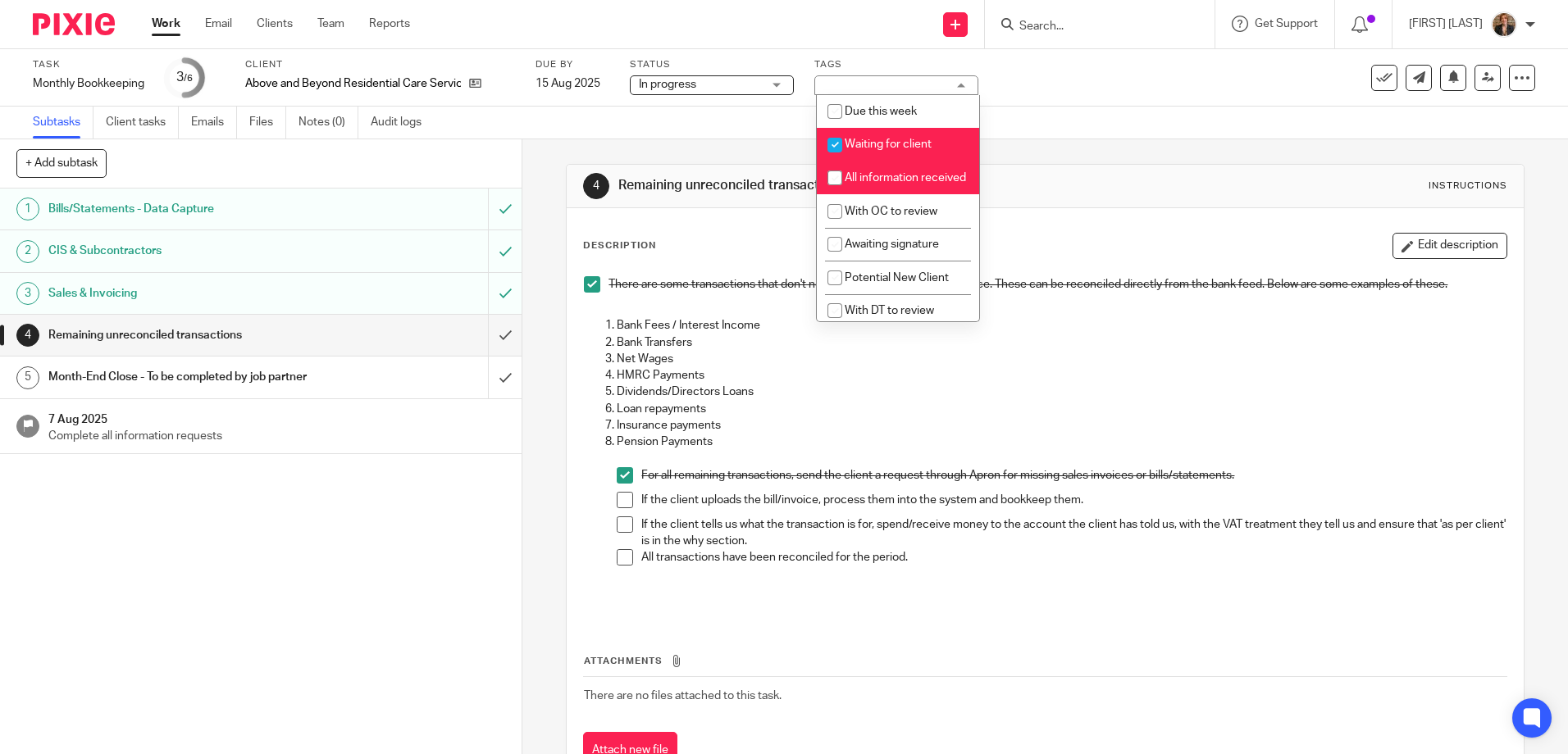checkbox on "false" 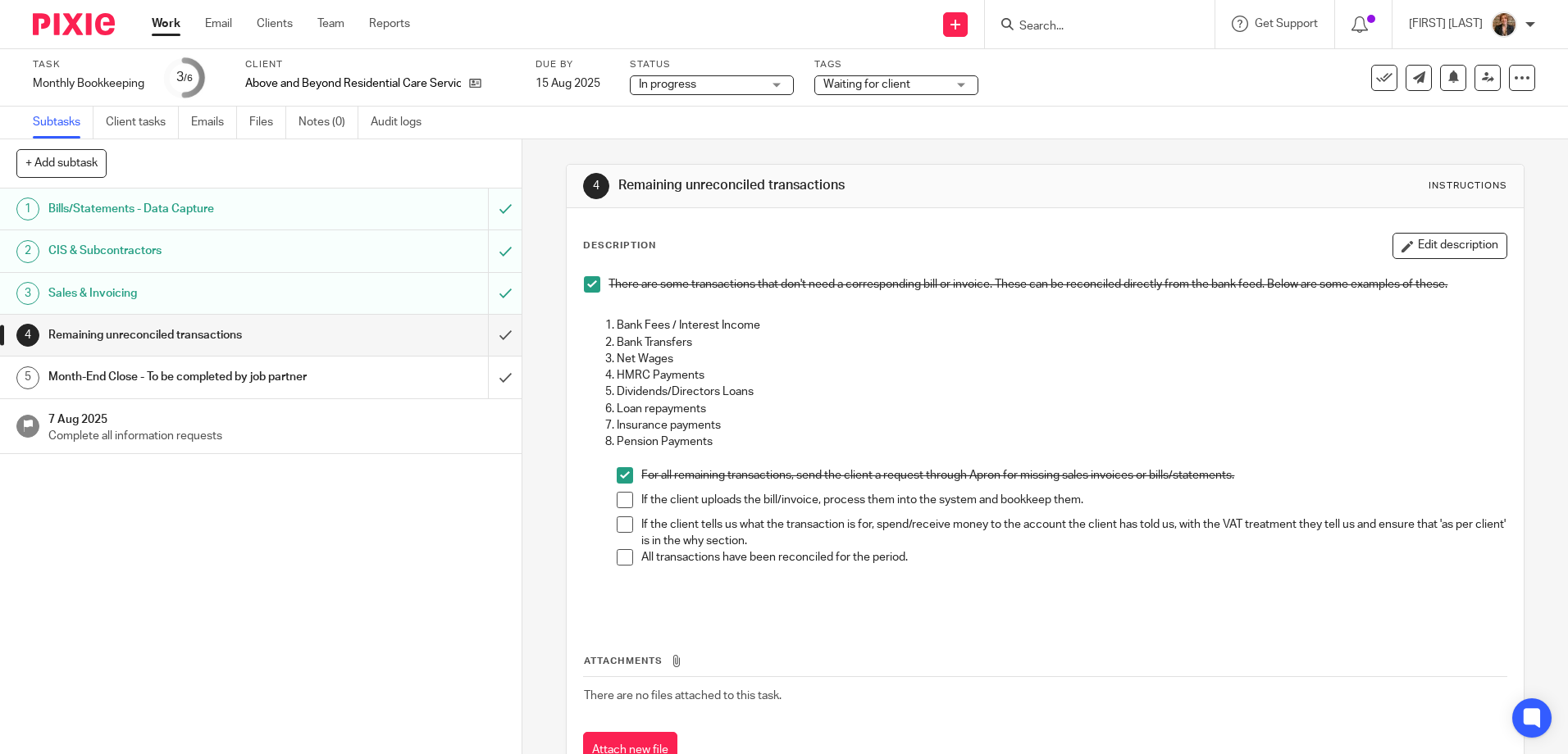 click on "1
Bills/Statements - Data Capture
2
CIS & Subcontractors
3
Sales & Invoicing
4
Remaining unreconciled transactions
5
Month-End Close - To be completed by job partner
7 Aug 2025
Complete all information requests" at bounding box center (261, 471) 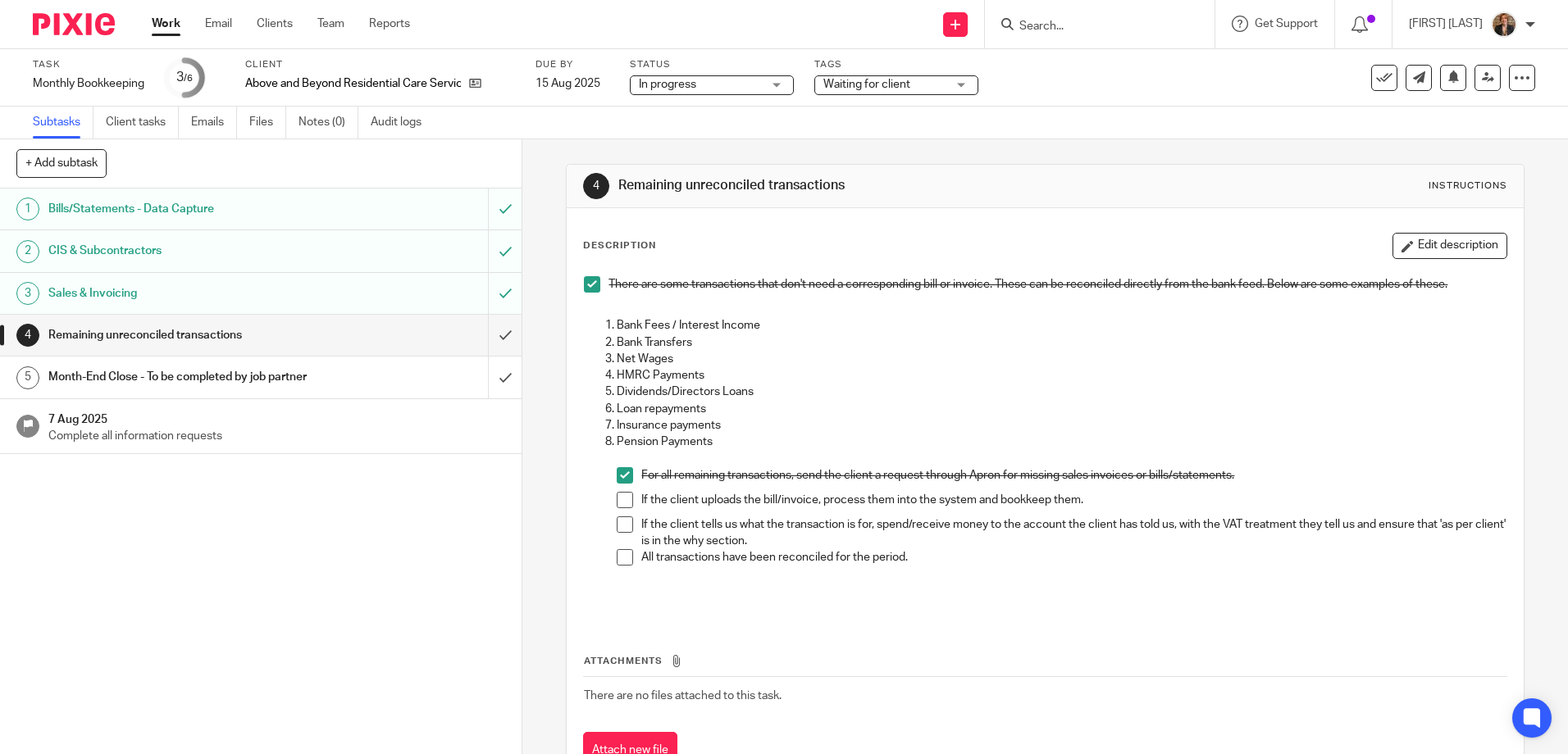 click at bounding box center [625, 500] 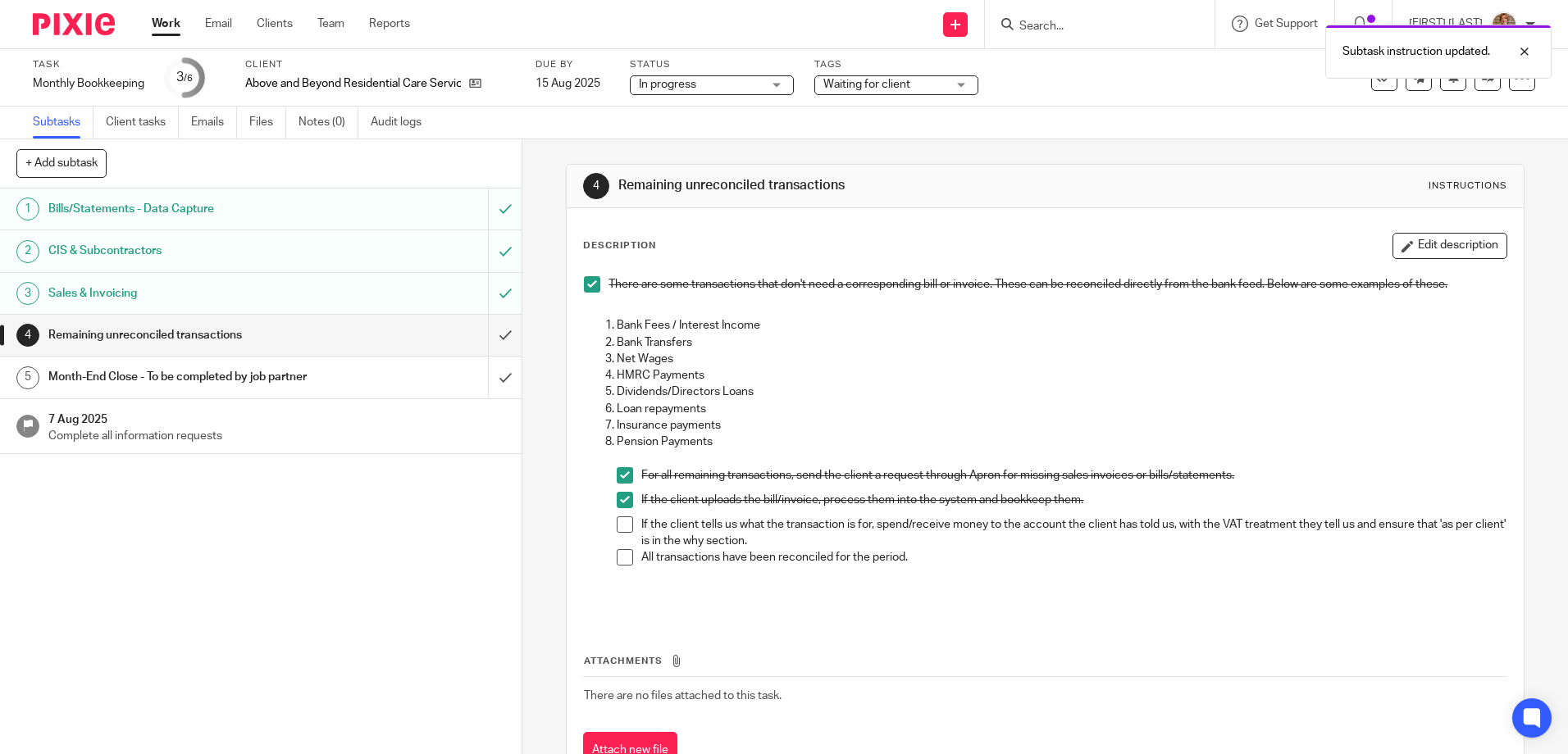 click at bounding box center [625, 525] 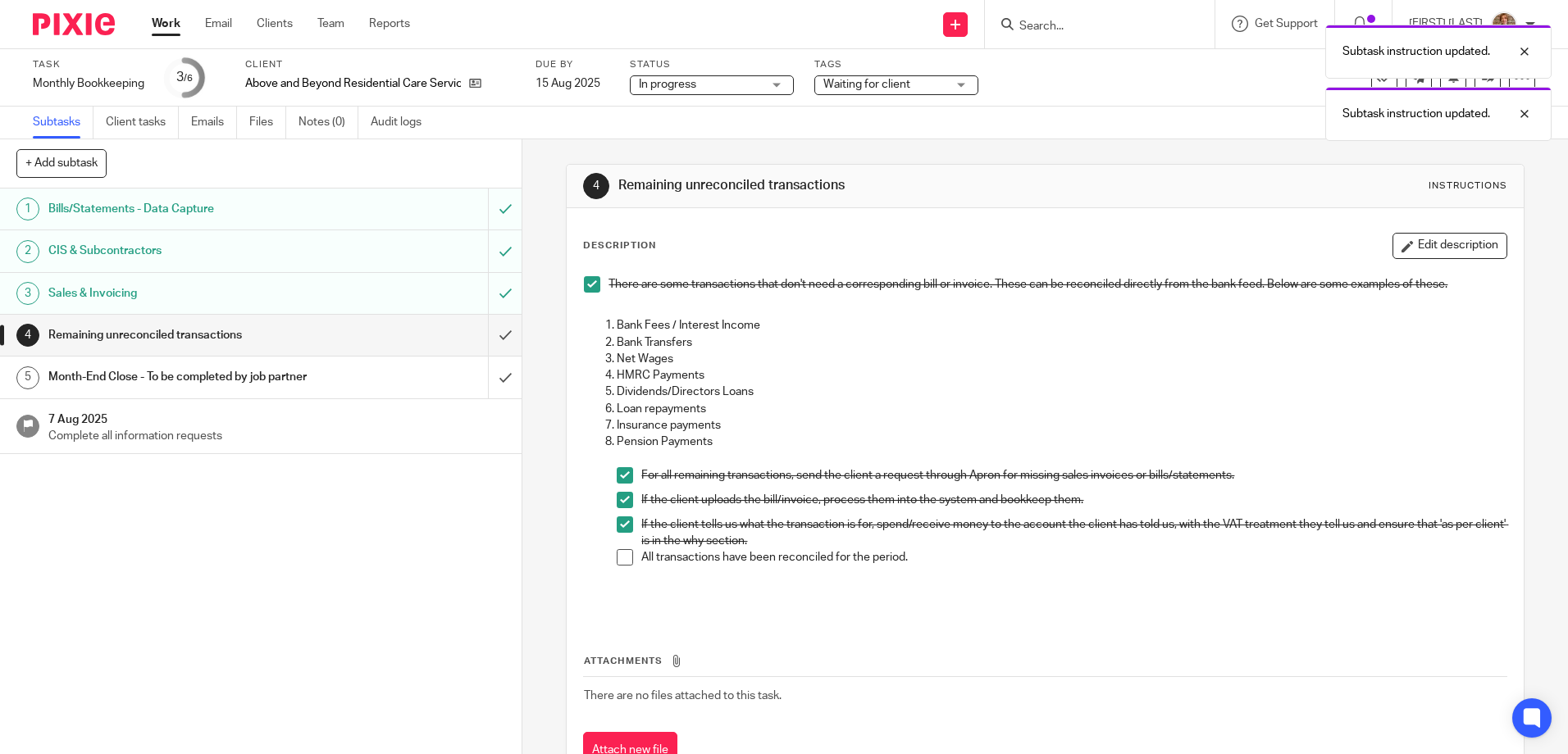 click at bounding box center (625, 525) 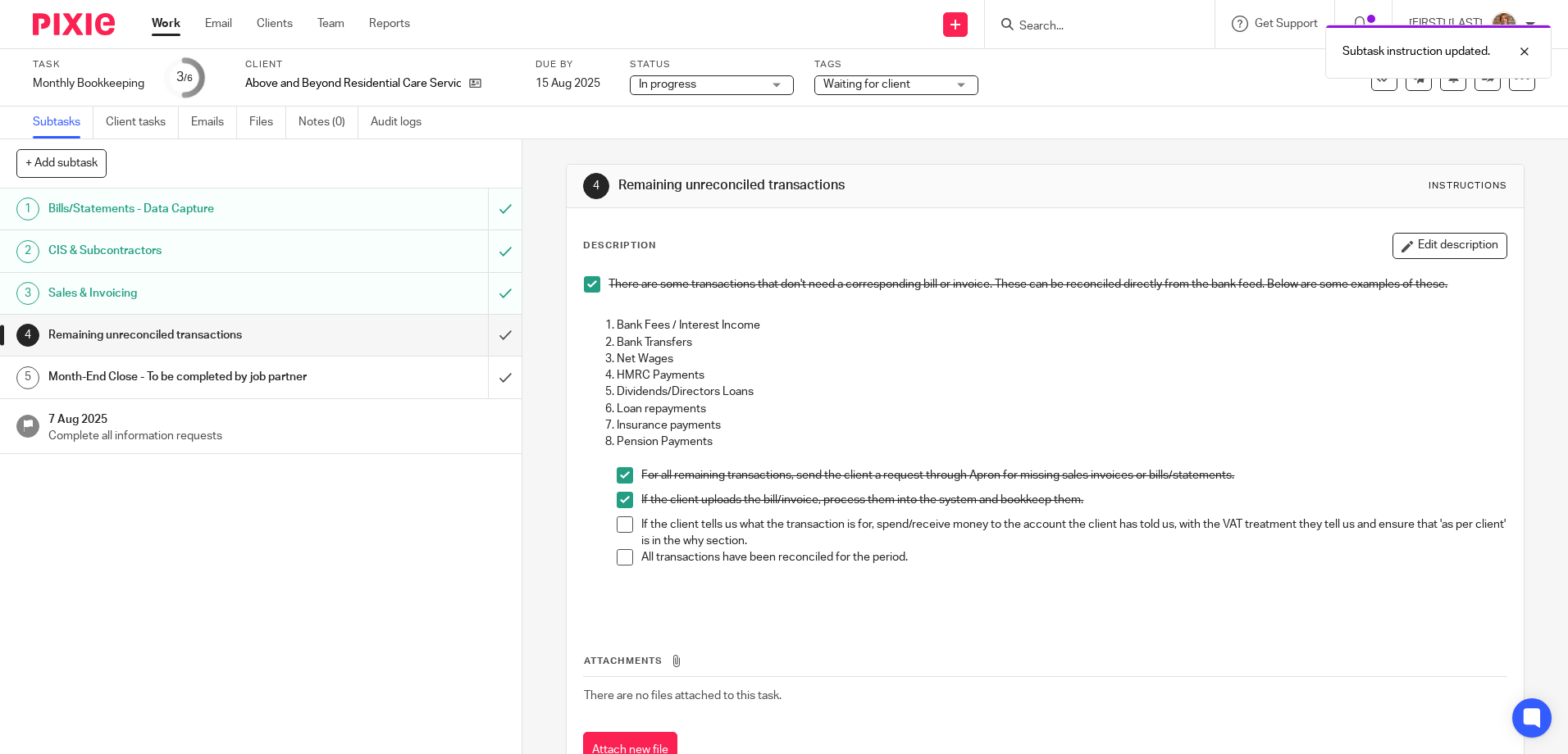 click at bounding box center (74, 24) 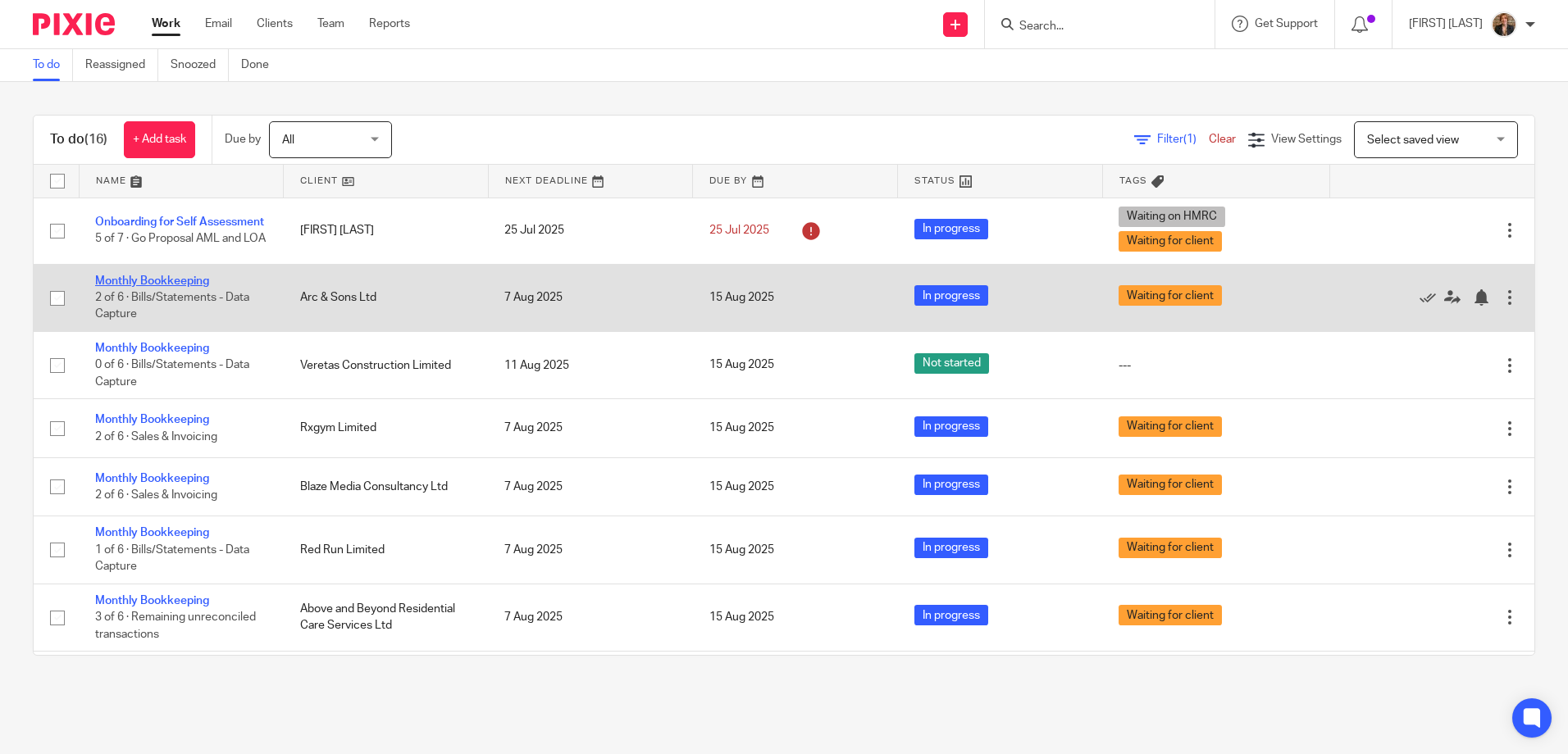 scroll, scrollTop: 0, scrollLeft: 0, axis: both 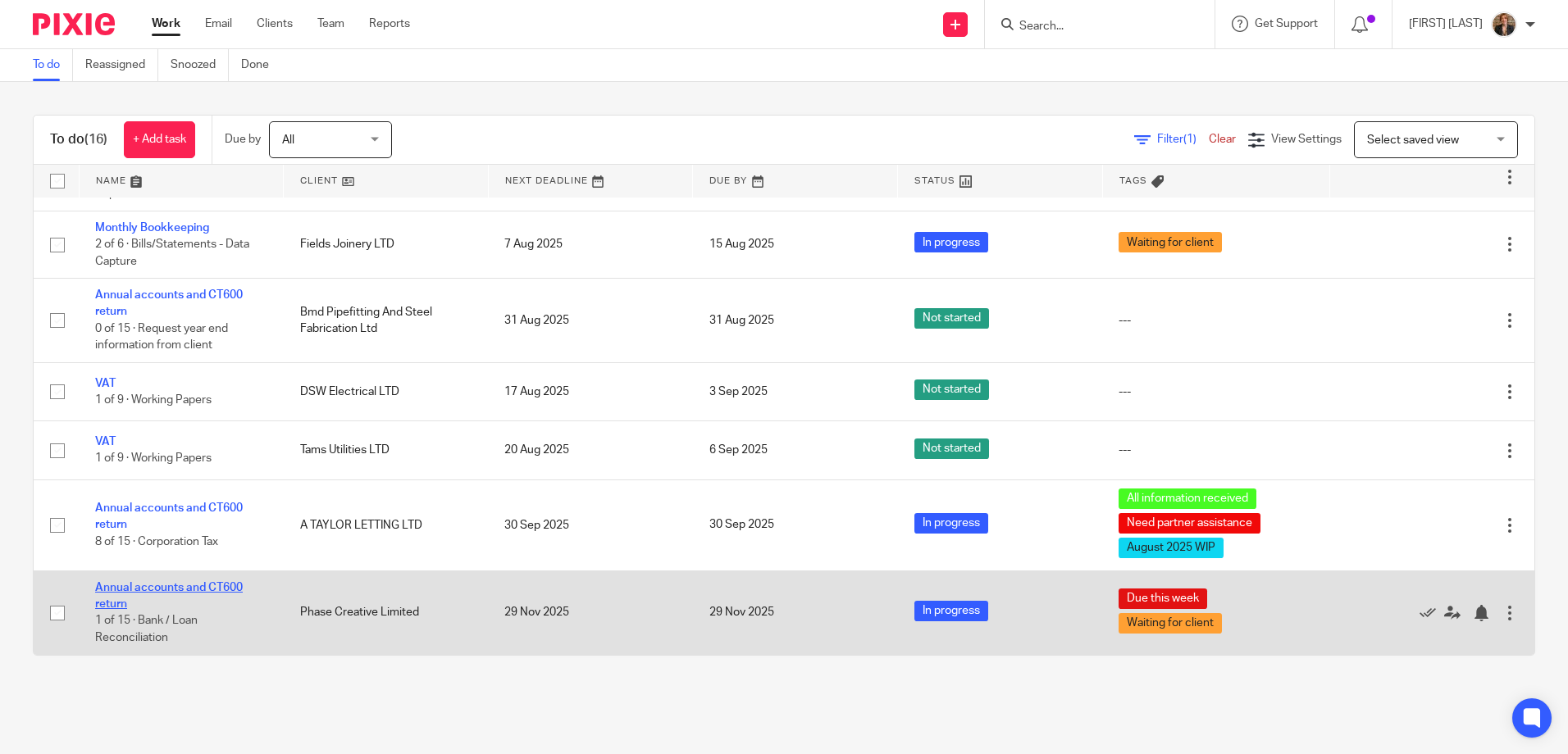 click on "Annual accounts and CT600 return" at bounding box center (169, 596) 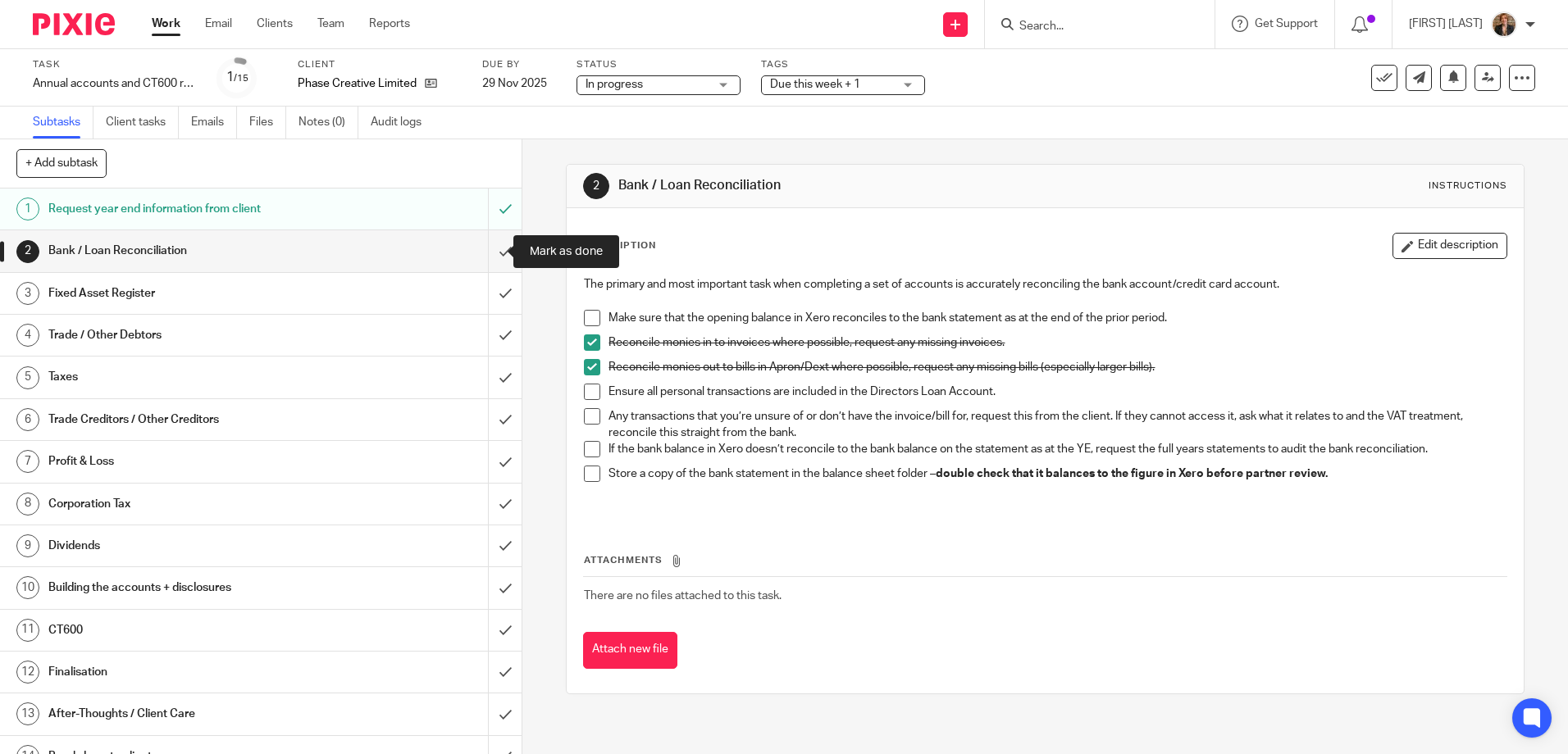 scroll, scrollTop: 0, scrollLeft: 0, axis: both 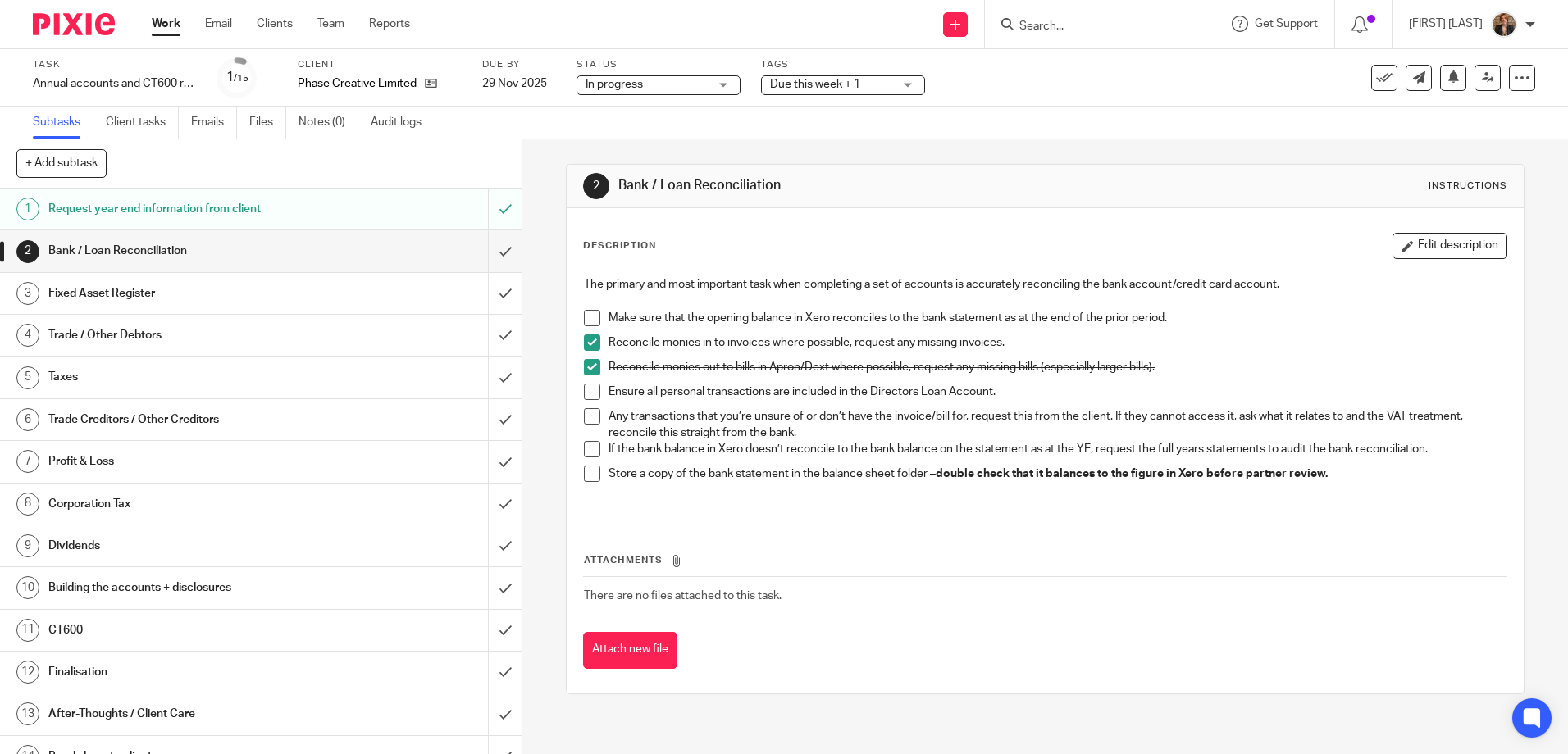 click at bounding box center [67, 24] 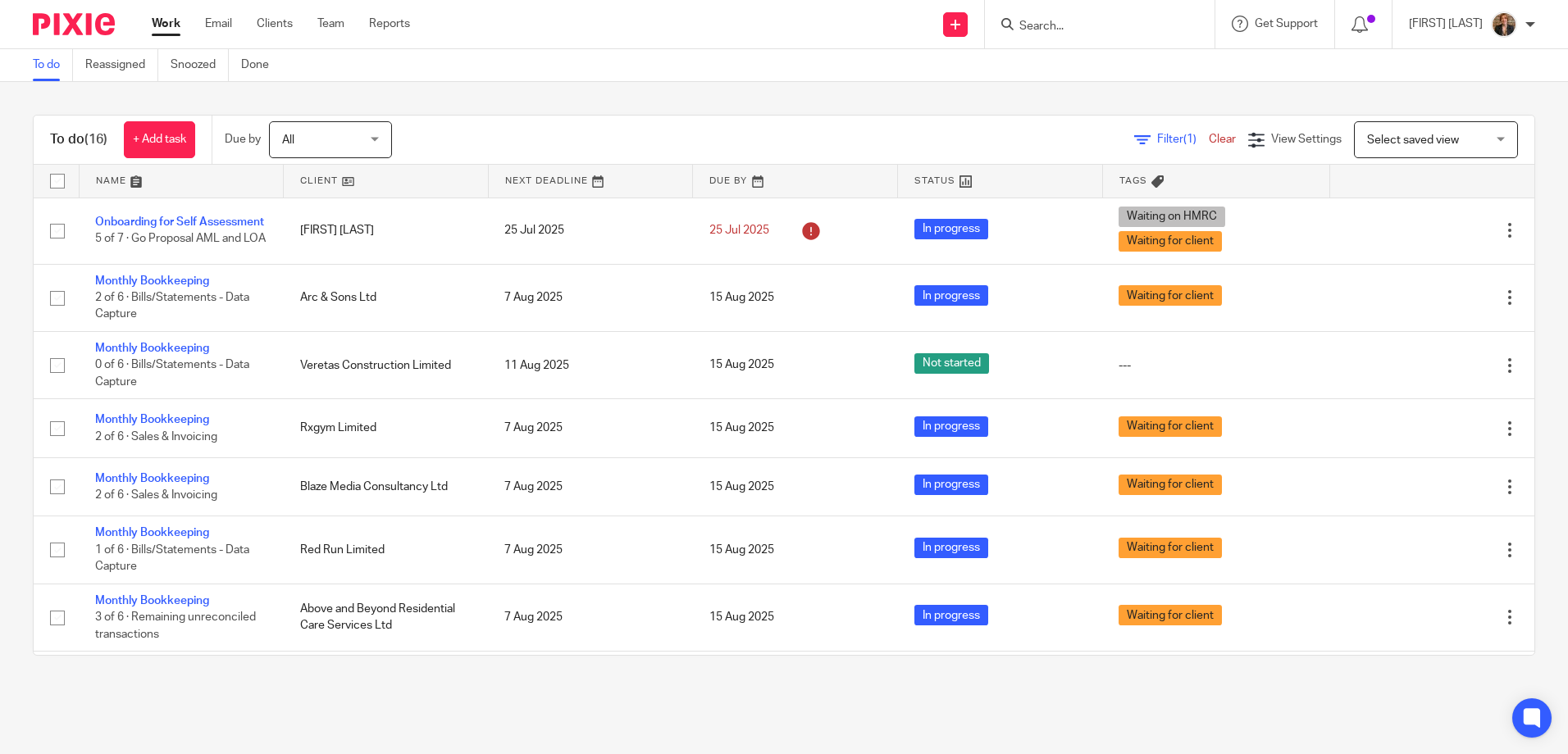 scroll, scrollTop: 0, scrollLeft: 0, axis: both 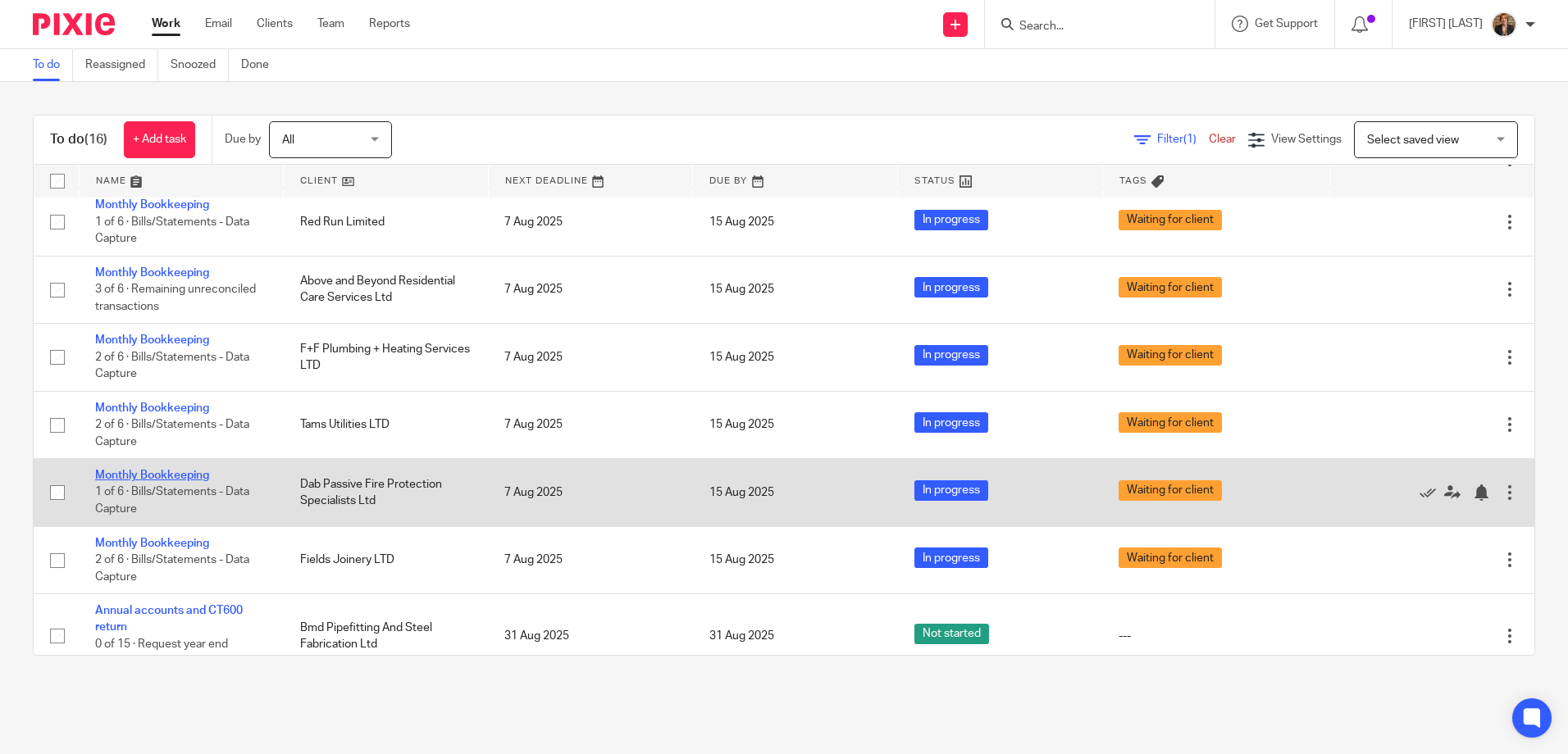 click on "Monthly Bookkeeping" at bounding box center [152, 475] 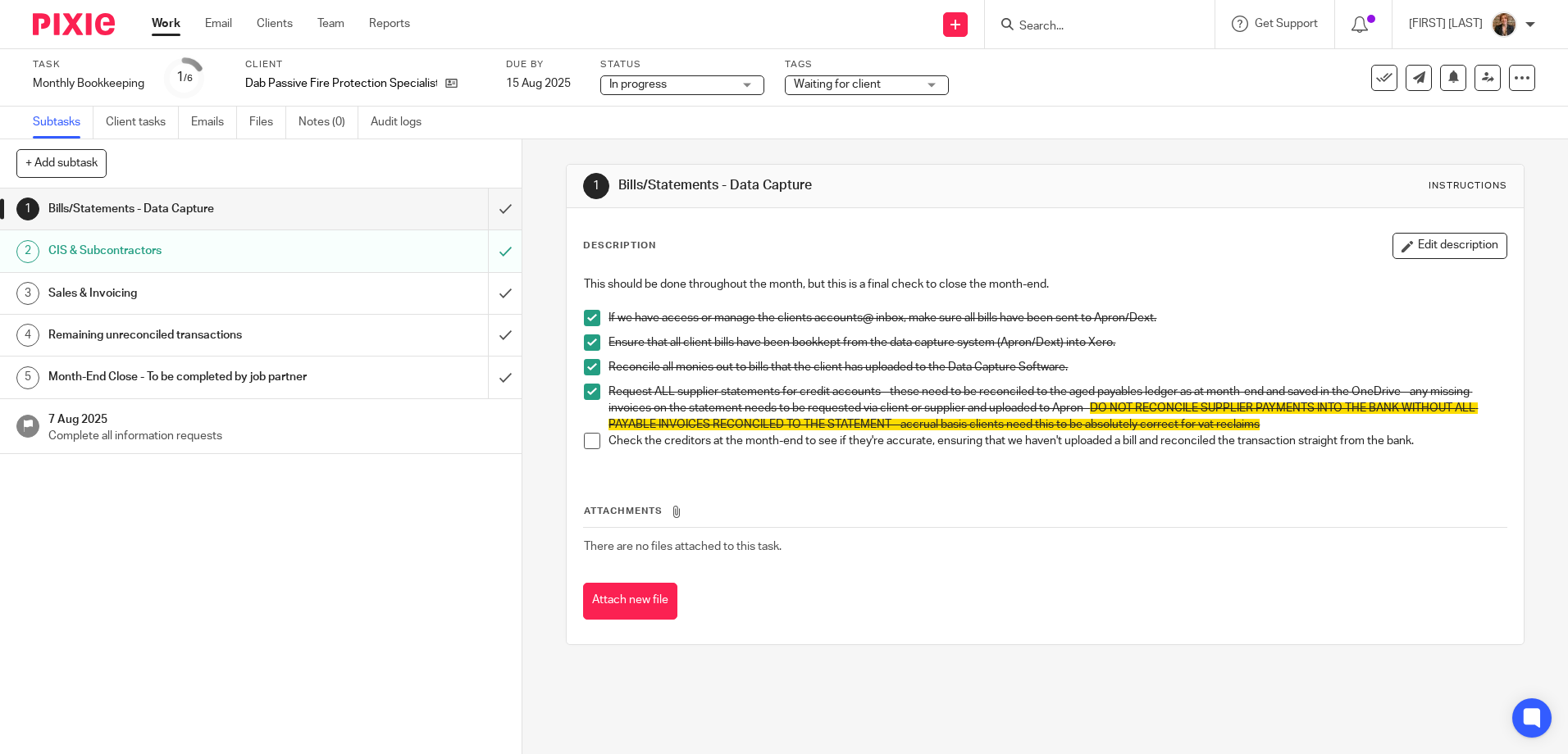 scroll, scrollTop: 0, scrollLeft: 0, axis: both 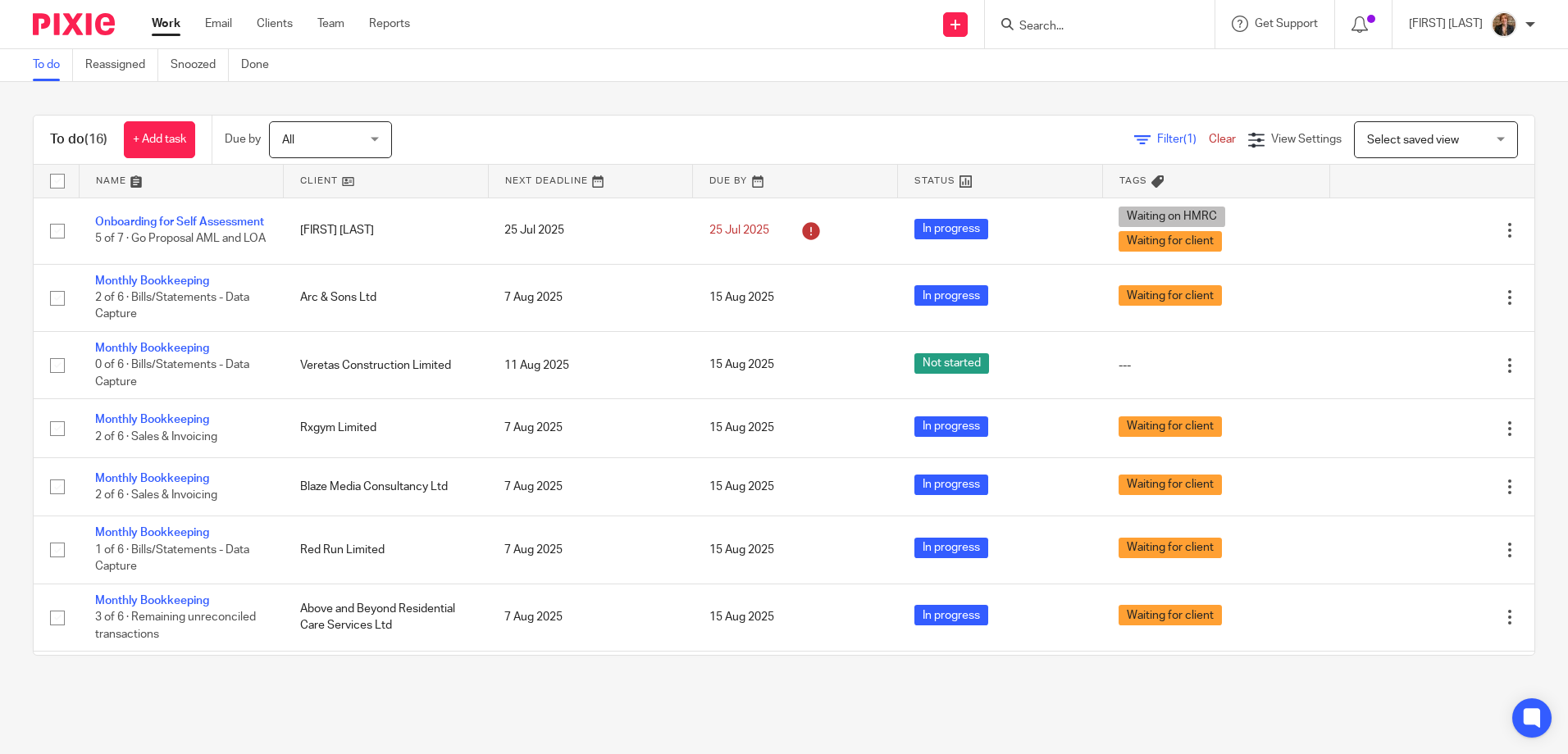 click at bounding box center [1105, 24] 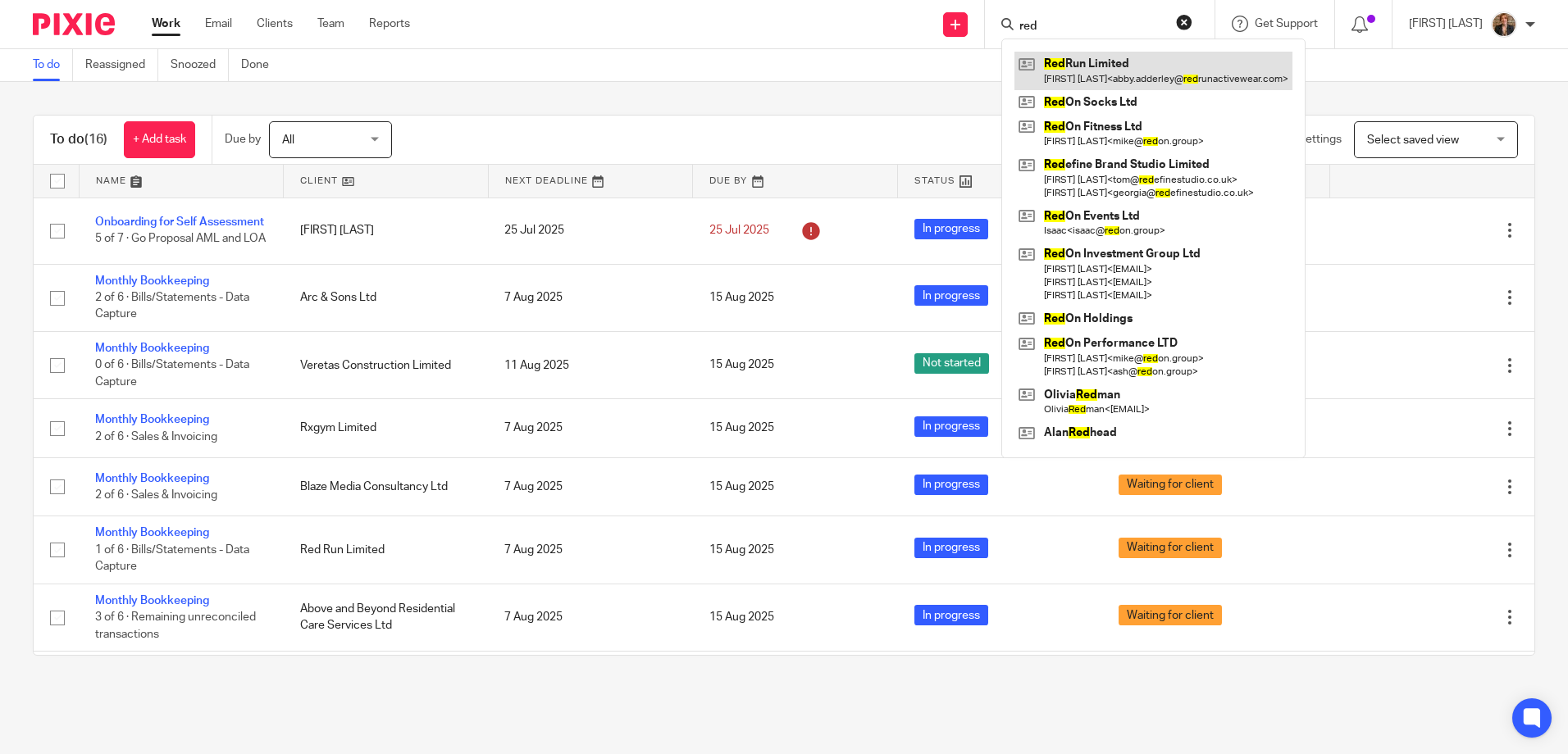 type on "red" 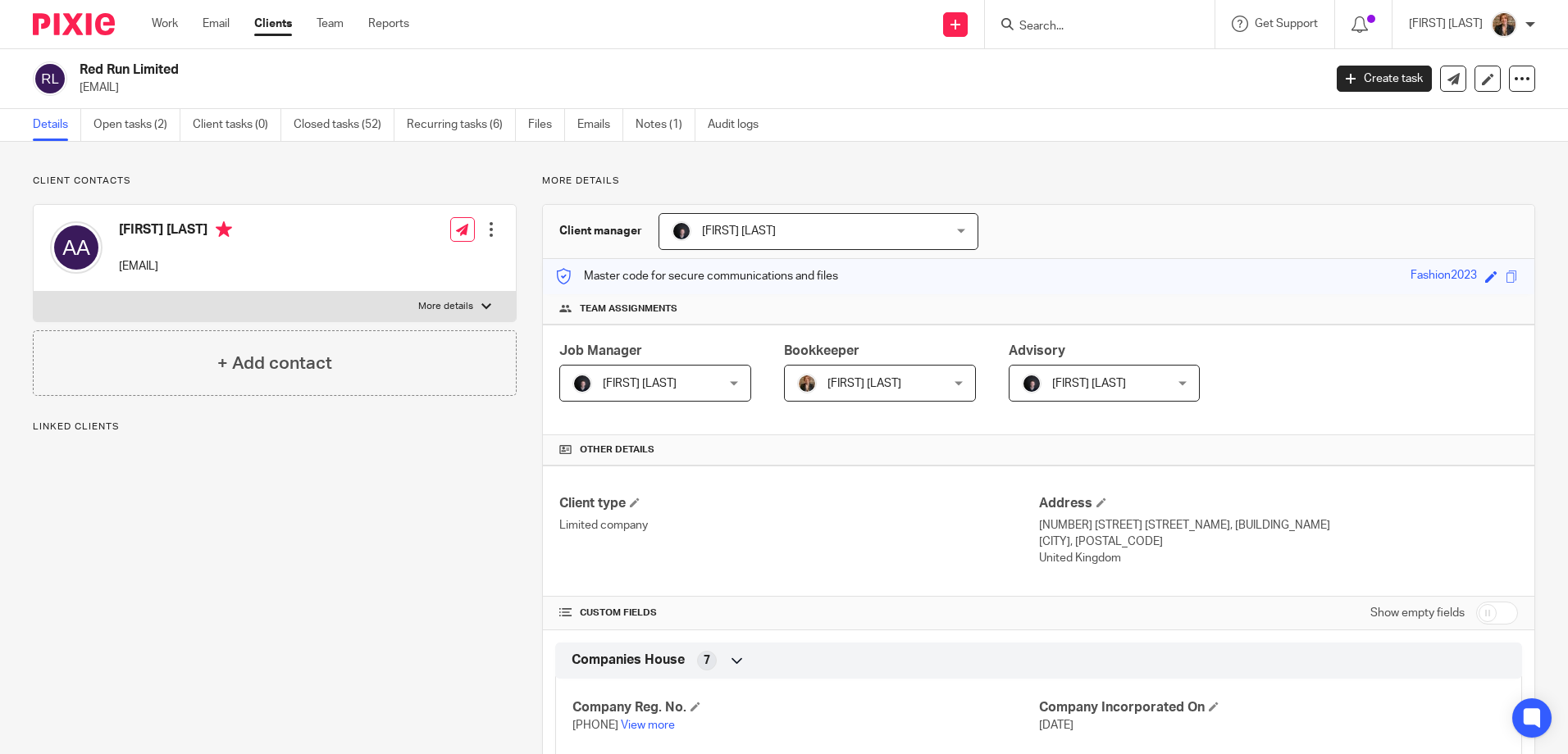 scroll, scrollTop: 0, scrollLeft: 0, axis: both 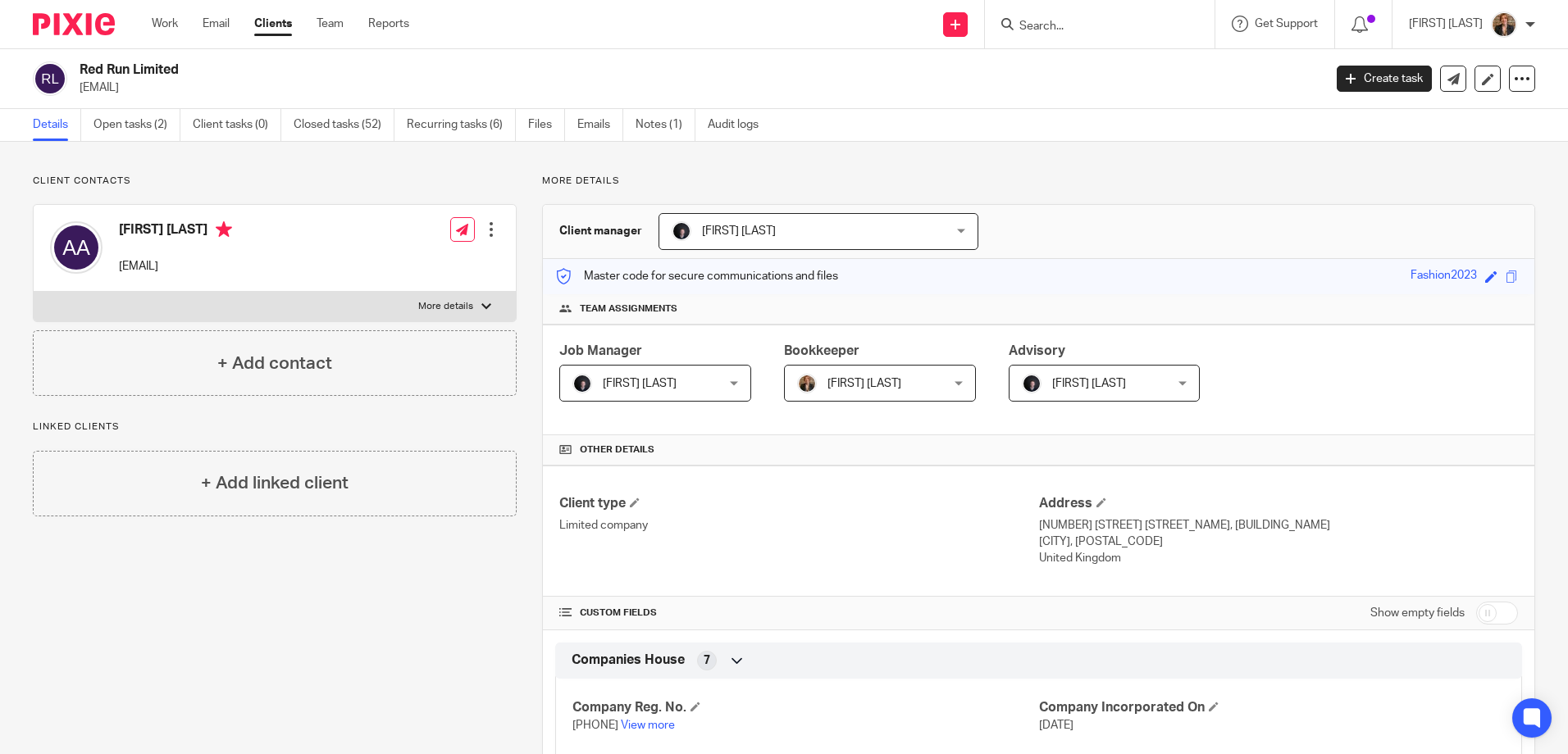 click on "More details" at bounding box center (445, 307) 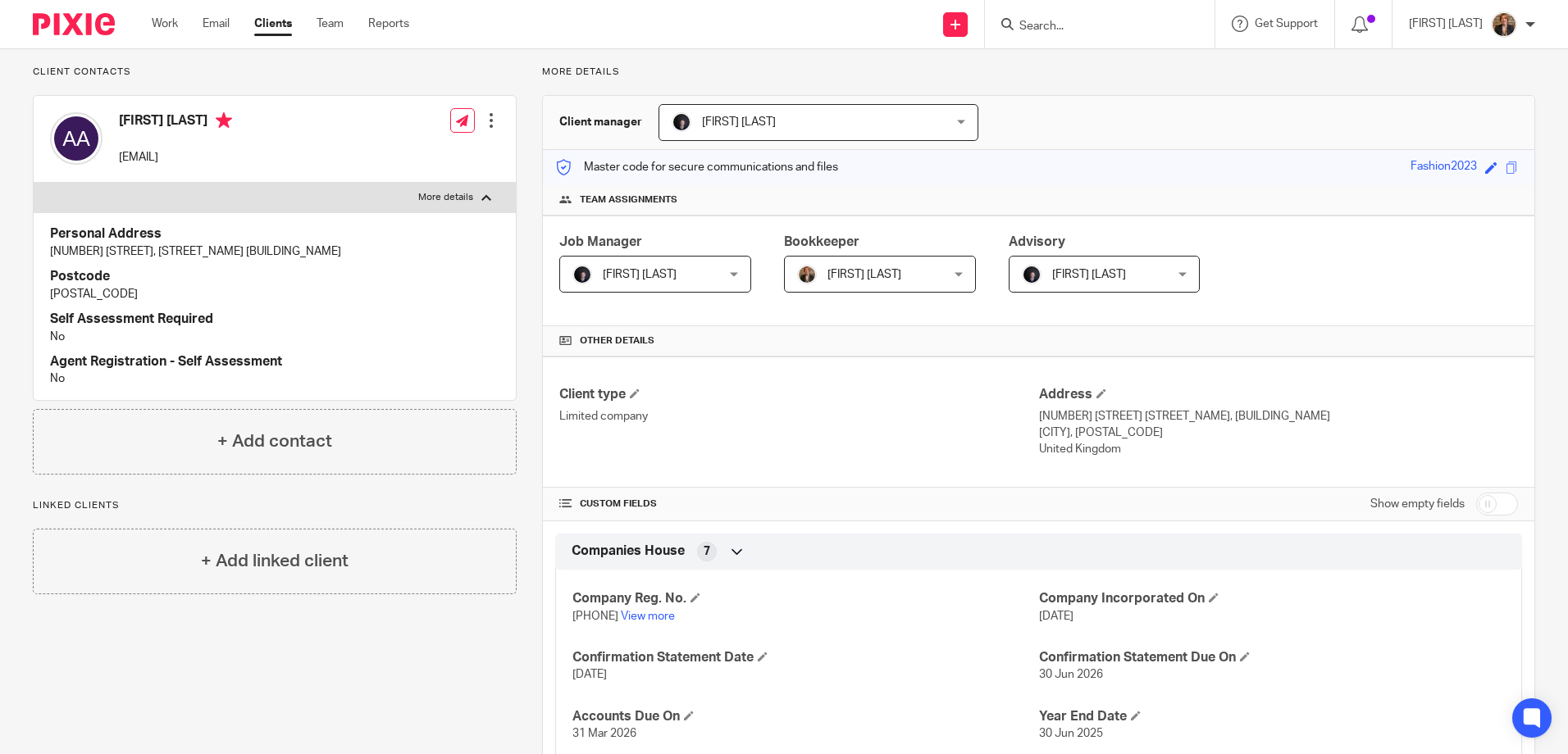 scroll, scrollTop: 0, scrollLeft: 0, axis: both 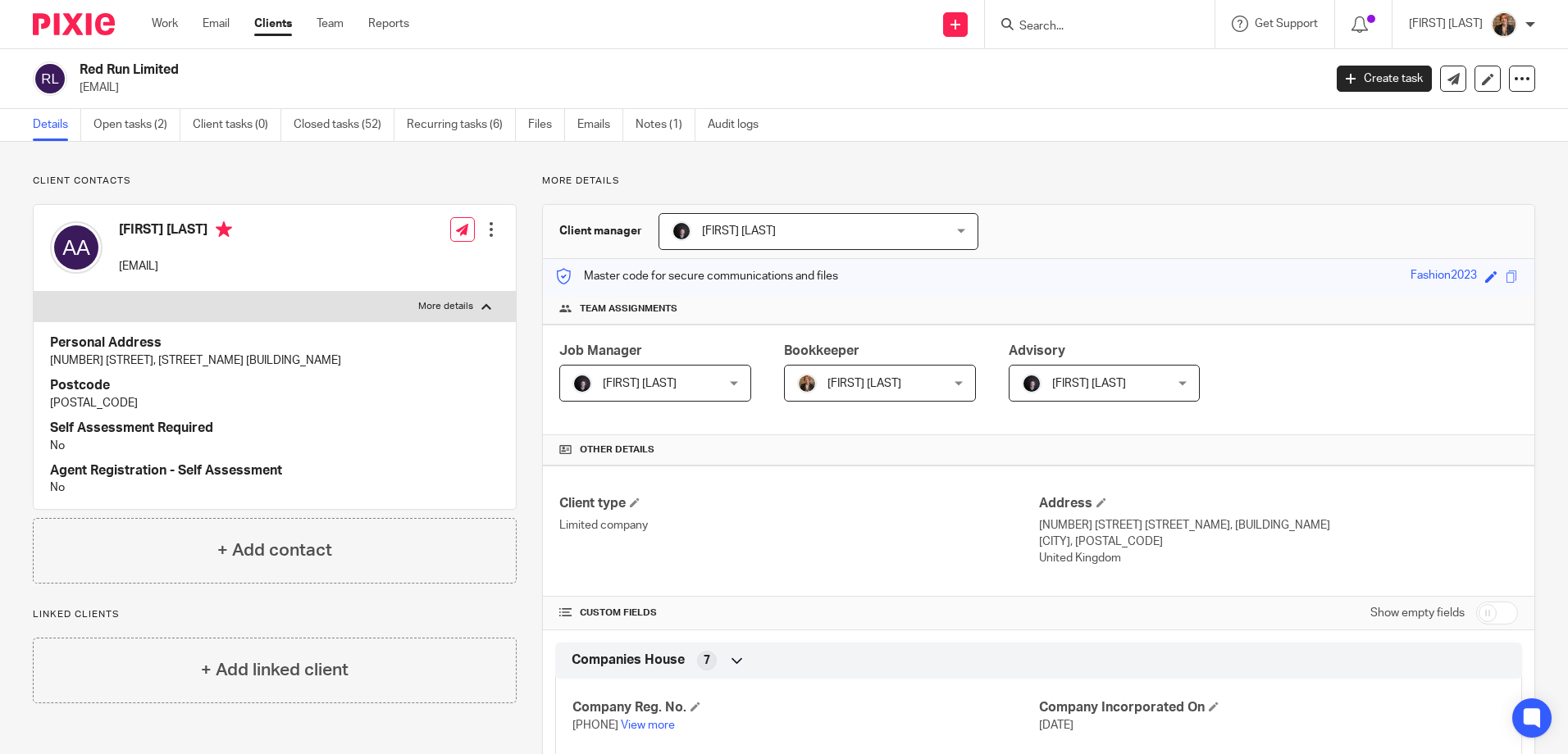 click at bounding box center [74, 24] 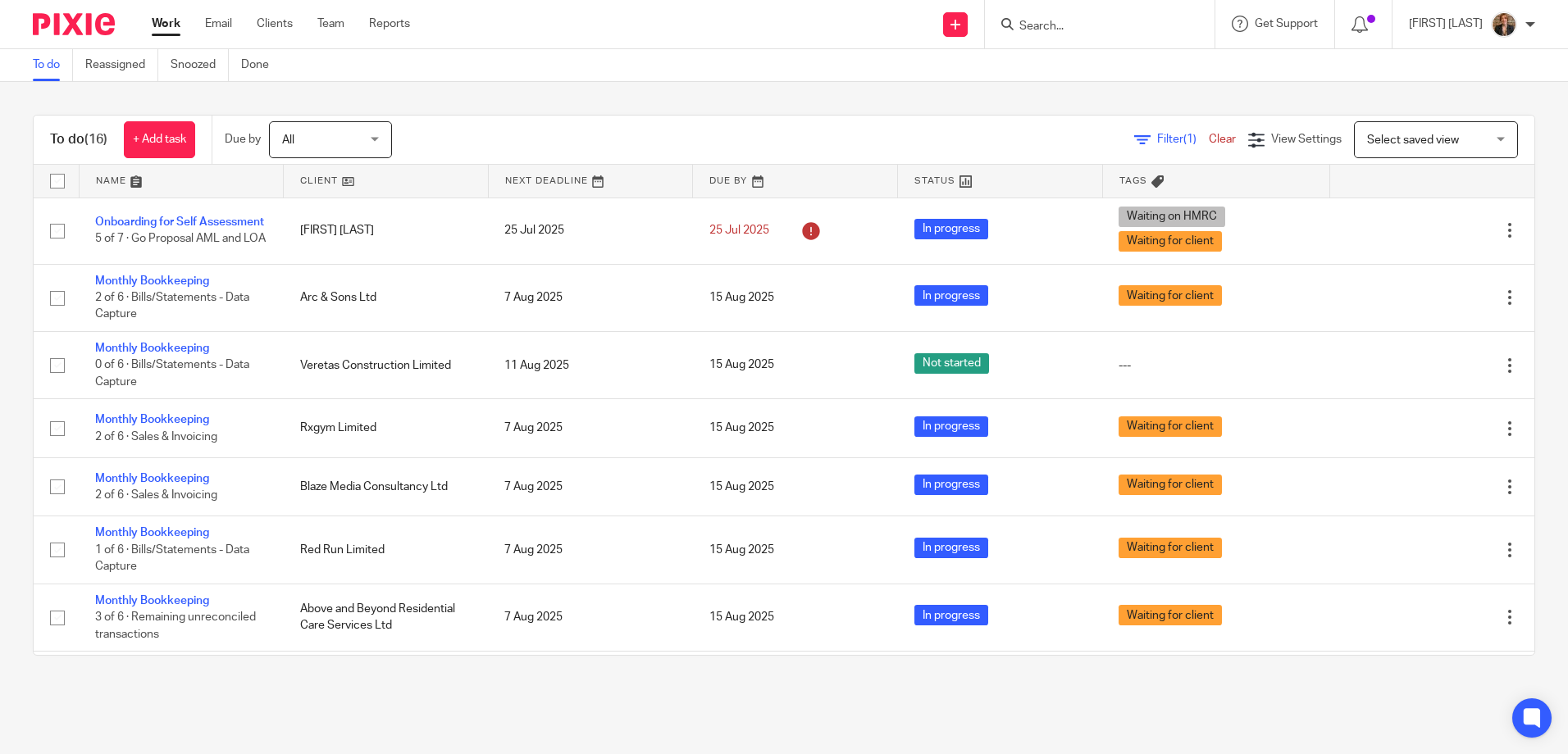 scroll, scrollTop: 0, scrollLeft: 0, axis: both 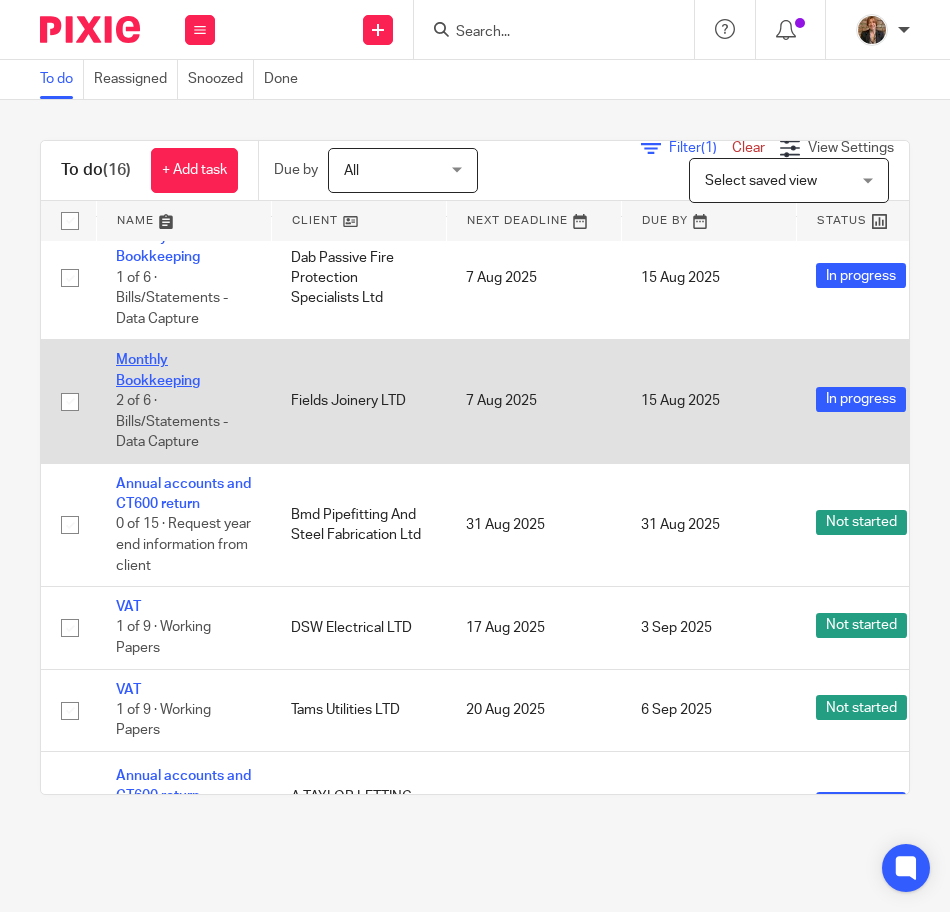 click on "Monthly Bookkeeping" at bounding box center (158, 370) 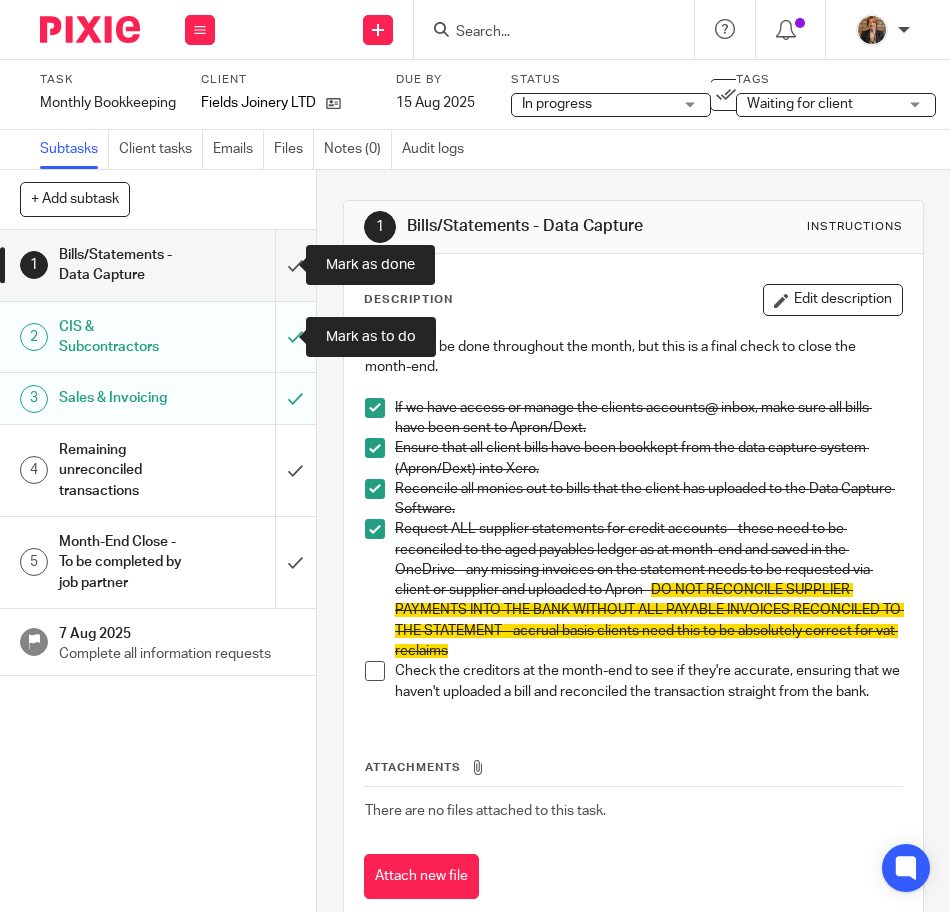 scroll, scrollTop: 0, scrollLeft: 0, axis: both 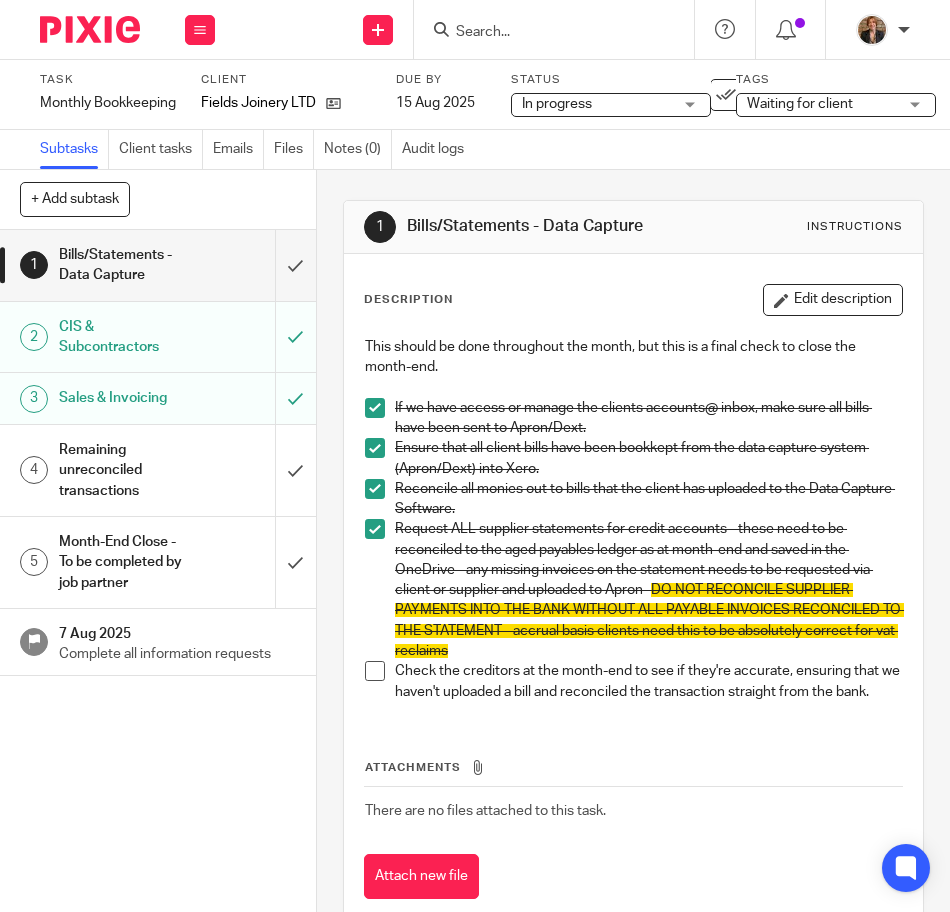 click on "Bills/Statements - Data Capture" at bounding box center (157, 265) 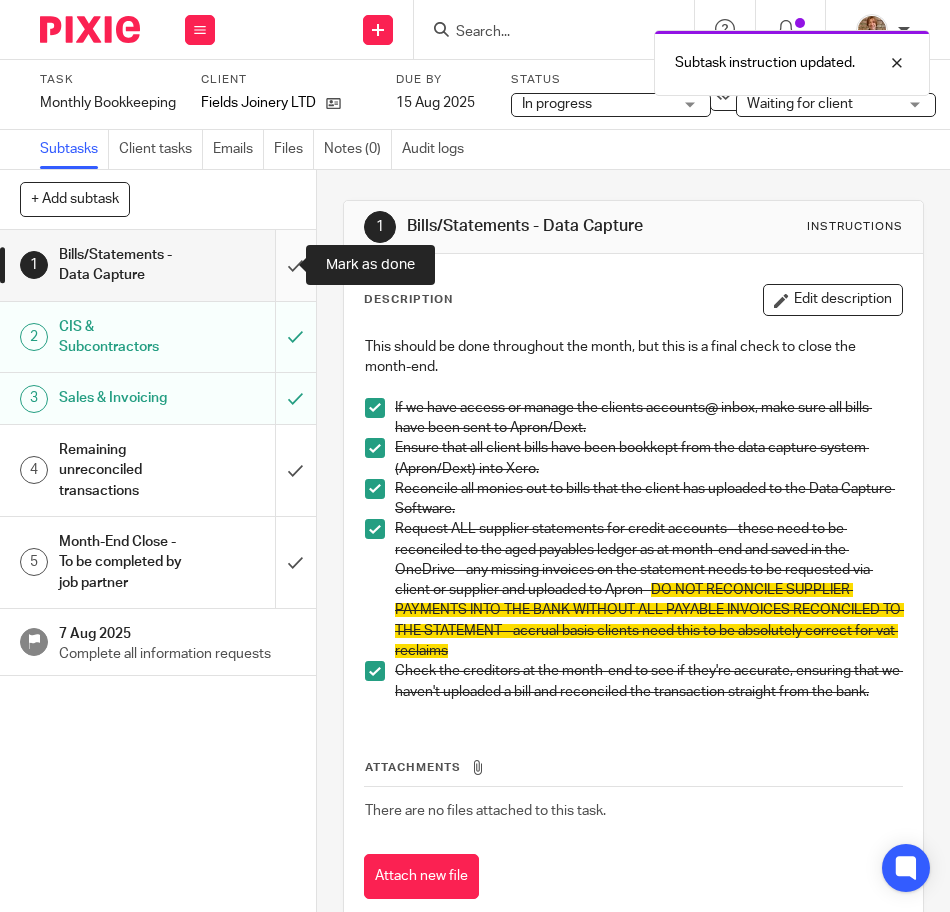 click at bounding box center [158, 265] 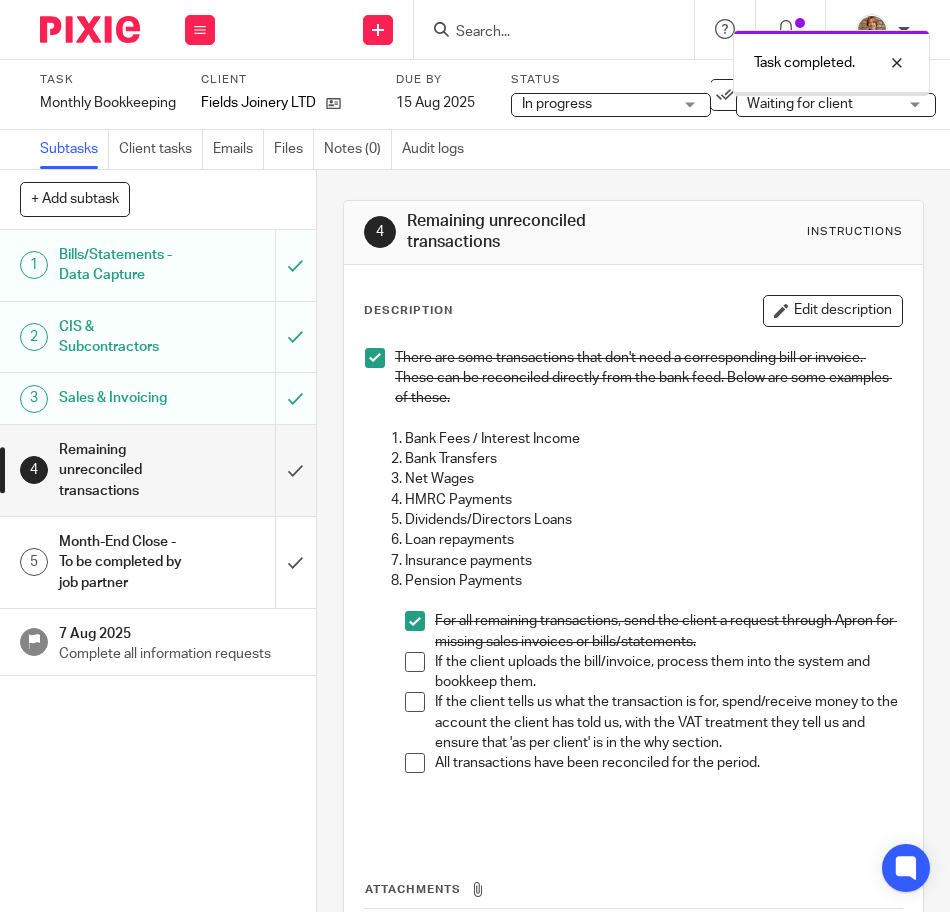 scroll, scrollTop: 0, scrollLeft: 0, axis: both 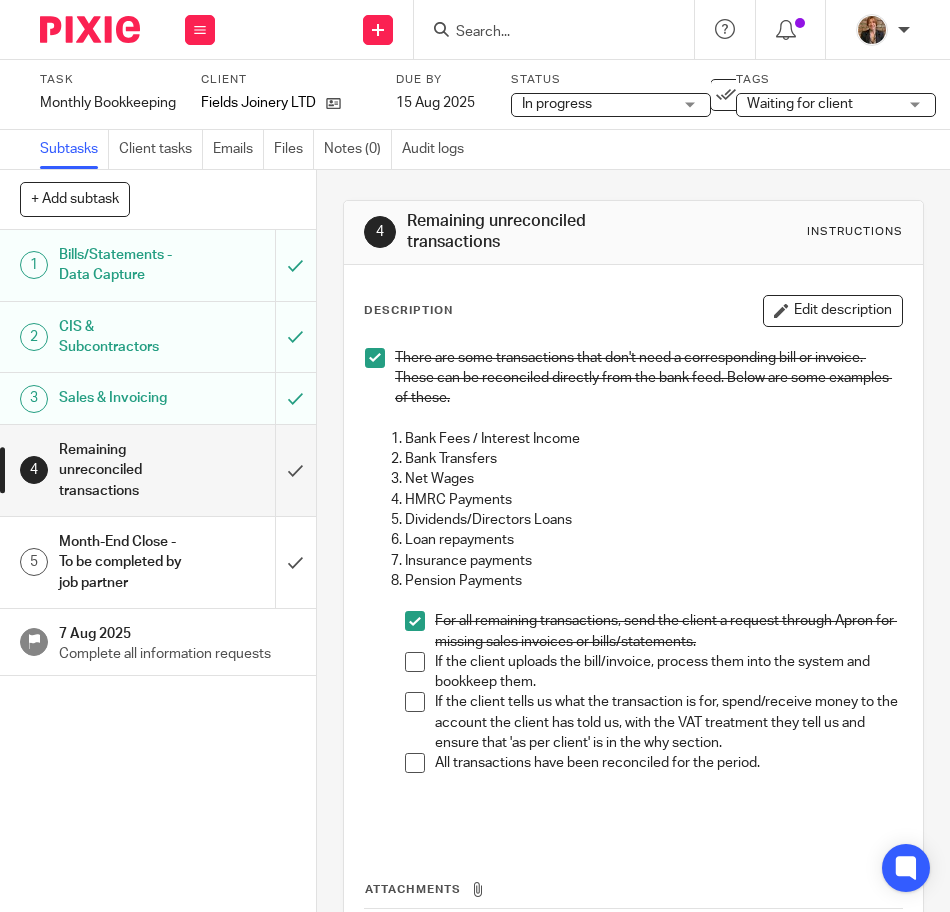 click at bounding box center (415, 662) 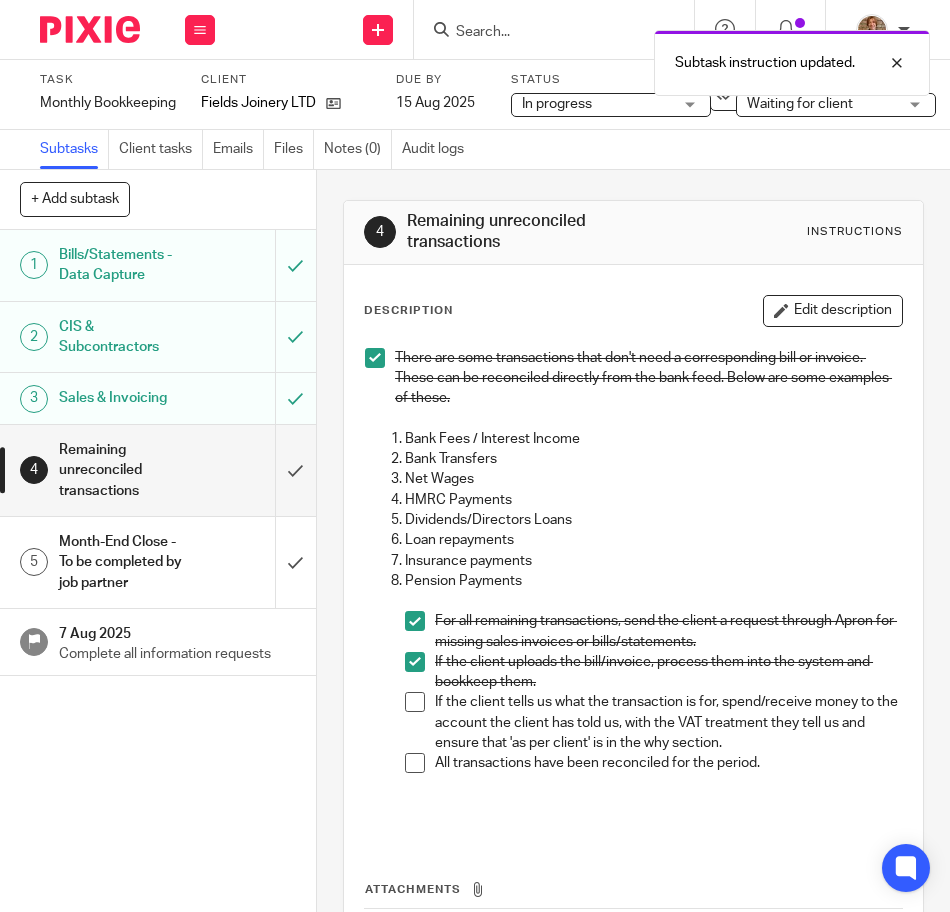 click at bounding box center (415, 702) 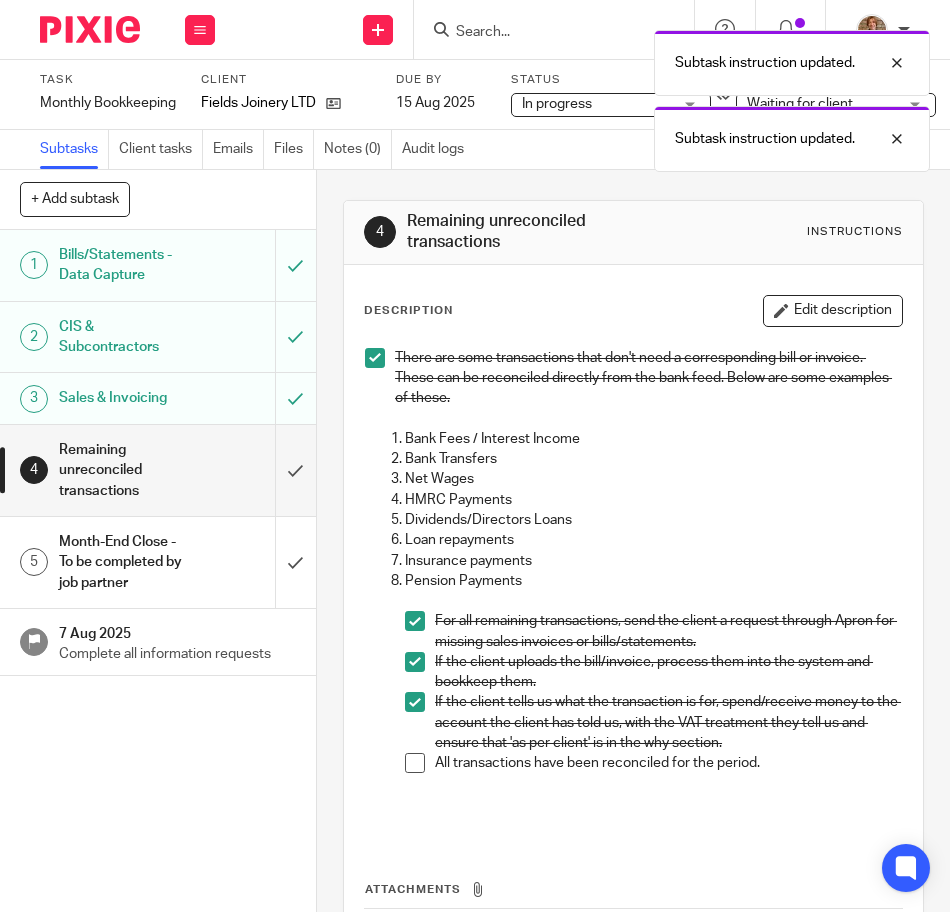 click at bounding box center (415, 763) 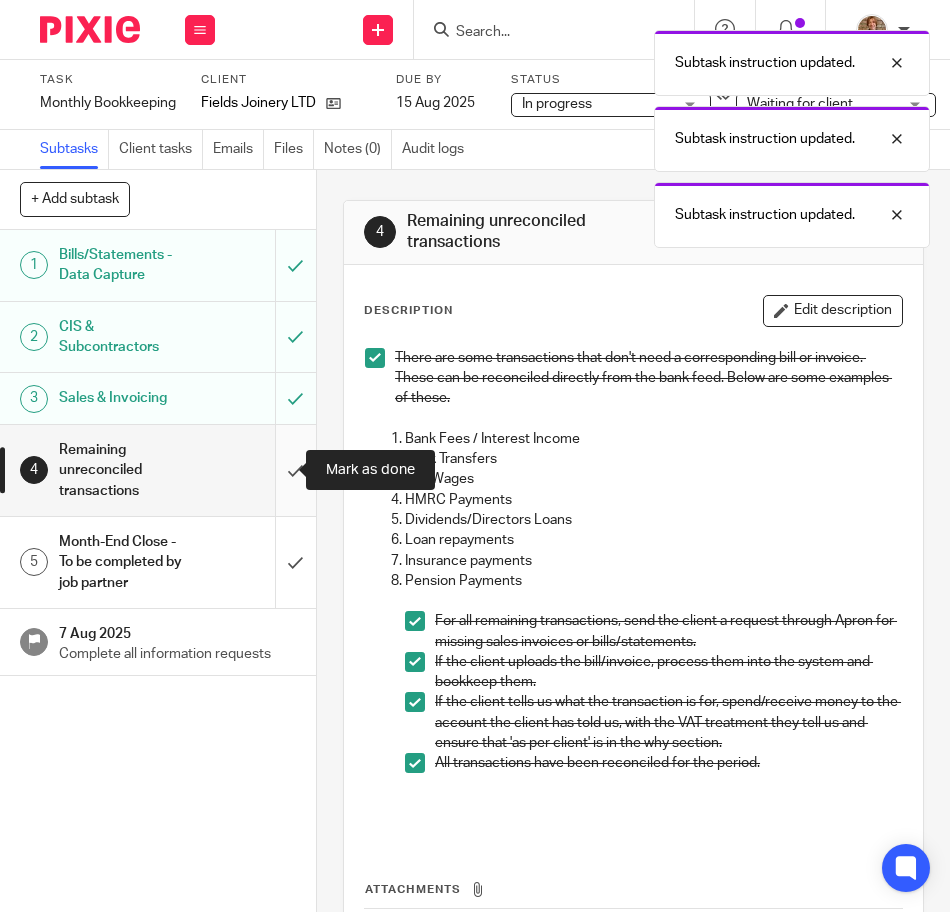 click at bounding box center [158, 470] 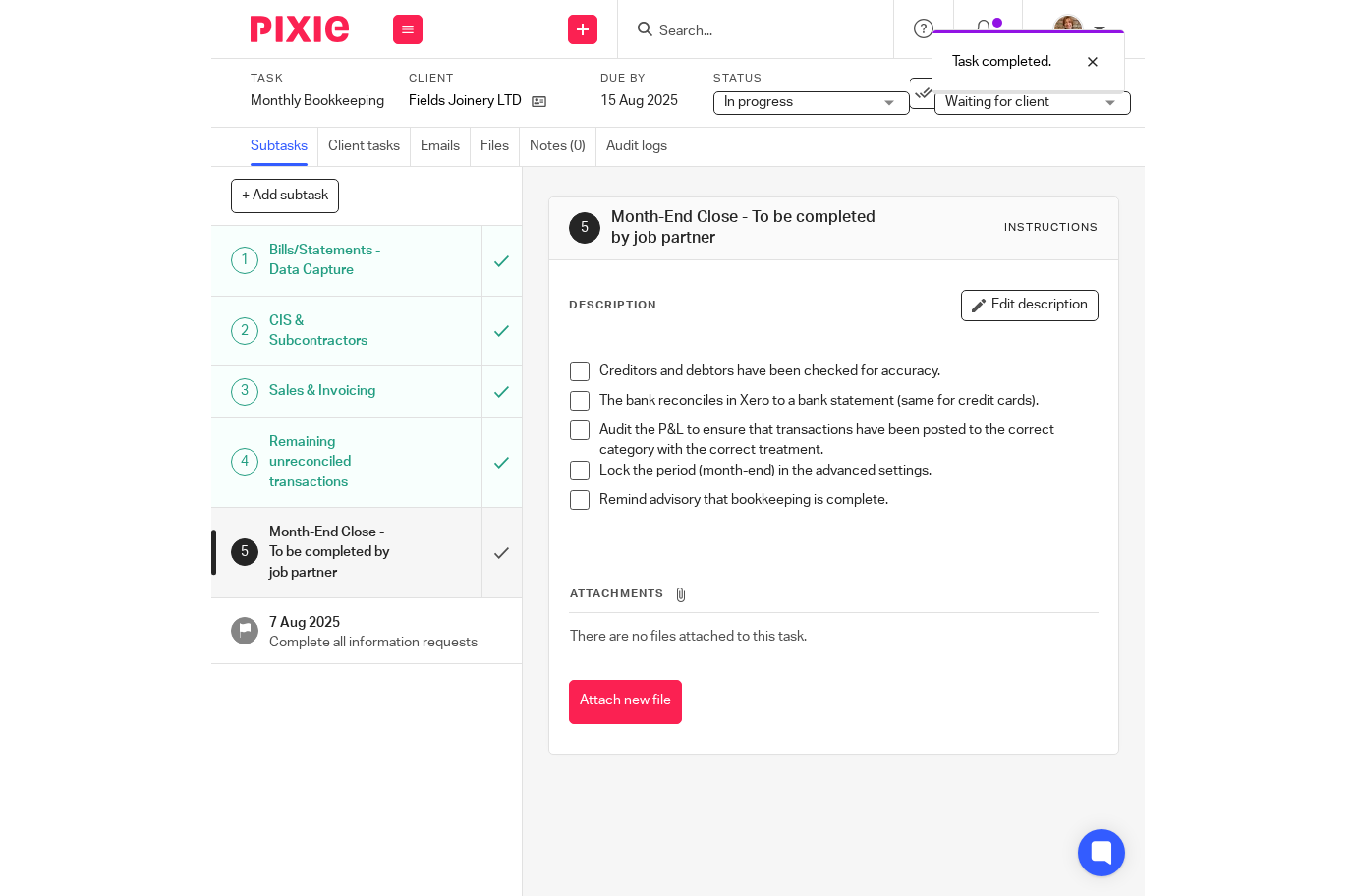 scroll, scrollTop: 0, scrollLeft: 0, axis: both 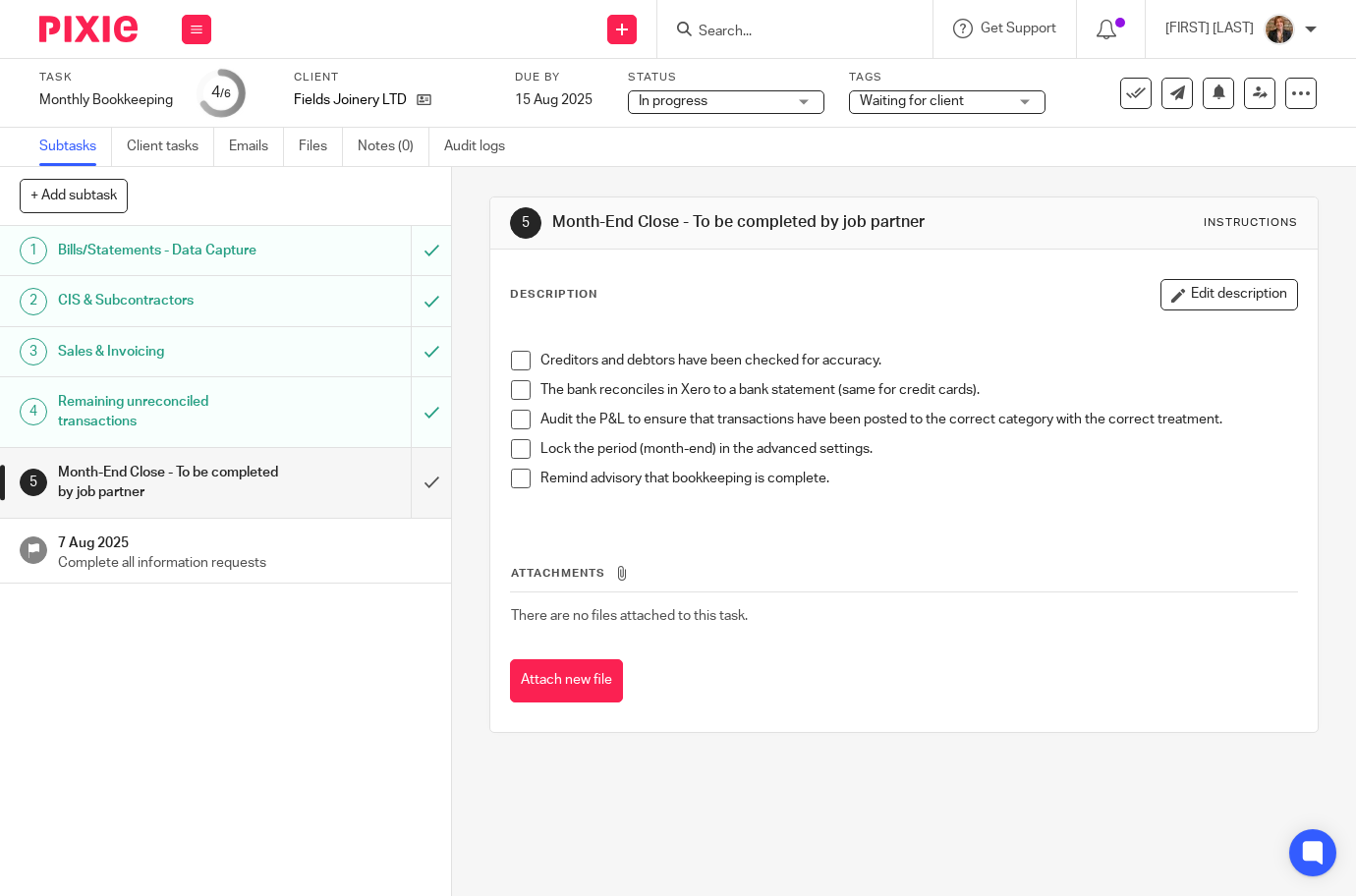 click on "Waiting for client" at bounding box center (947, 102) 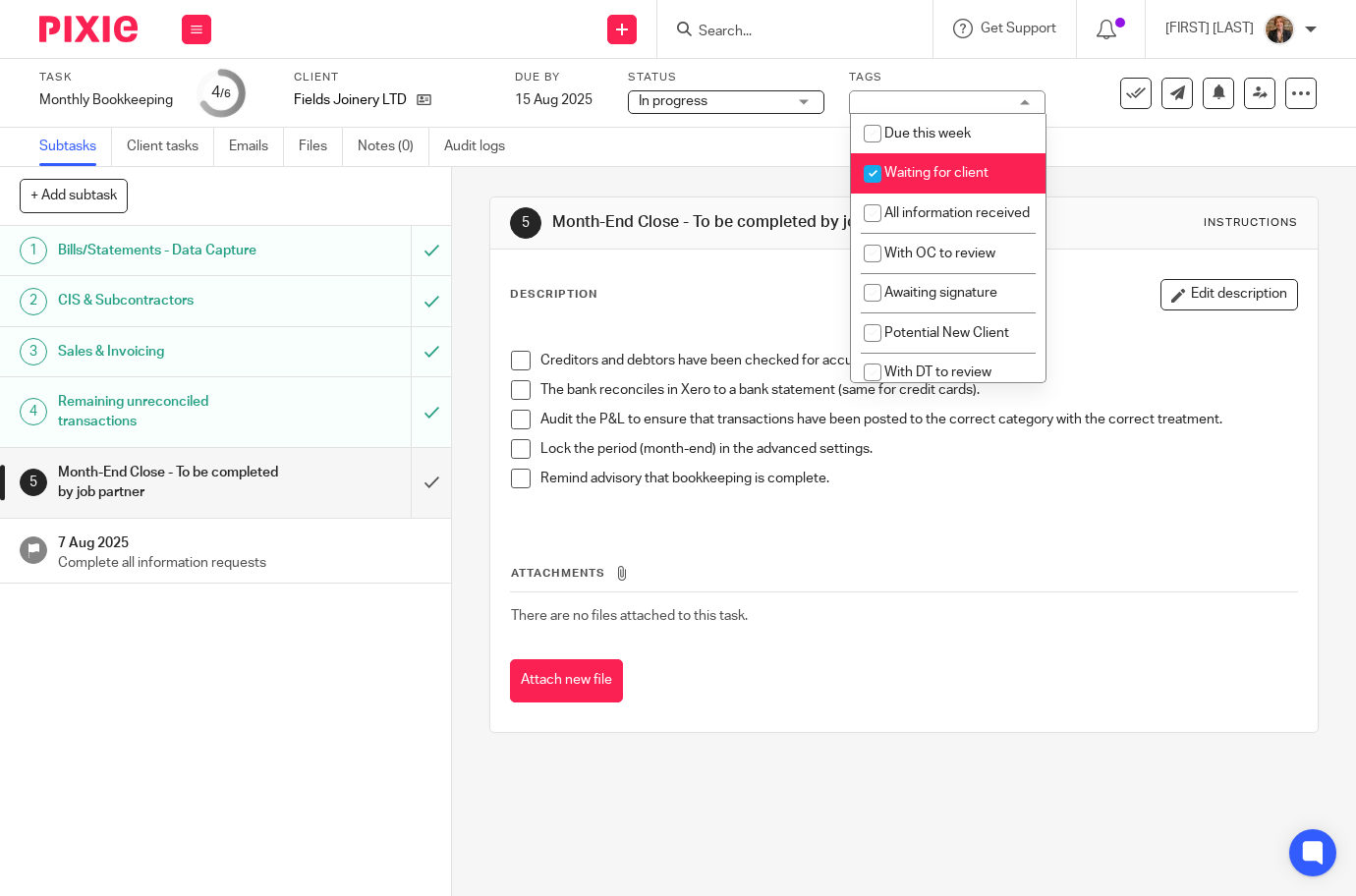 click on "Waiting for client" at bounding box center (936, 173) 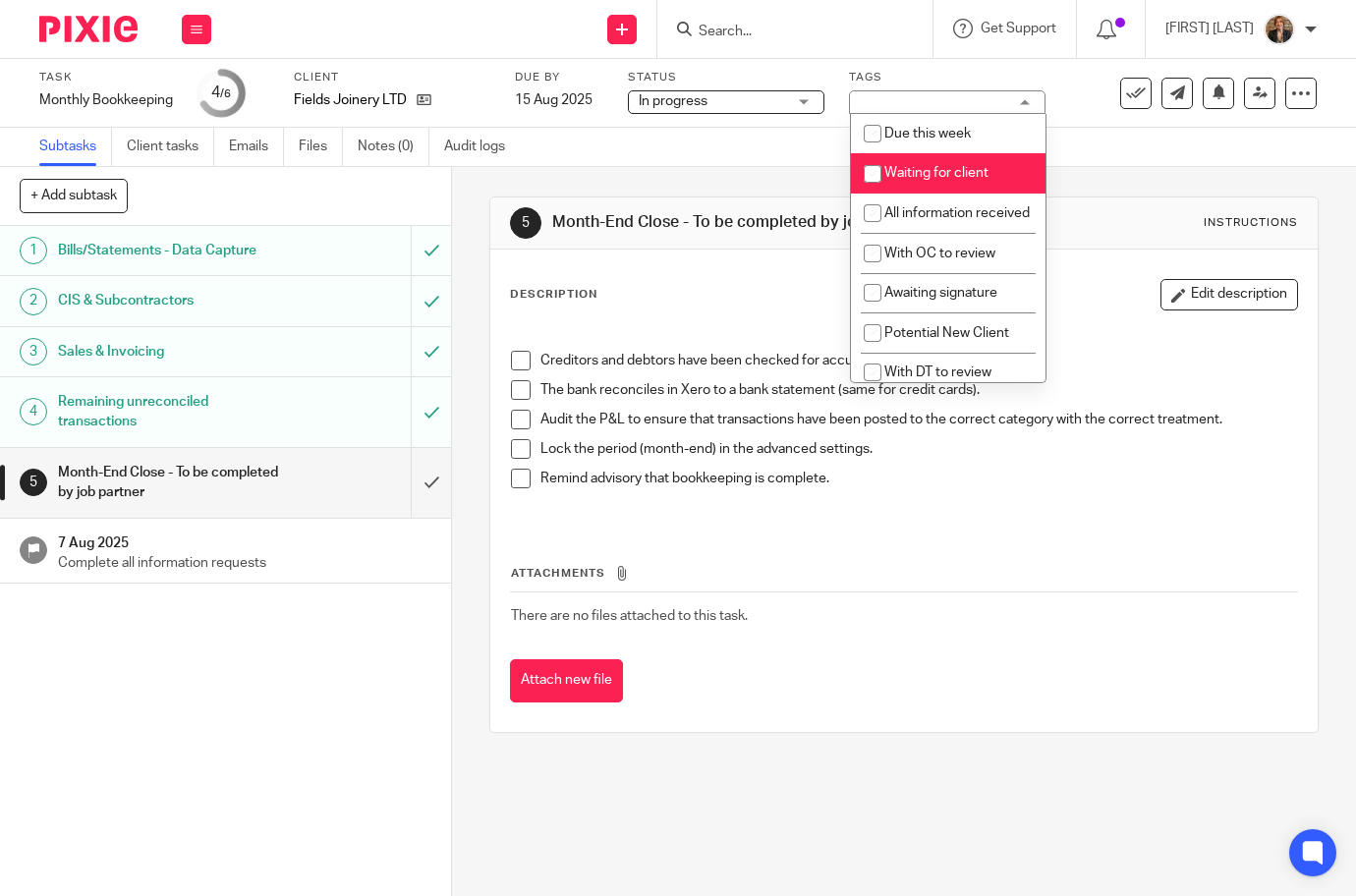 checkbox on "false" 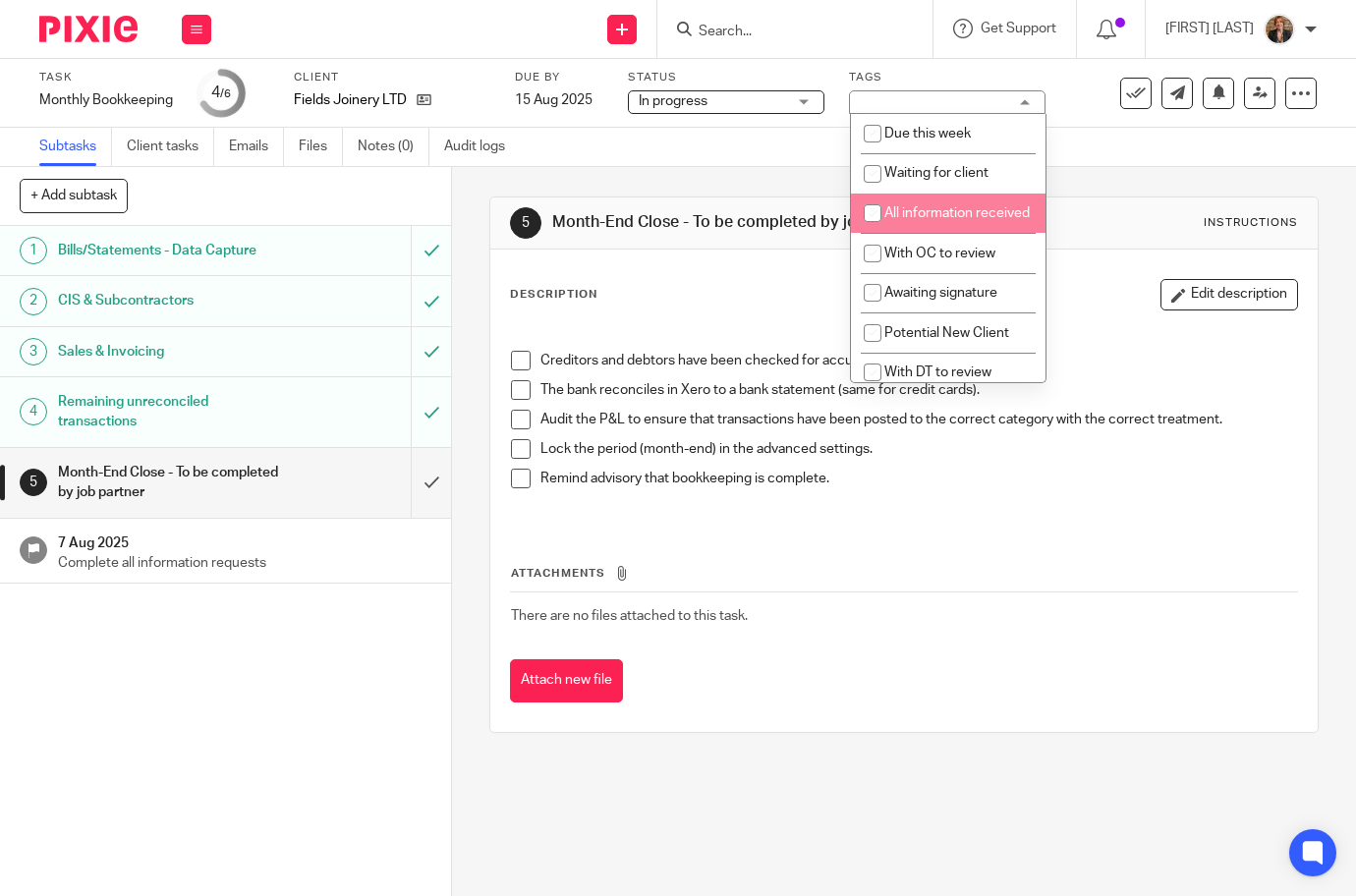 click on "All information received" at bounding box center [957, 213] 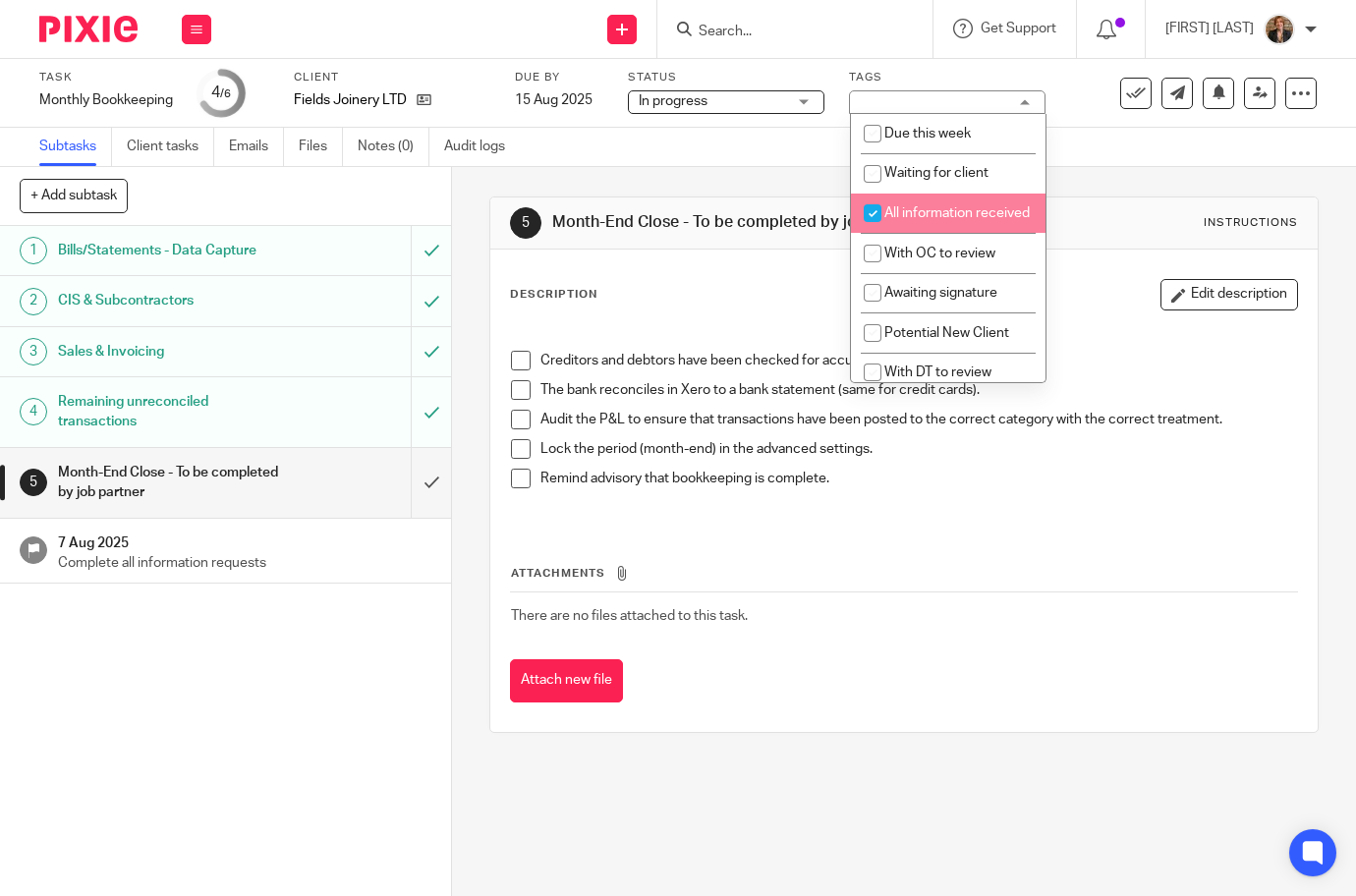 checkbox on "true" 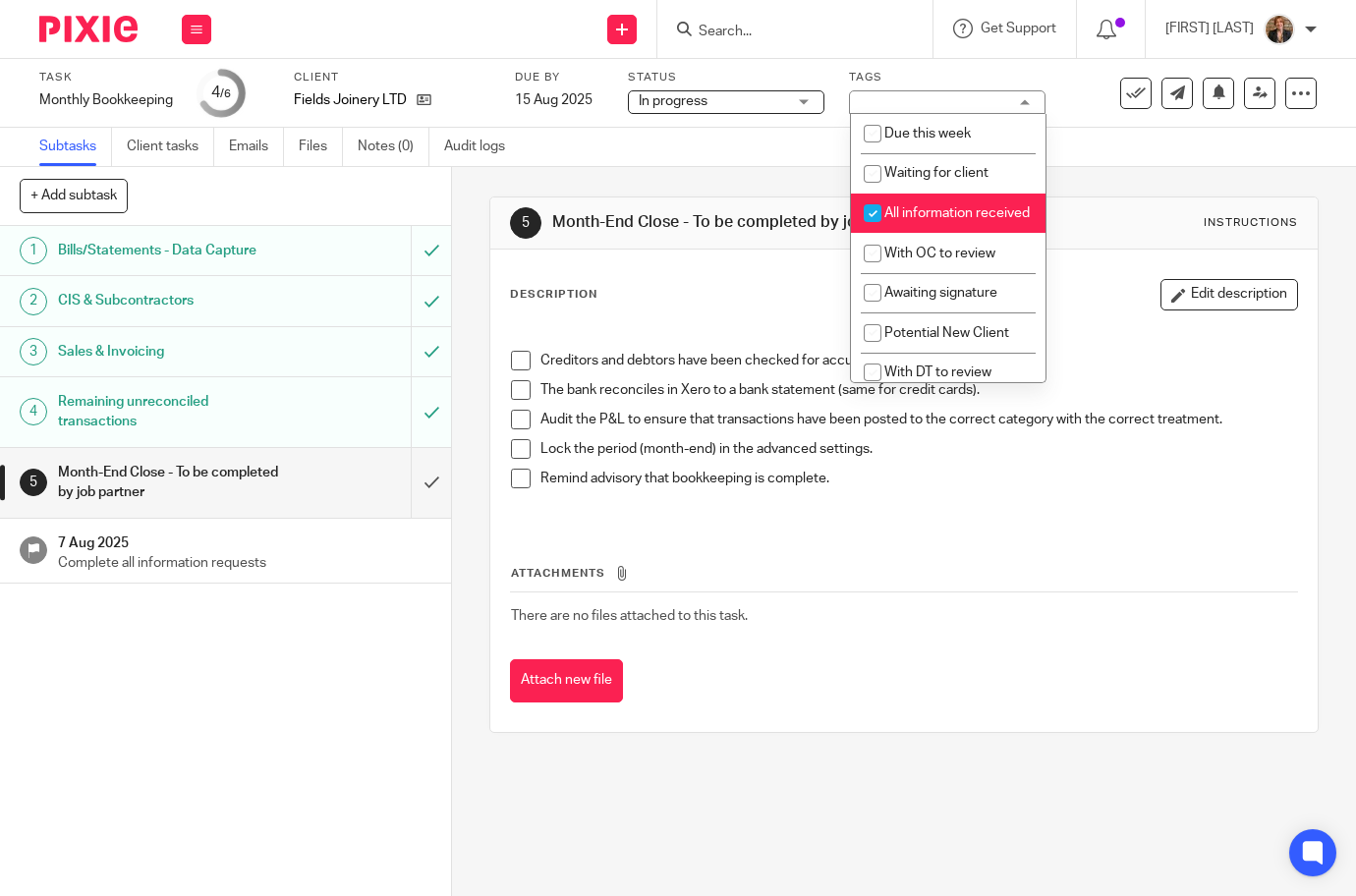 click on "5
Month-End Close - To be completed by job partner
Instructions
Description
Edit description
Creditors and debtors have been checked for accuracy.   The bank reconciles in Xero to a bank statement (same for credit cards).   Audit the P&L to ensure that transactions have been posted to the correct category with the correct treatment.   Lock the period (month-end) in the advanced settings.   Remind advisory that bookkeeping is complete.           Attachments     There are no files attached to this task.   Attach new file" at bounding box center (903, 465) 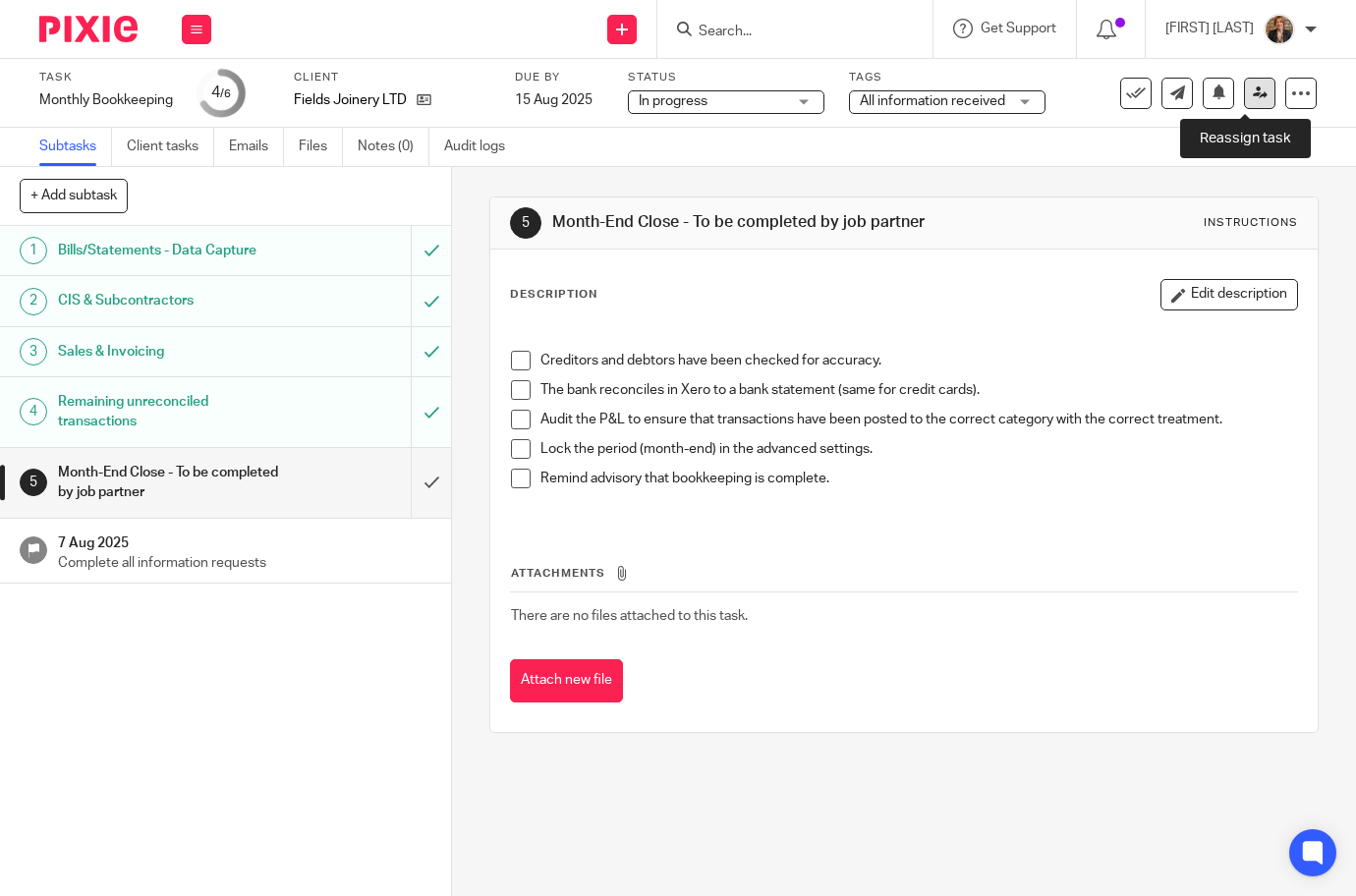 click at bounding box center [1260, 93] 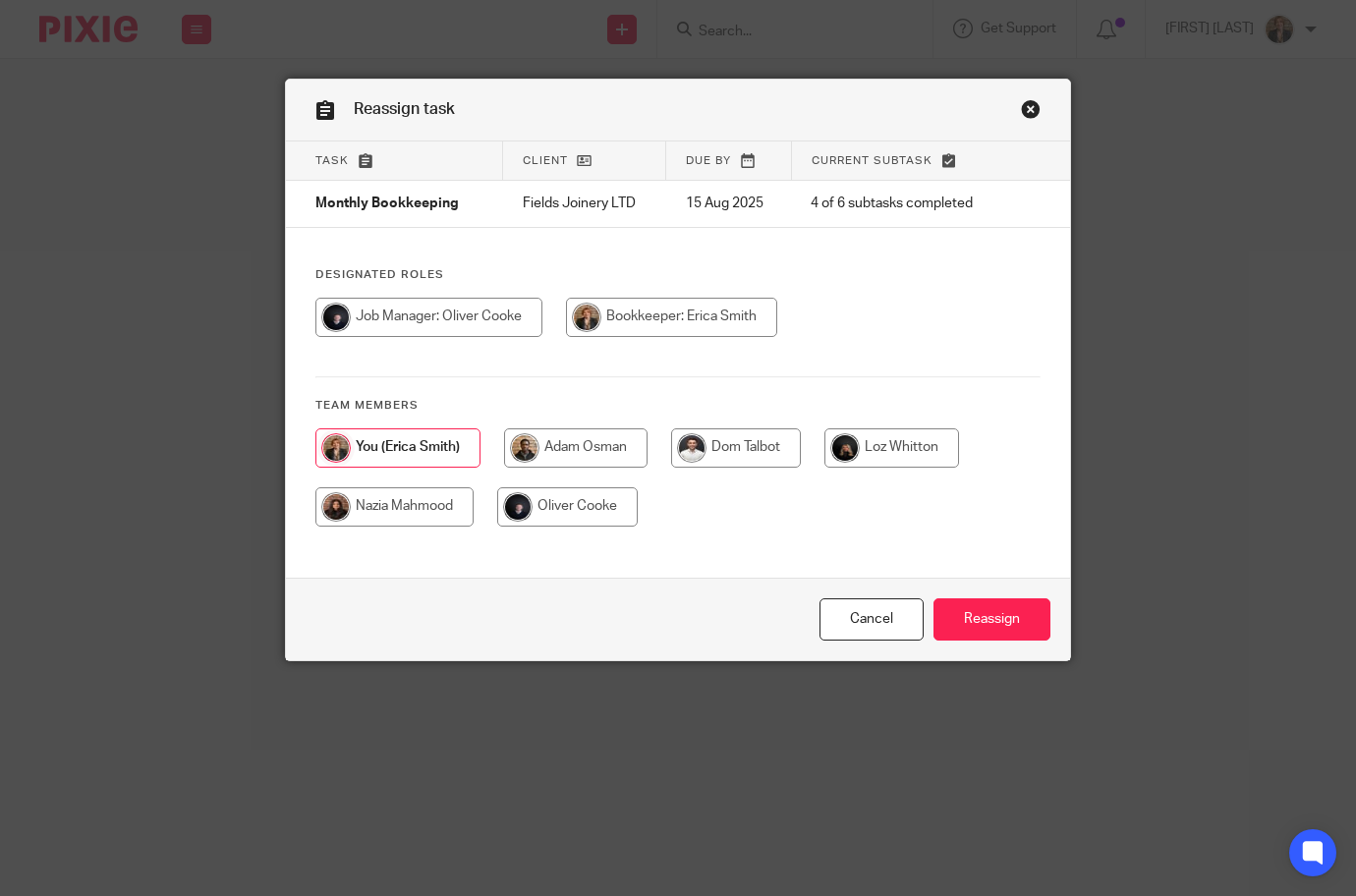 scroll, scrollTop: 0, scrollLeft: 0, axis: both 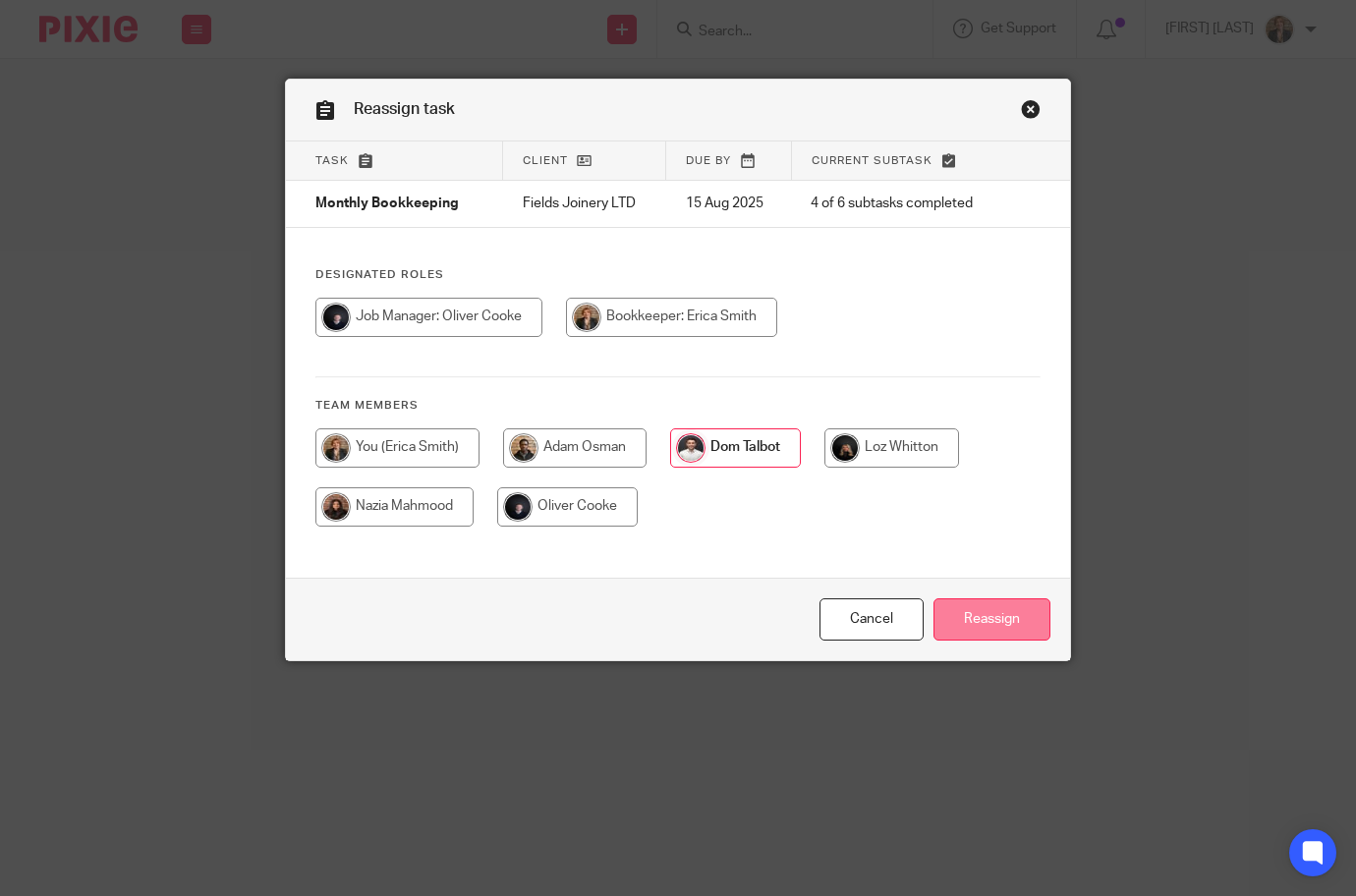 click on "Reassign" at bounding box center (991, 619) 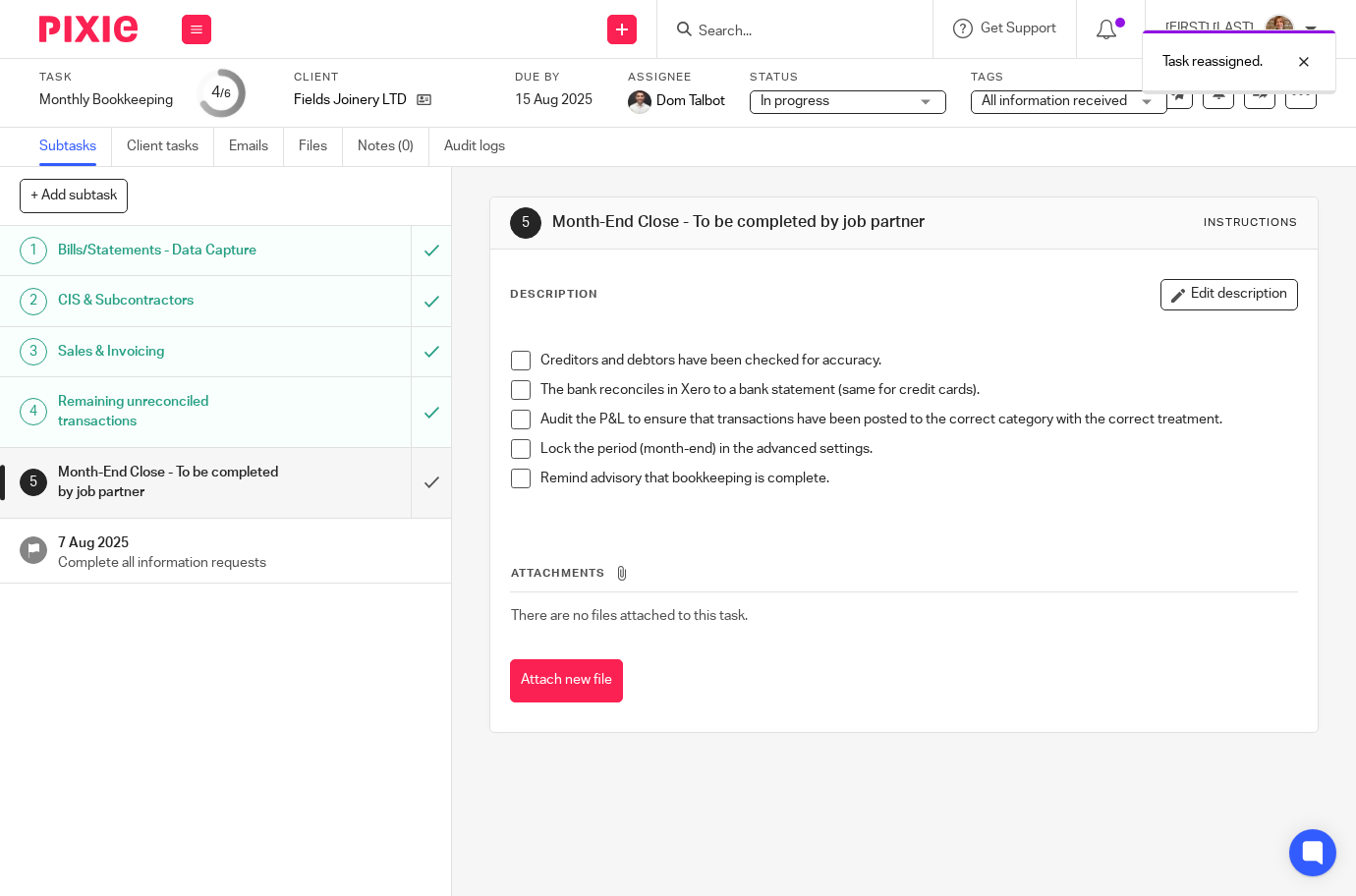 scroll, scrollTop: 0, scrollLeft: 0, axis: both 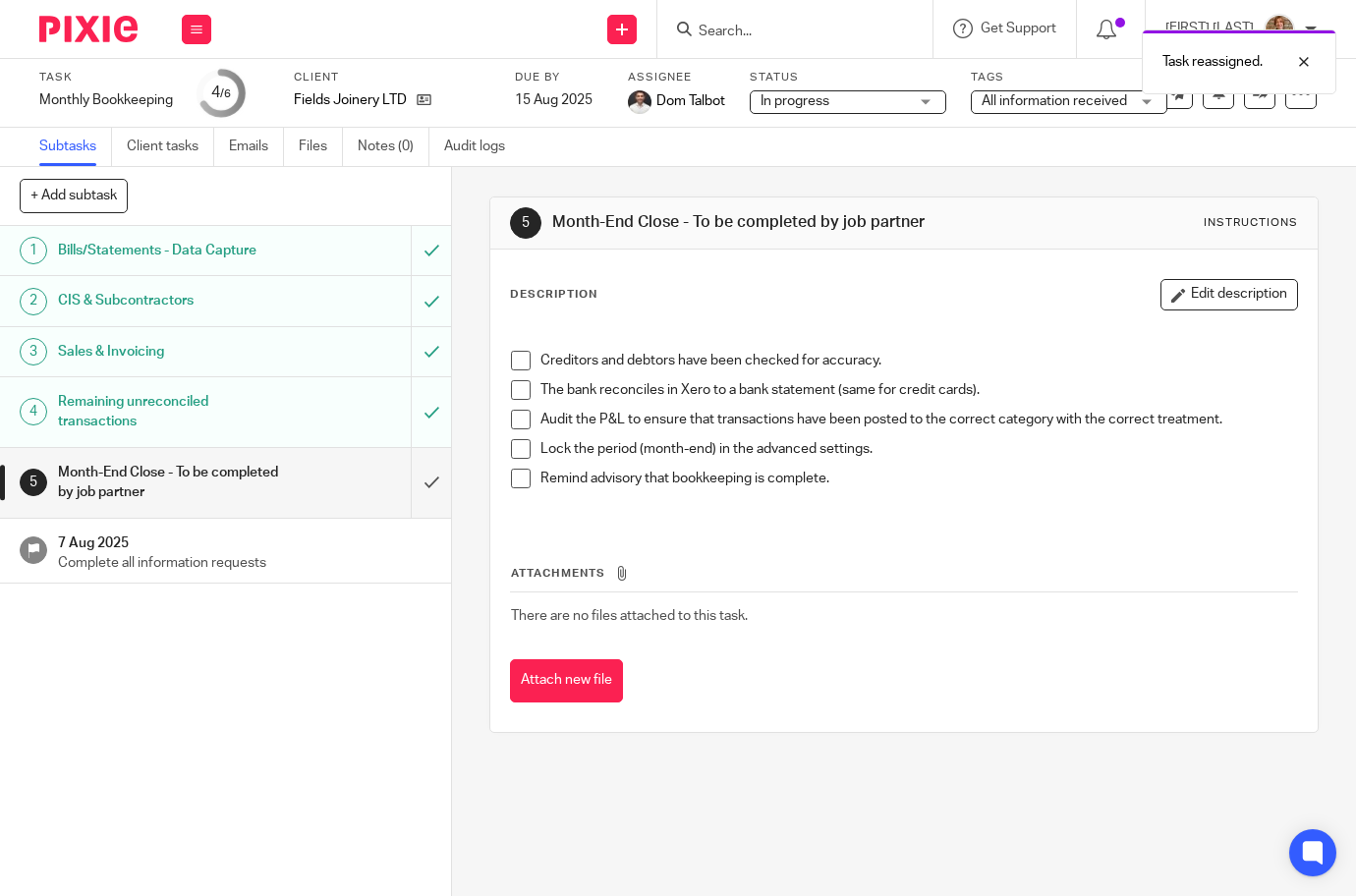 click at bounding box center [88, 28] 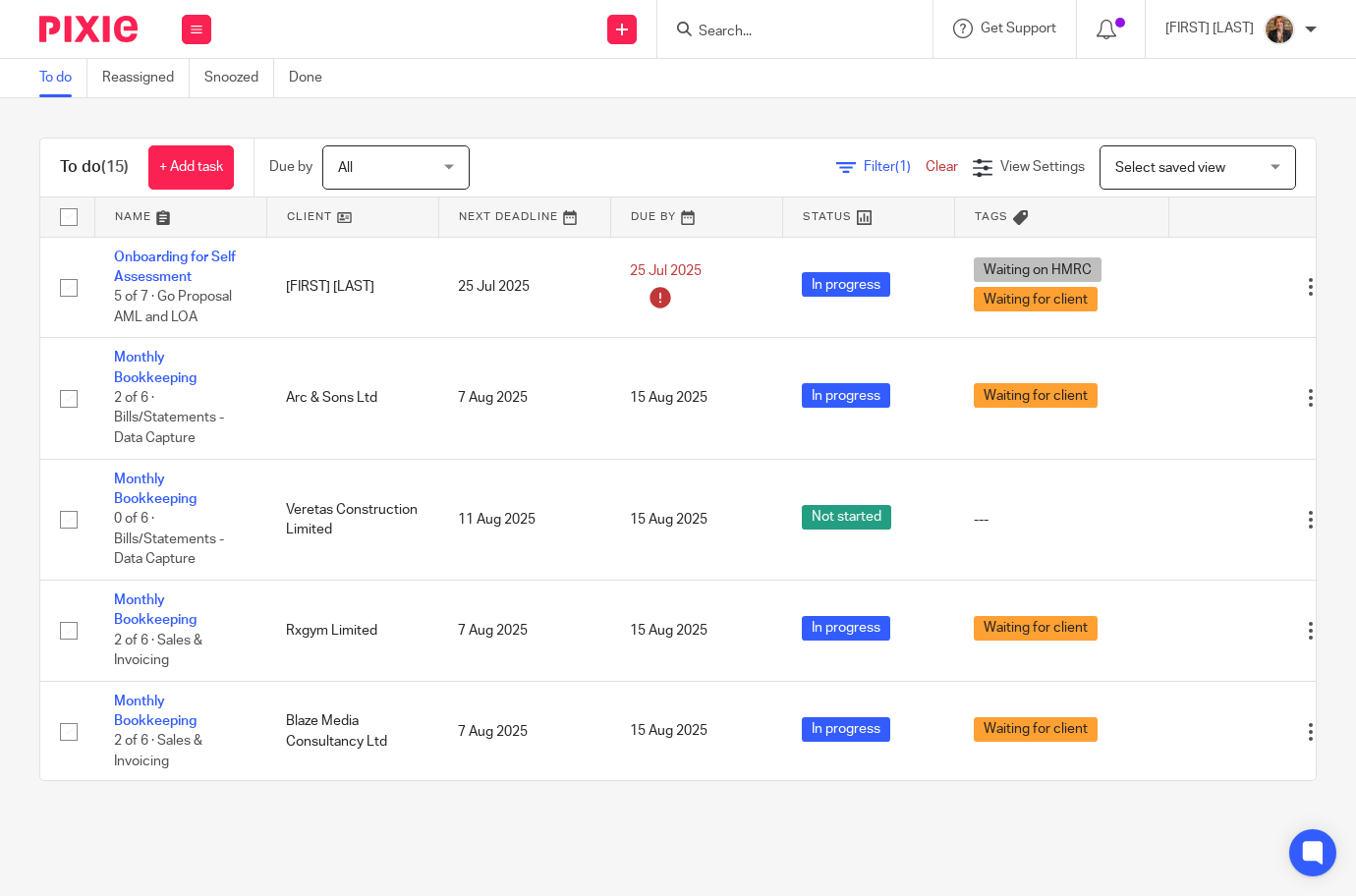 scroll, scrollTop: 0, scrollLeft: 0, axis: both 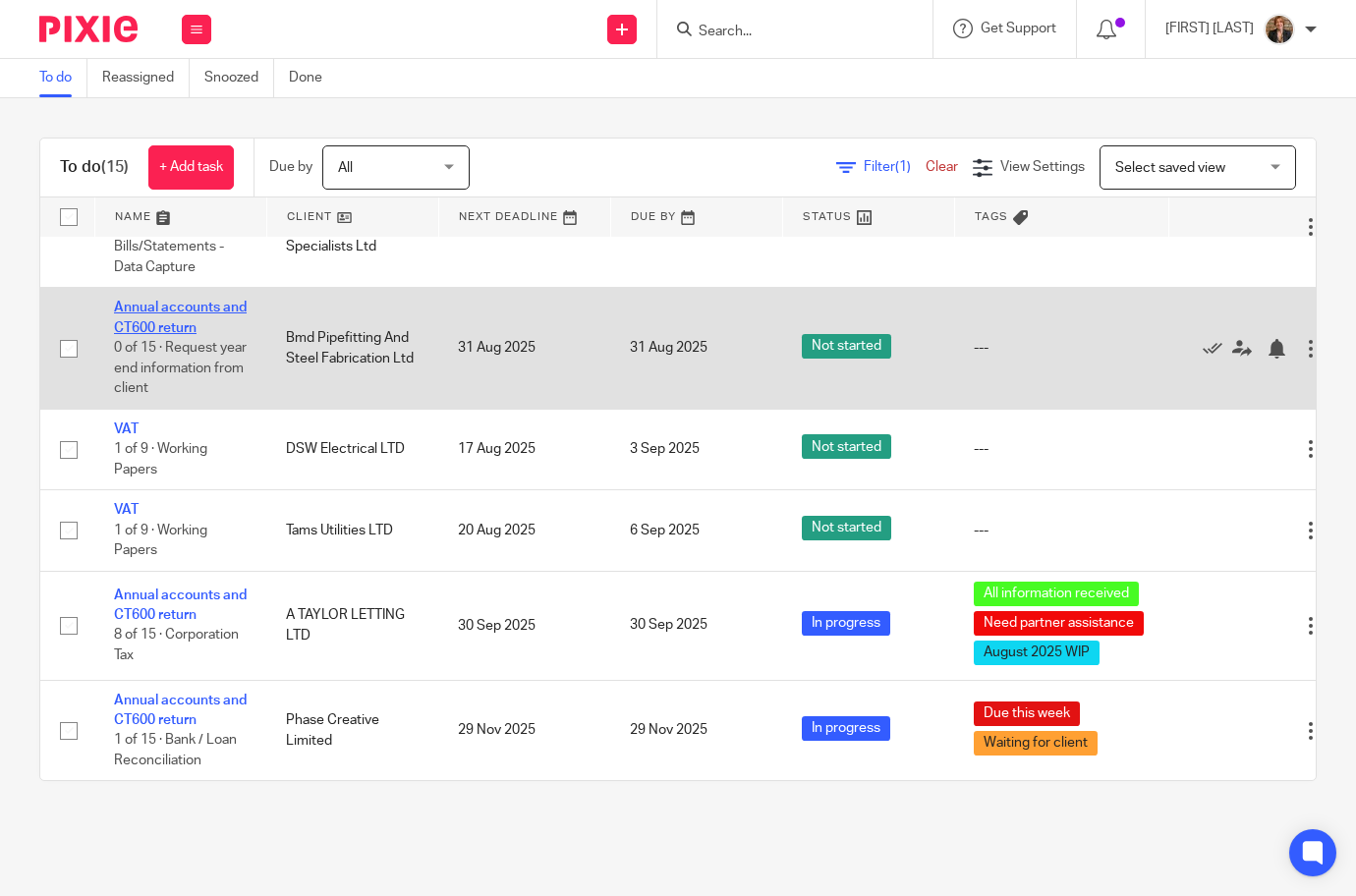 click on "Annual accounts and CT600 return" at bounding box center [180, 317] 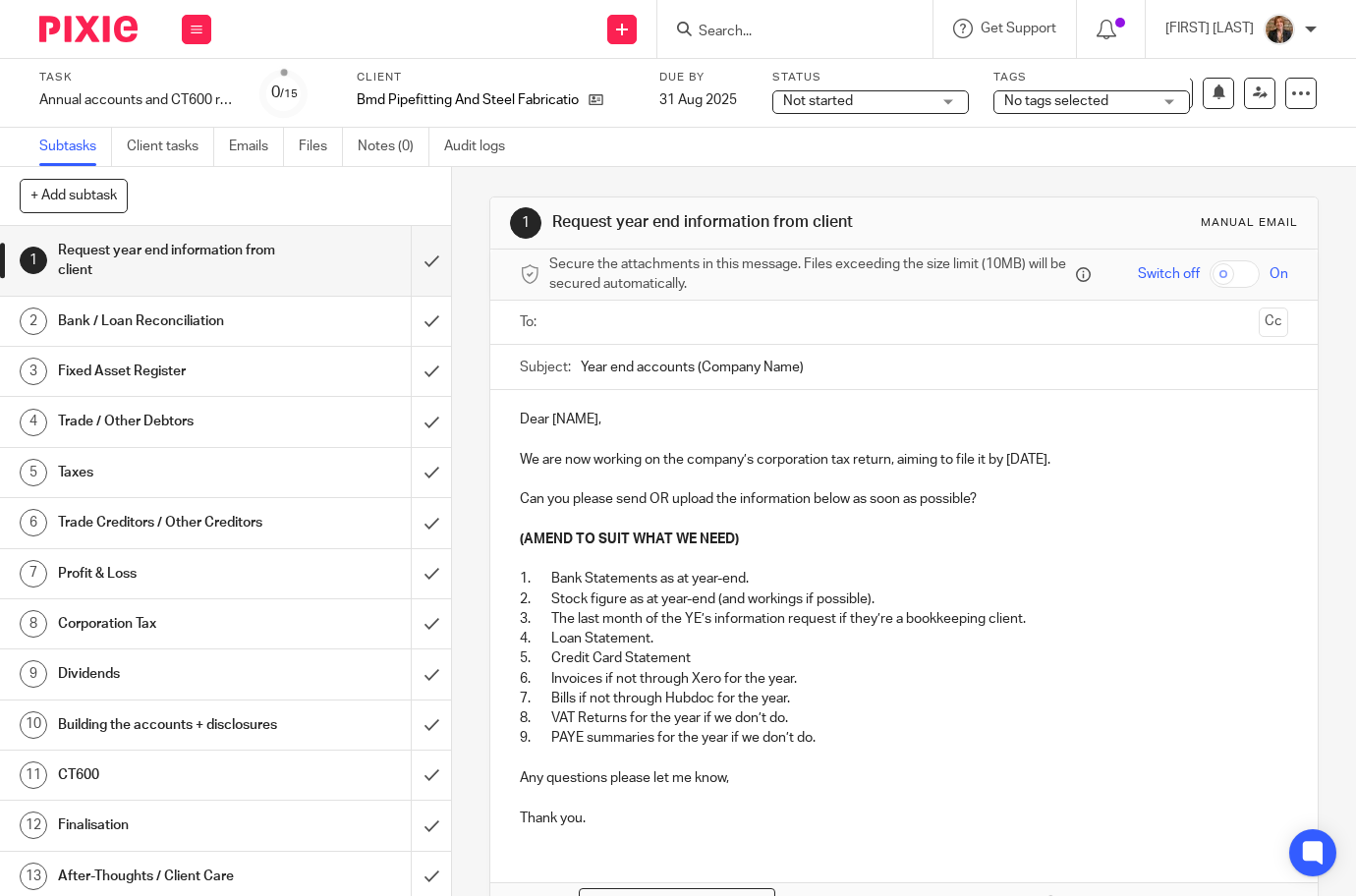 scroll, scrollTop: 0, scrollLeft: 0, axis: both 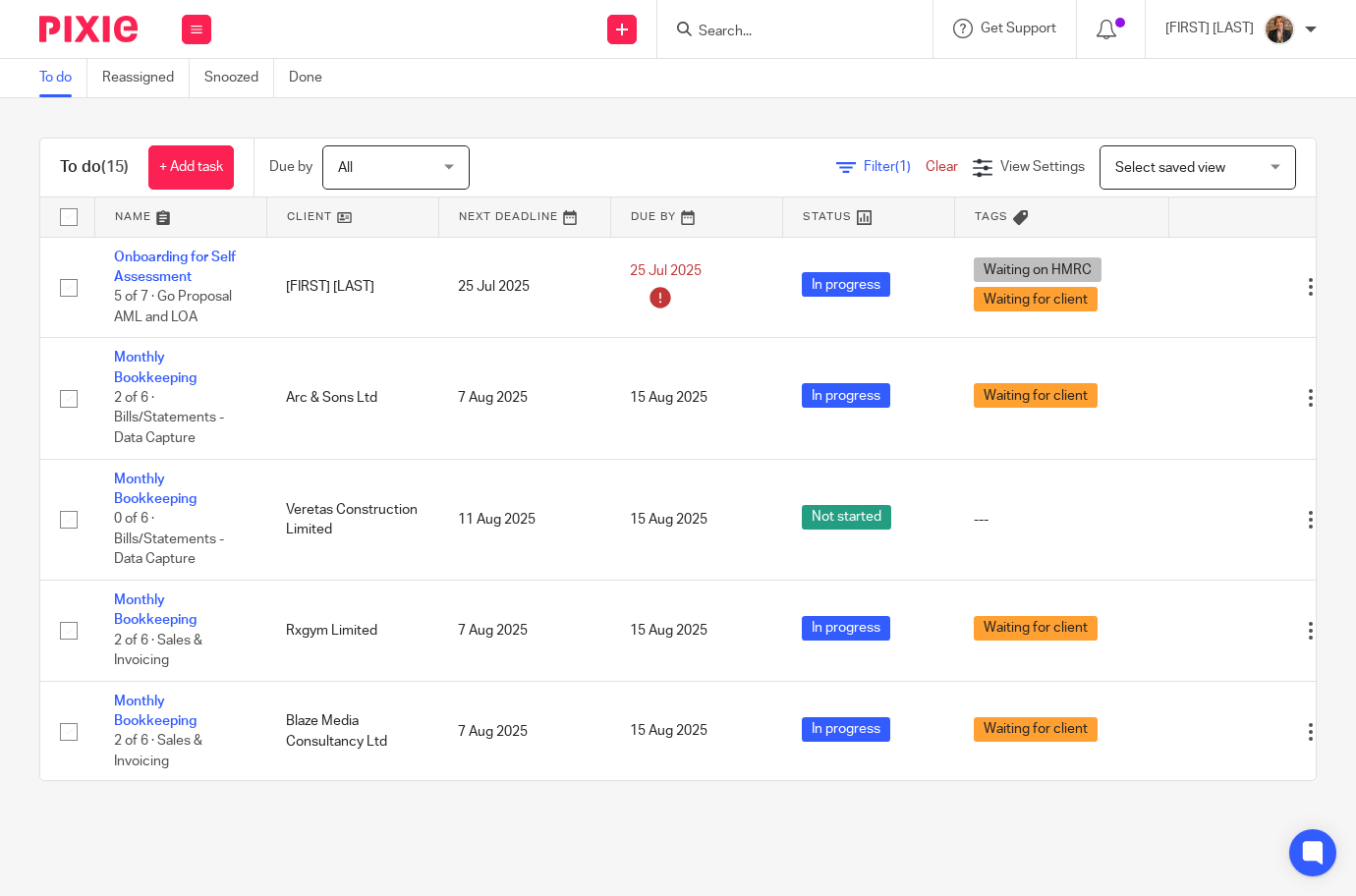 click on "Select saved view" at bounding box center [1187, 167] 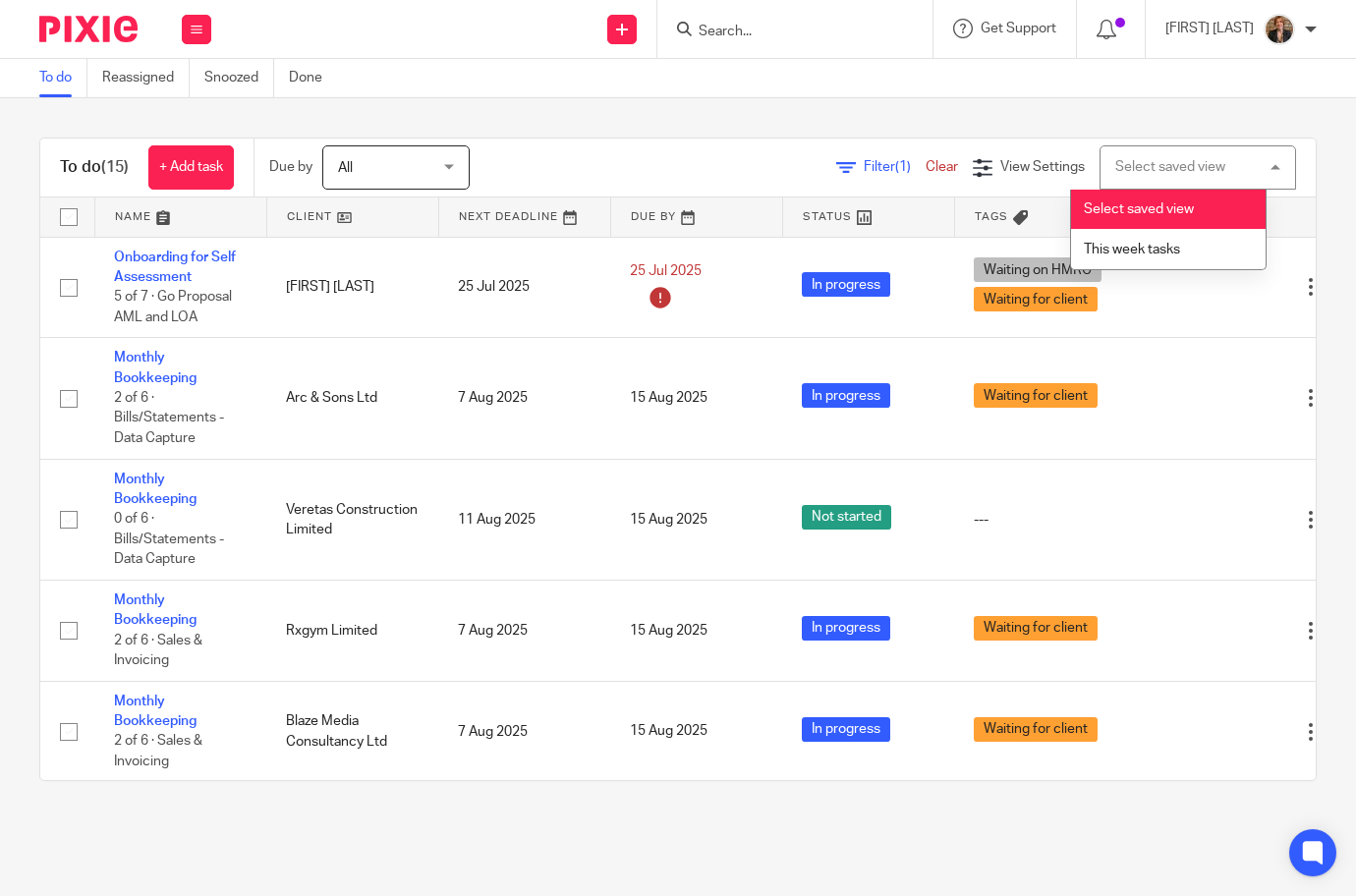 click on "Select saved view
Select saved view" at bounding box center (1198, 167) 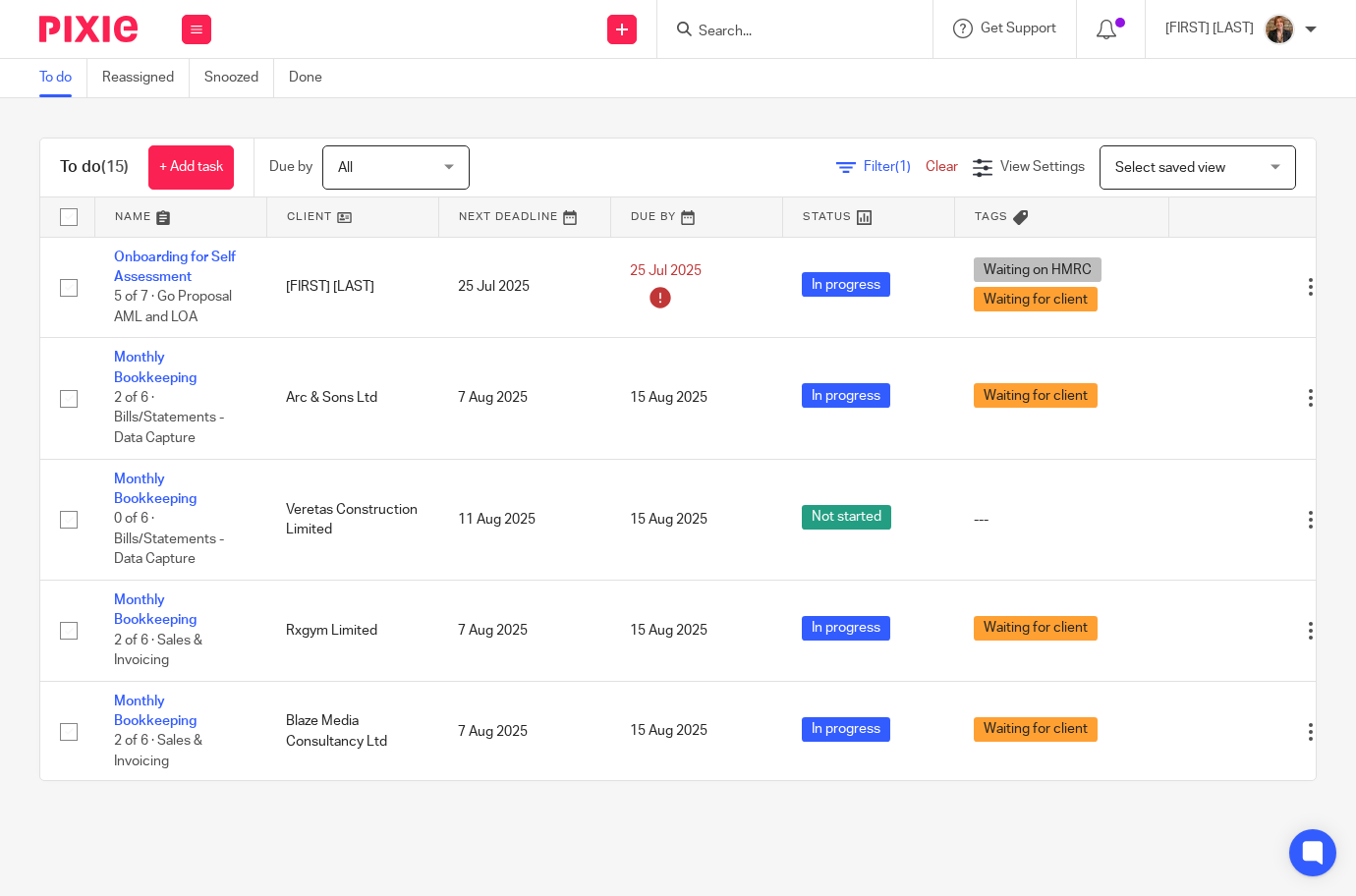 click on "Filter
(1) Clear     View Settings   View Settings     (1) Filters   Clear   Save     Manage saved views
Select saved view
Select saved view
Select saved view
This week tasks" at bounding box center [910, 167] 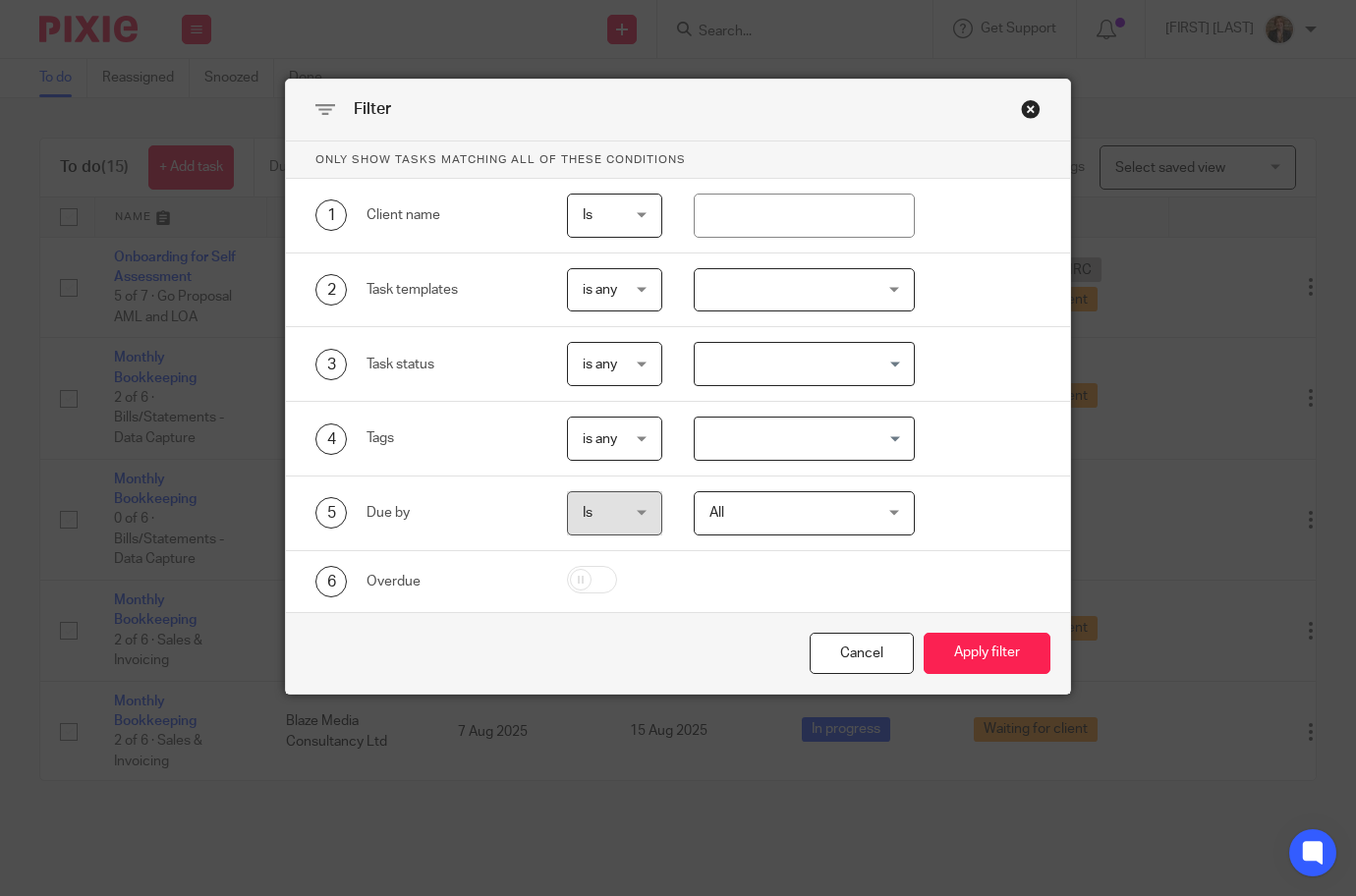 click at bounding box center (804, 290) 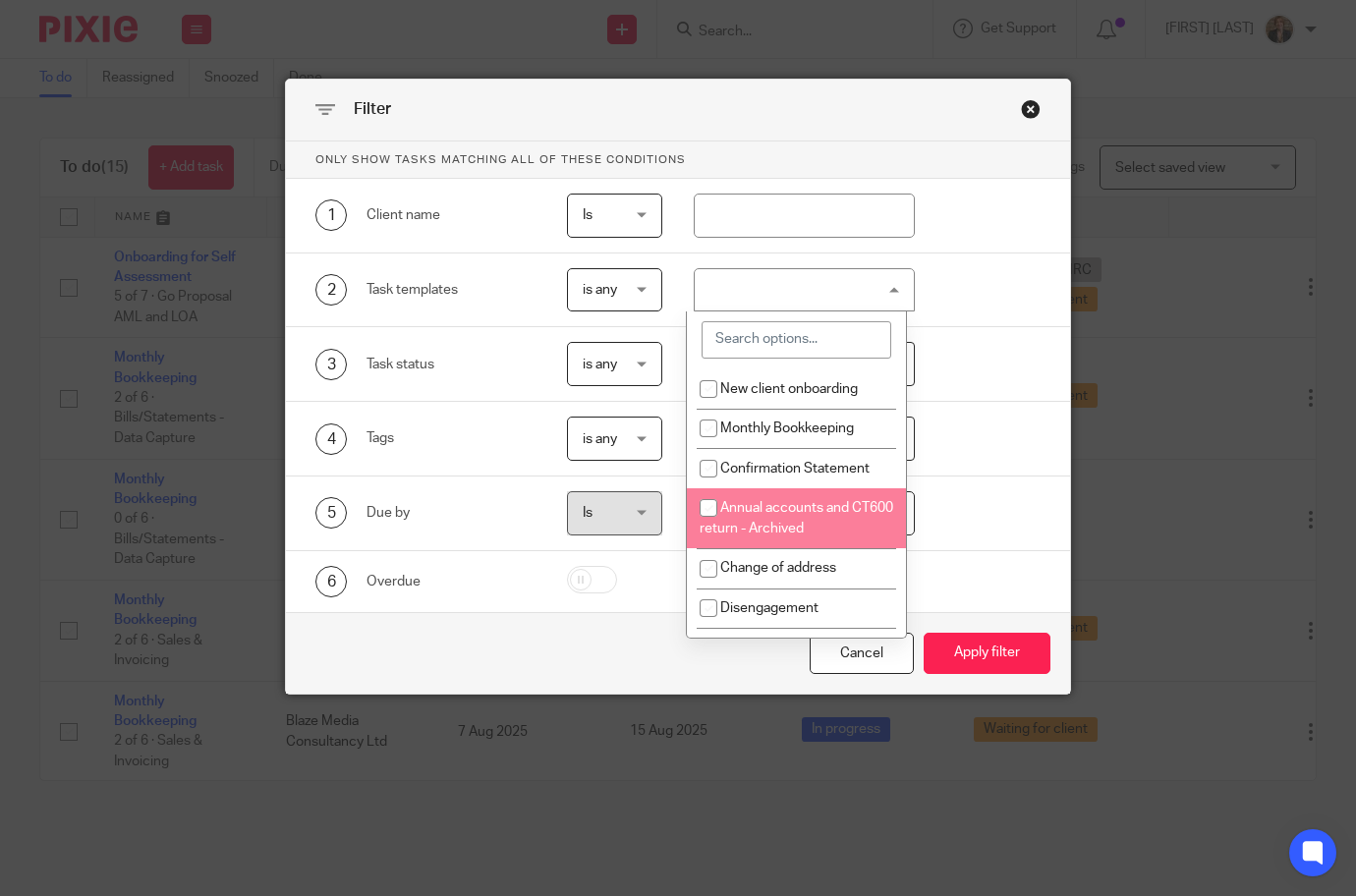 click on "Annual accounts and CT600 return - Archived" at bounding box center [796, 518] 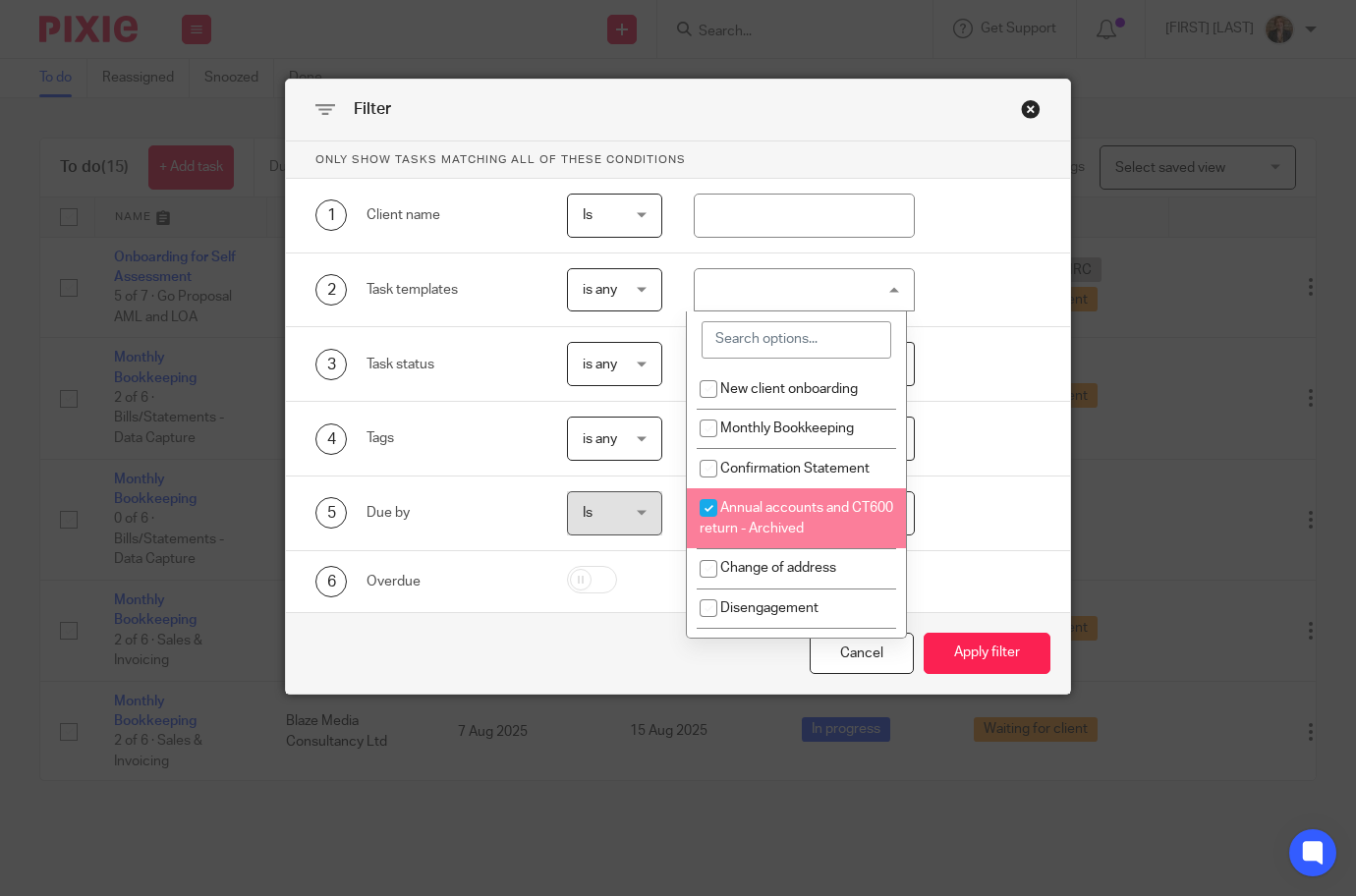 checkbox on "true" 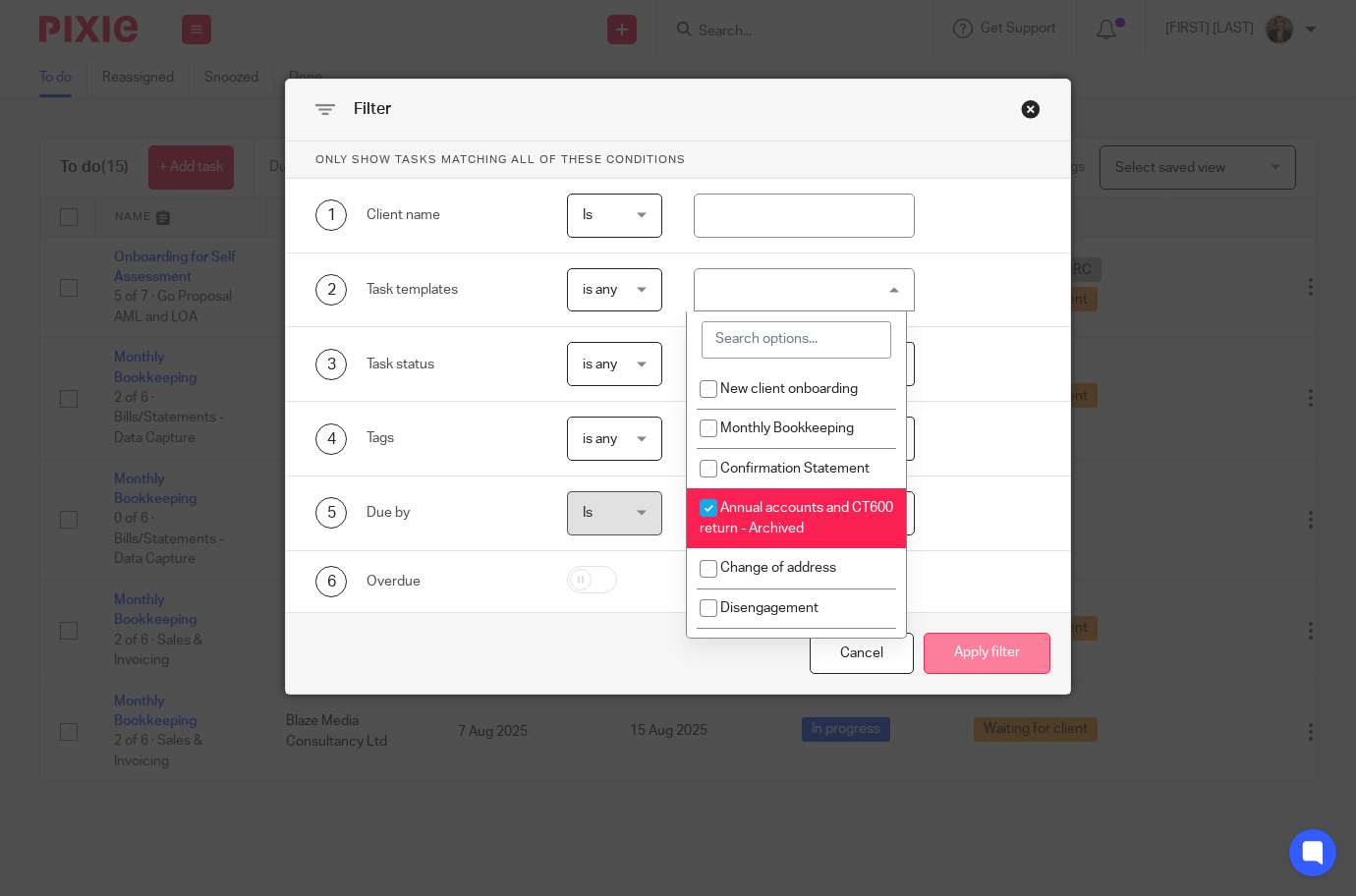 click on "Apply filter" at bounding box center [987, 653] 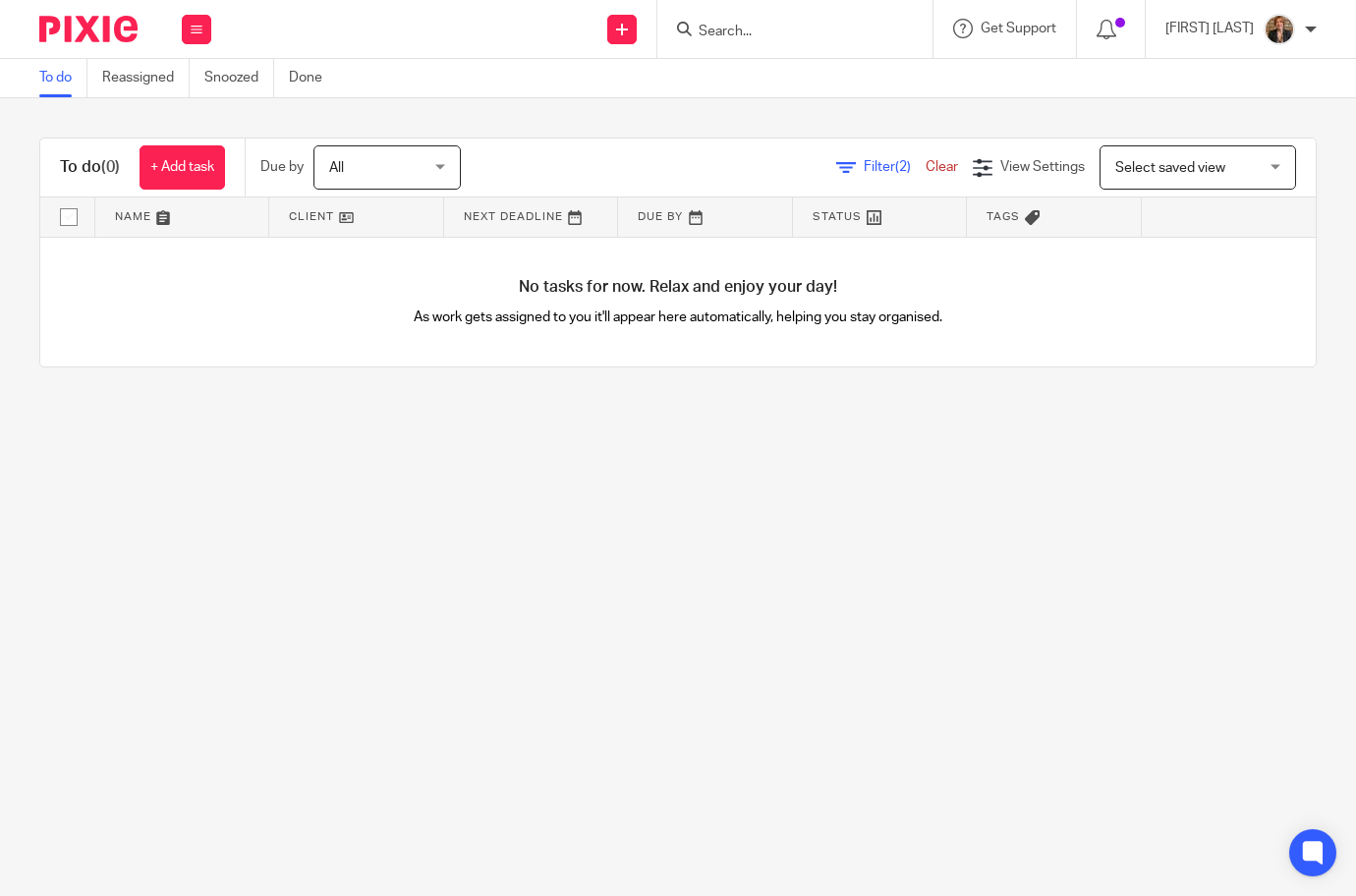 scroll, scrollTop: 0, scrollLeft: 0, axis: both 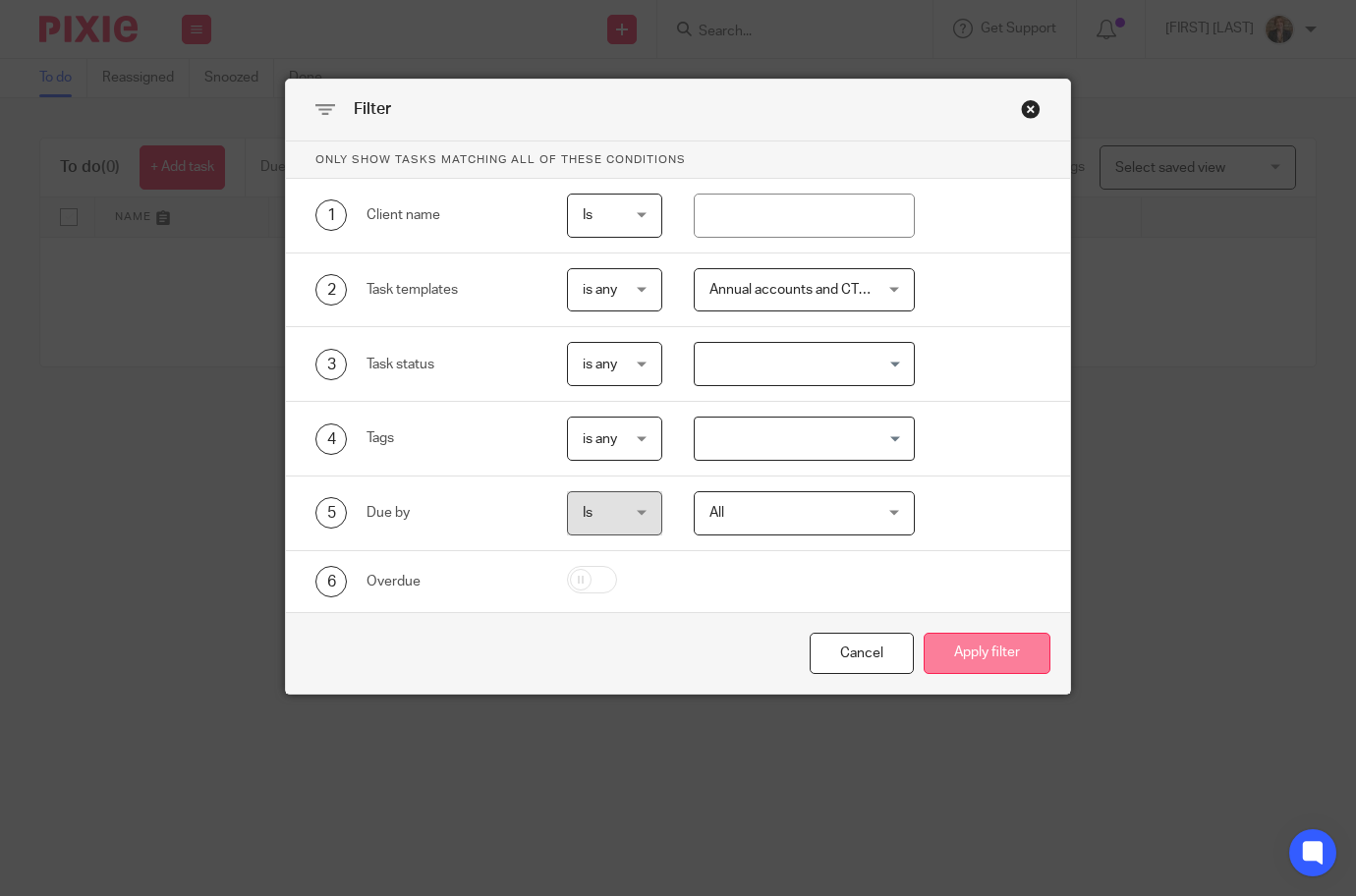 click on "Apply filter" at bounding box center [987, 653] 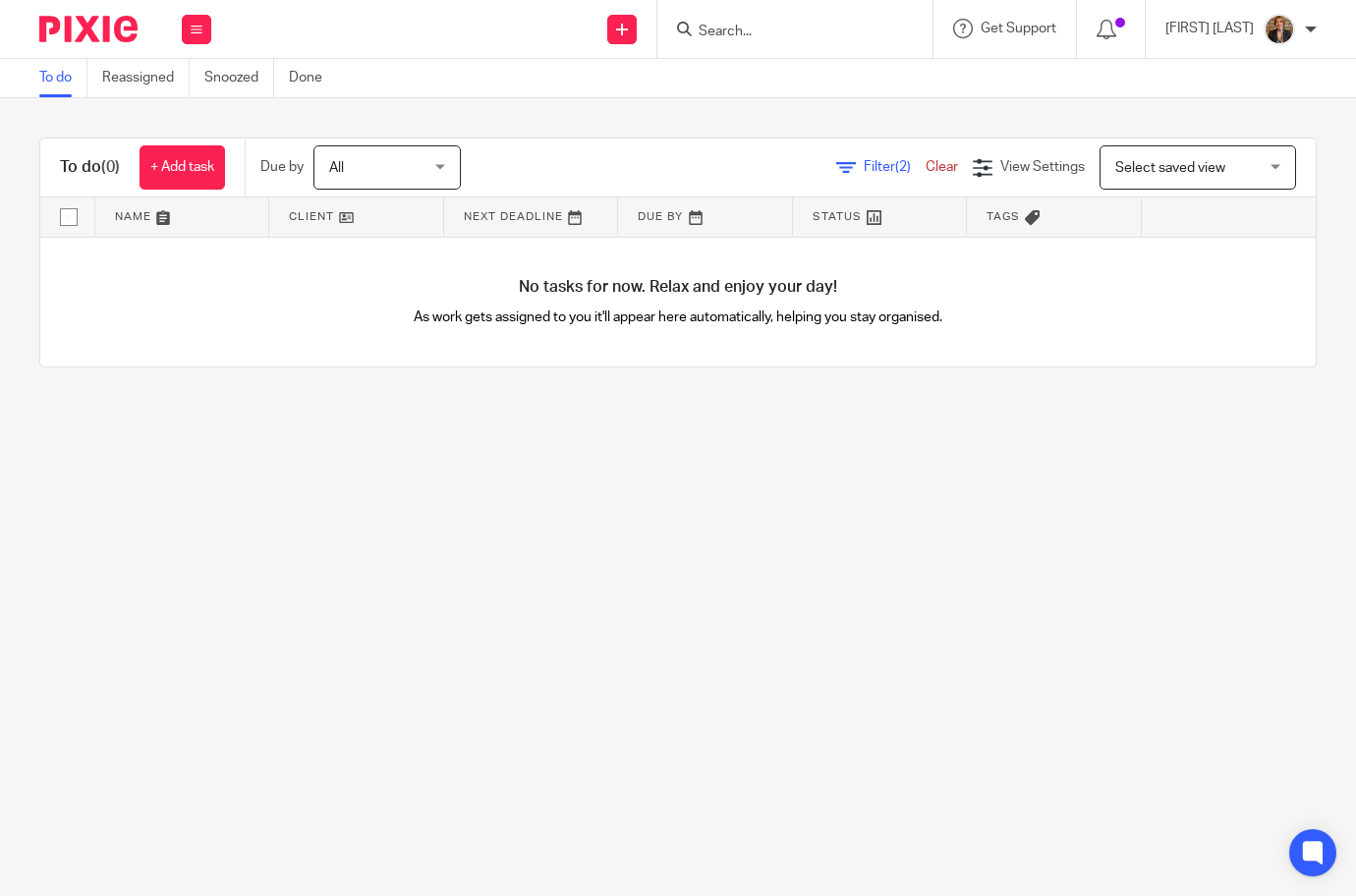 scroll, scrollTop: 0, scrollLeft: 0, axis: both 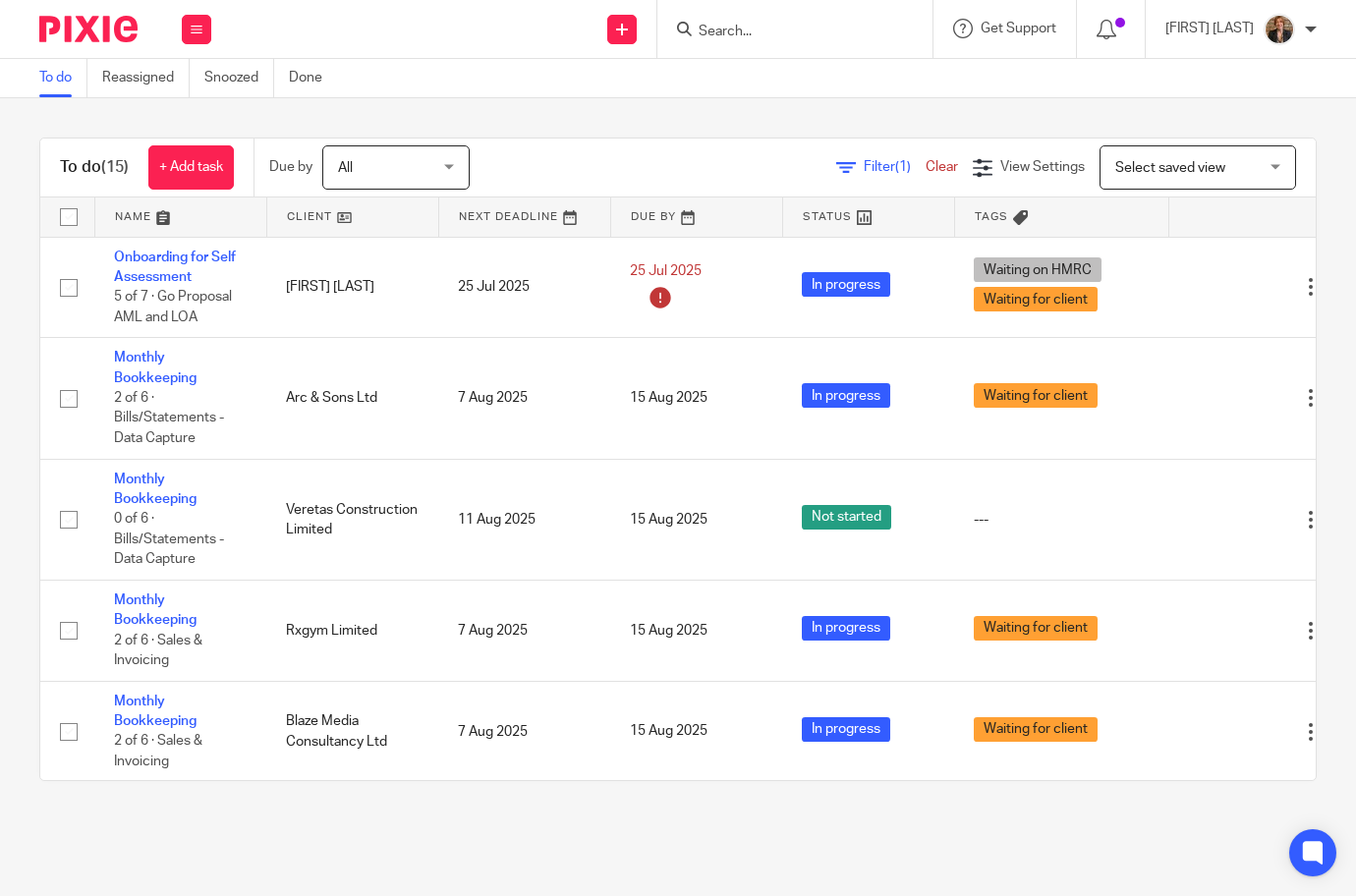 click on "Filter
(1)" at bounding box center [894, 167] 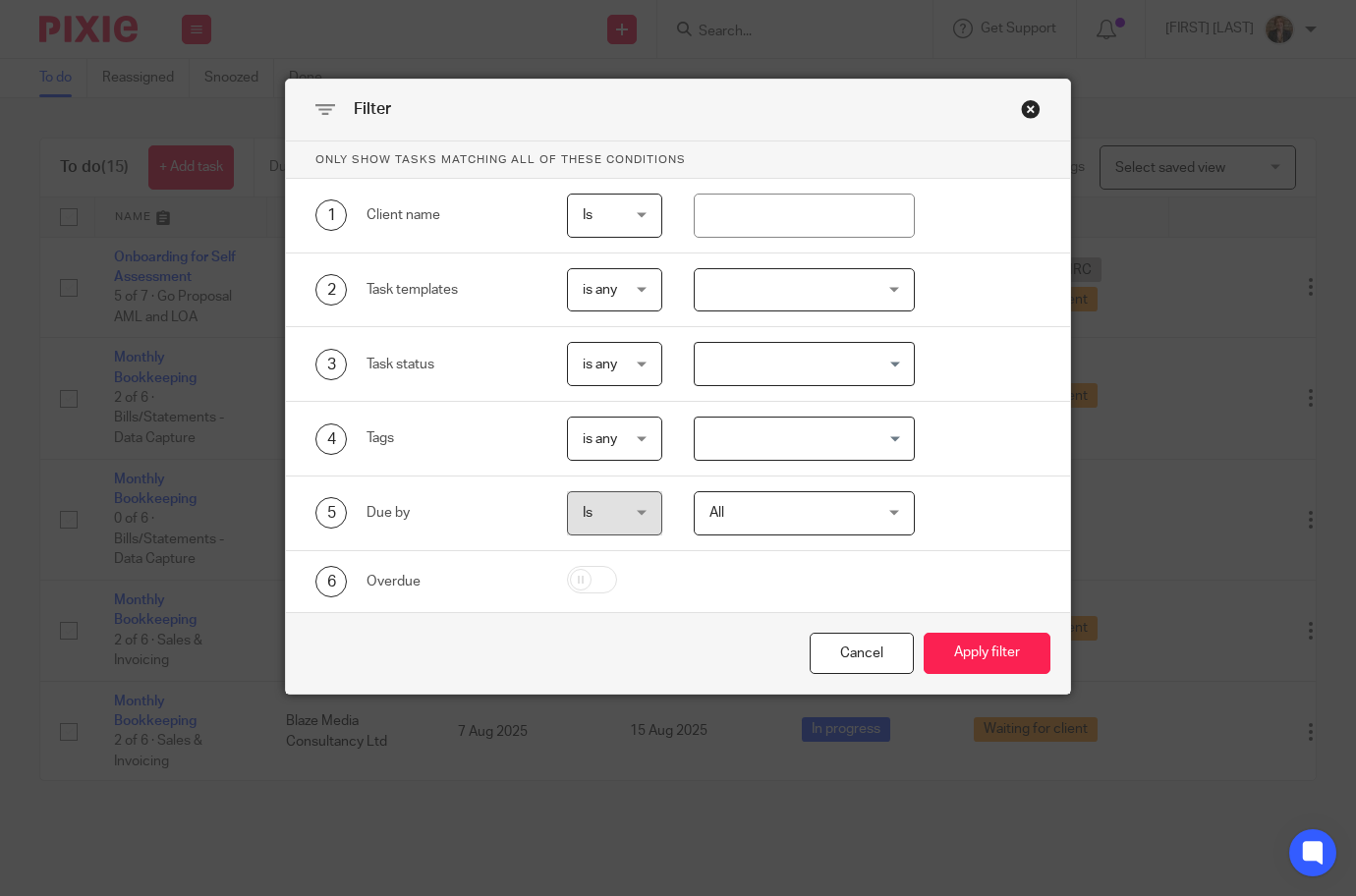 click at bounding box center (800, 438) 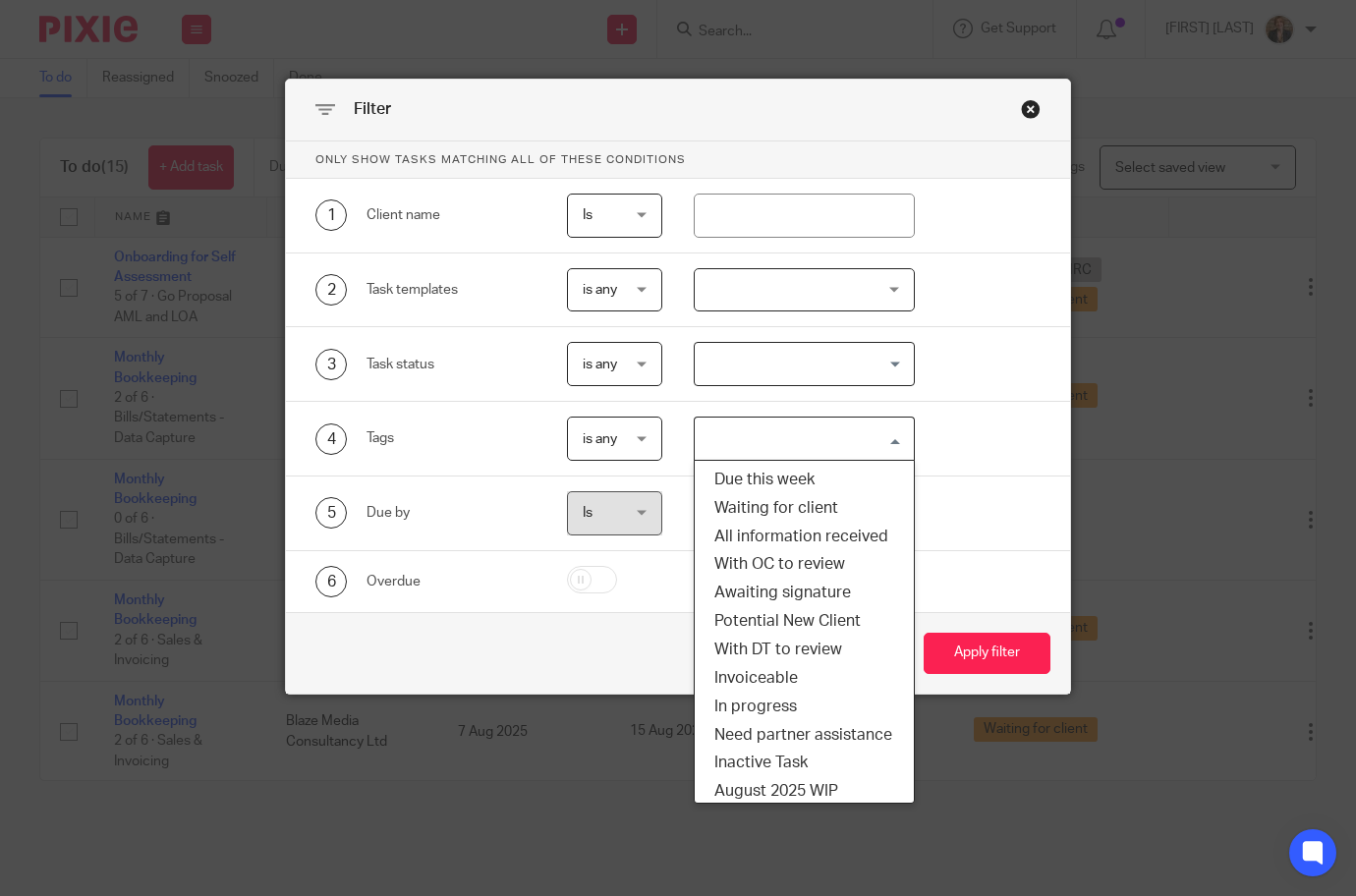 click at bounding box center (800, 438) 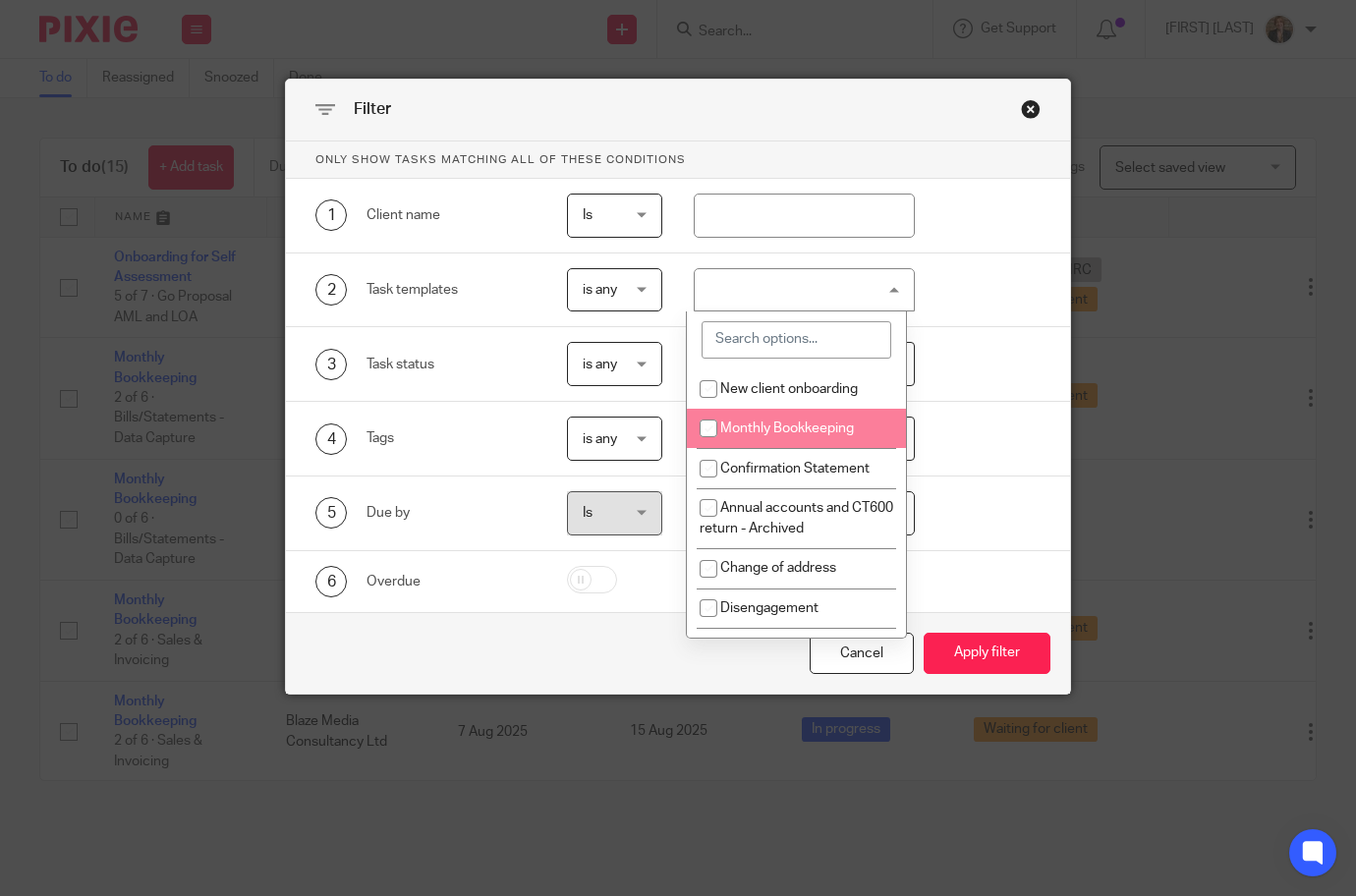 click on "Monthly Bookkeeping" at bounding box center (796, 428) 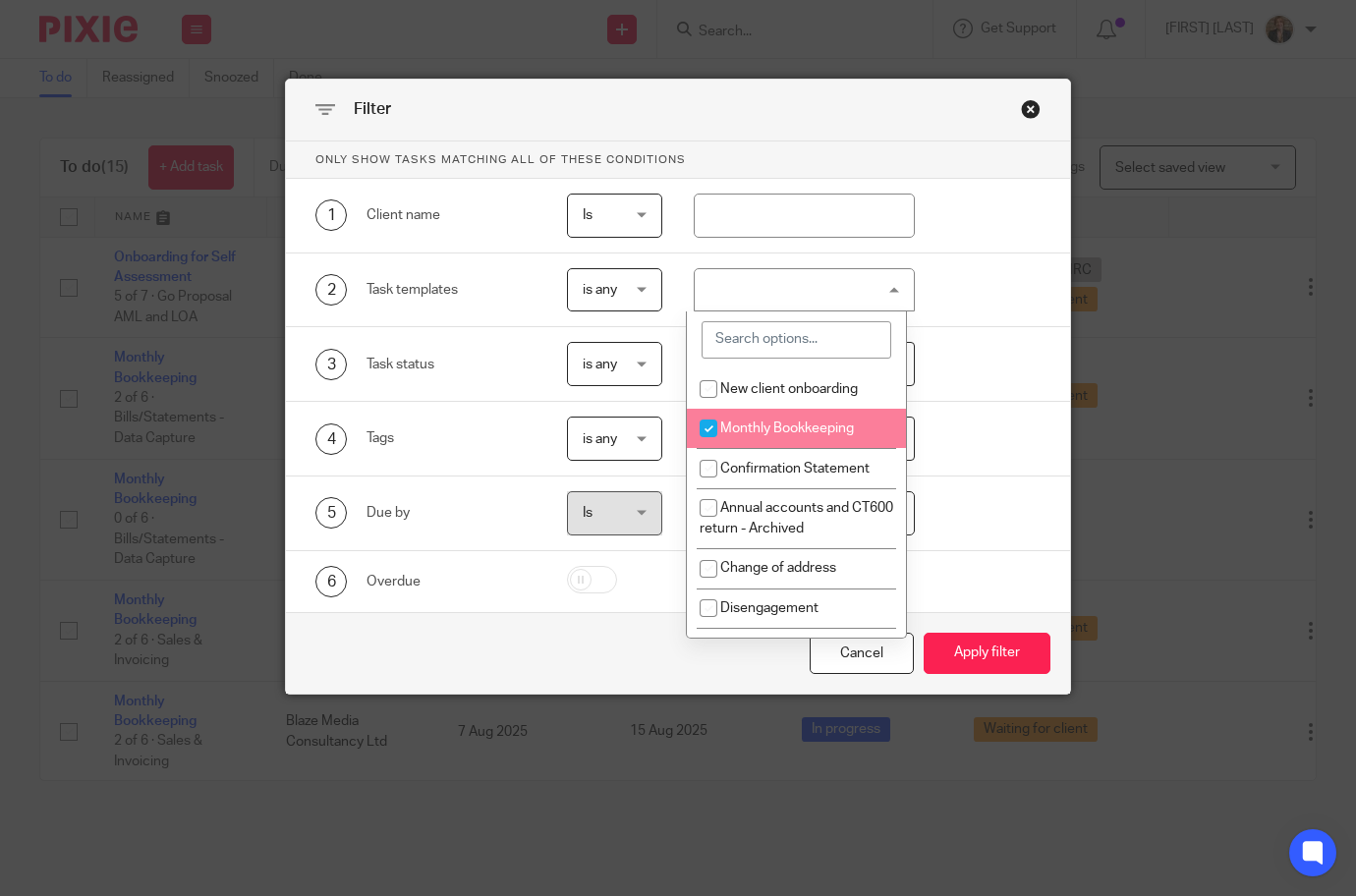 checkbox on "true" 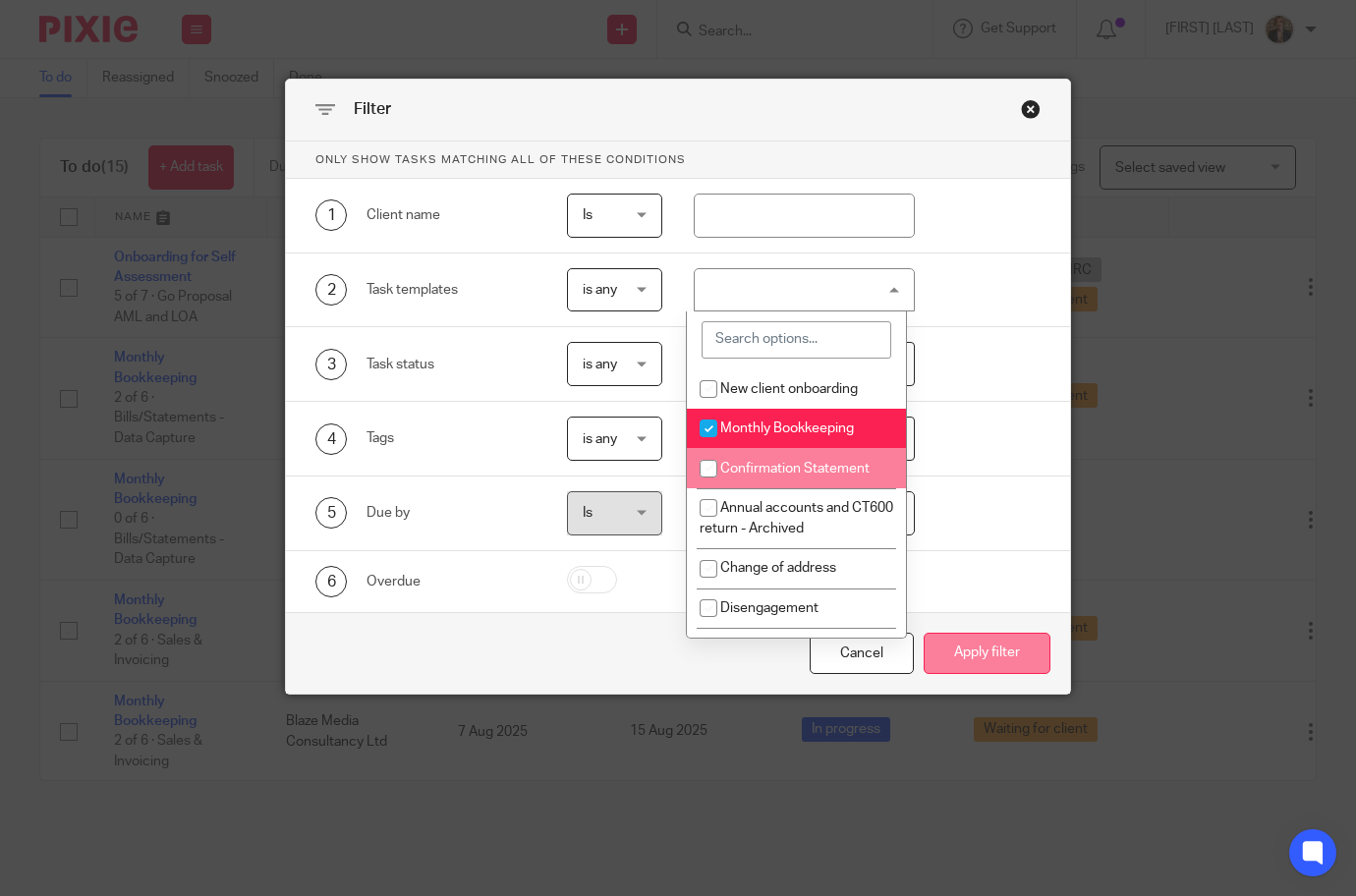 click on "Apply filter" at bounding box center [987, 653] 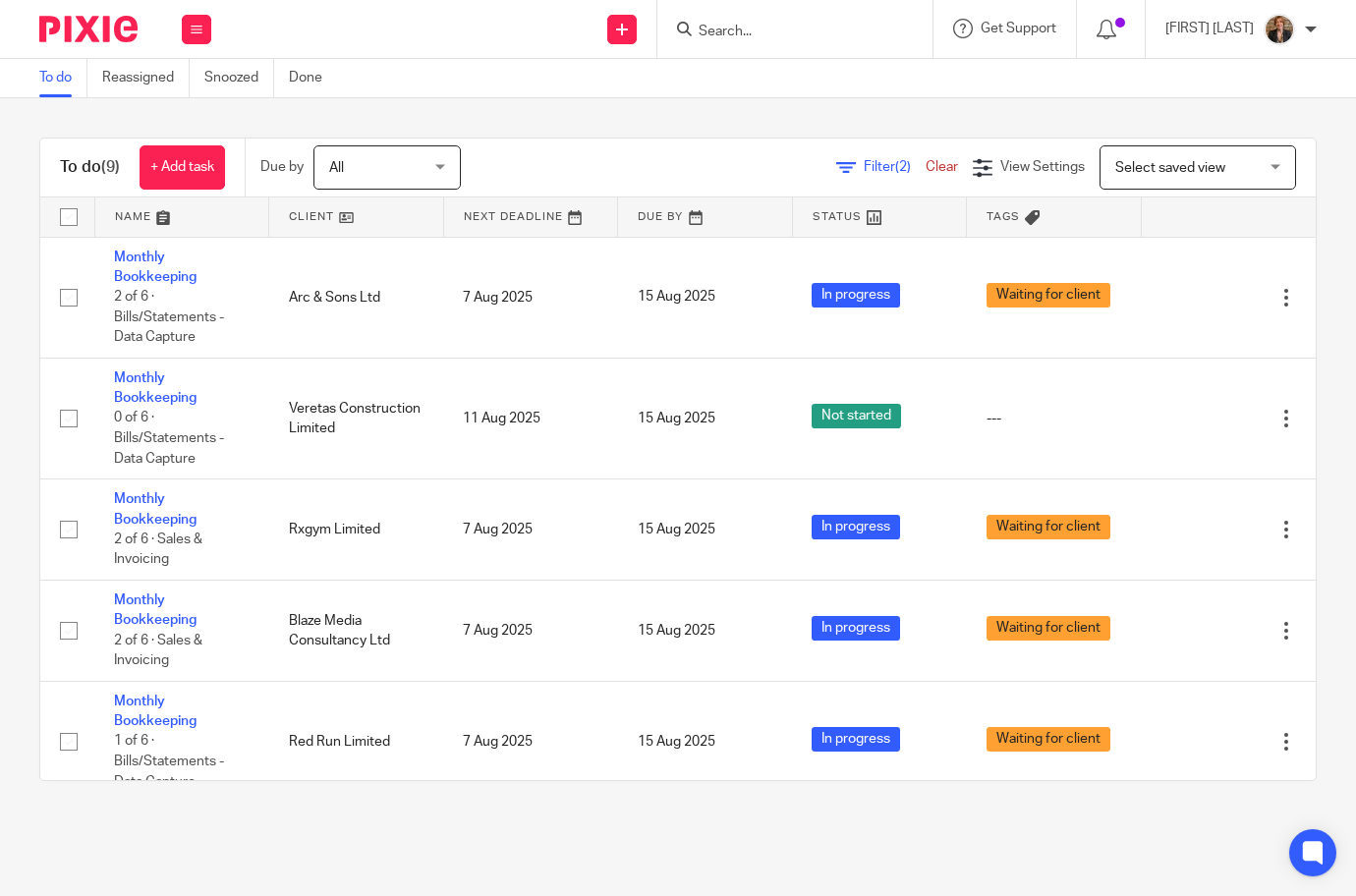 scroll, scrollTop: 0, scrollLeft: 0, axis: both 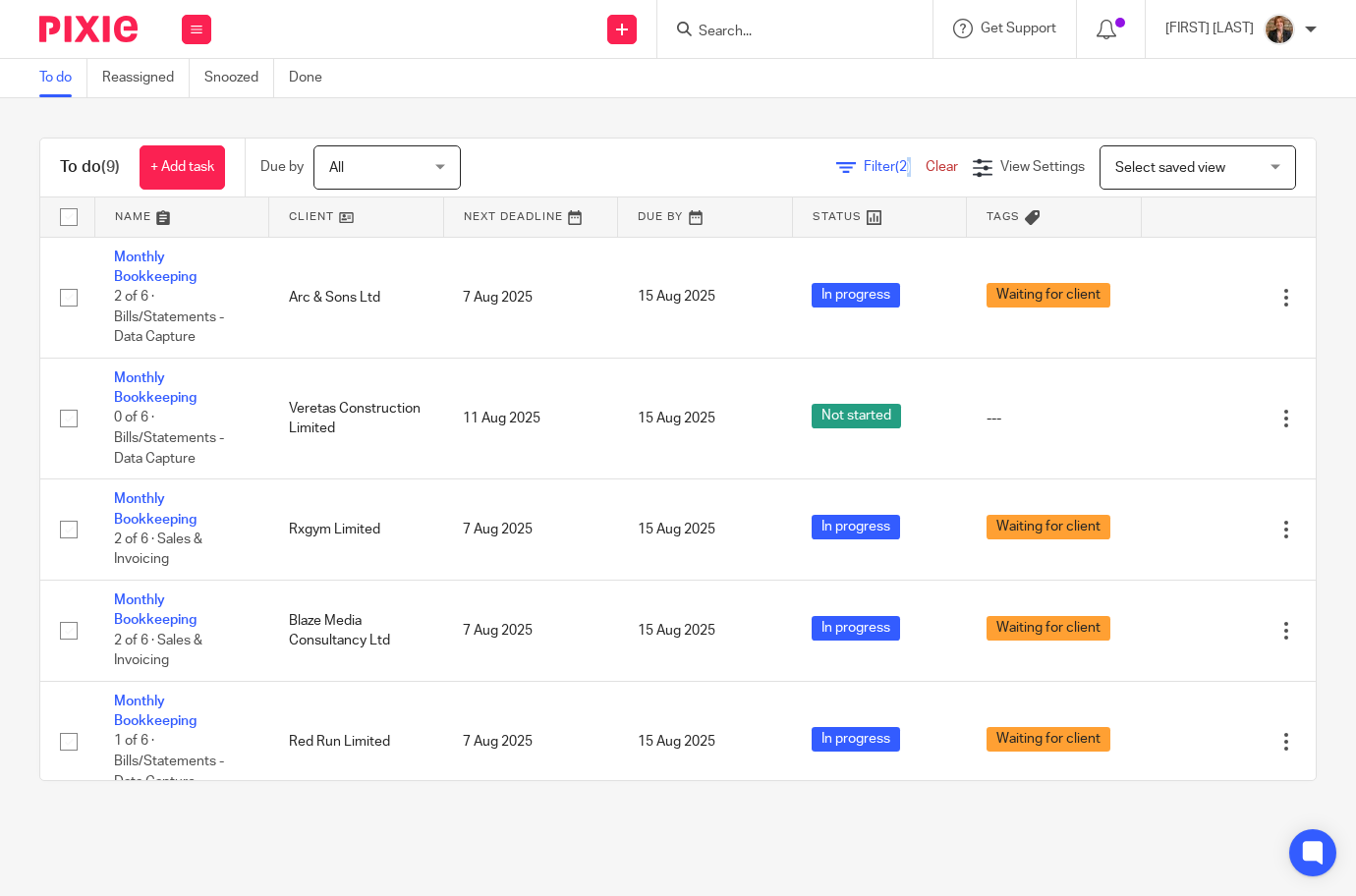 drag, startPoint x: 876, startPoint y: 172, endPoint x: 858, endPoint y: 162, distance: 20.59126 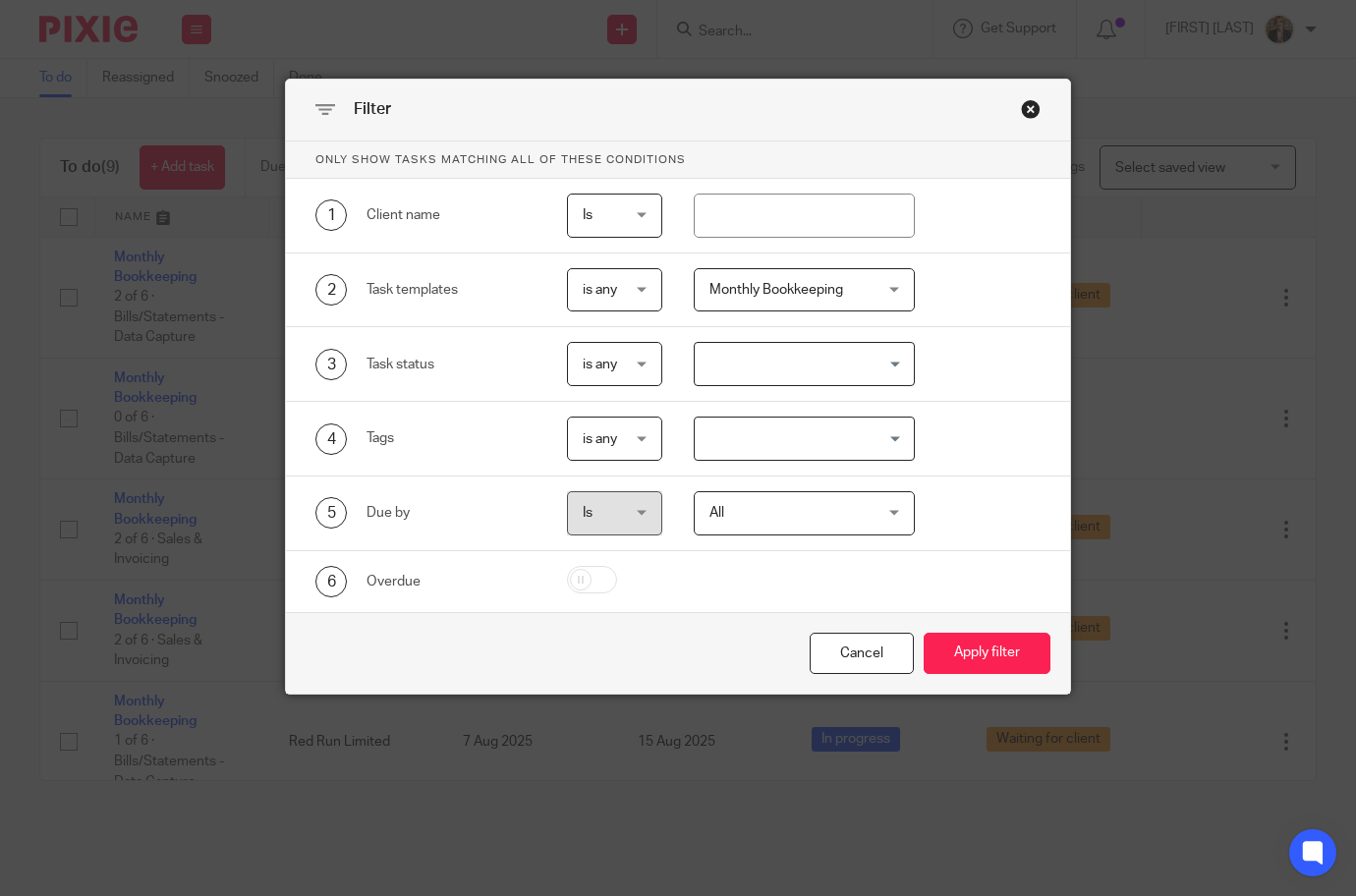click on "Monthly Bookkeeping" at bounding box center [791, 290] 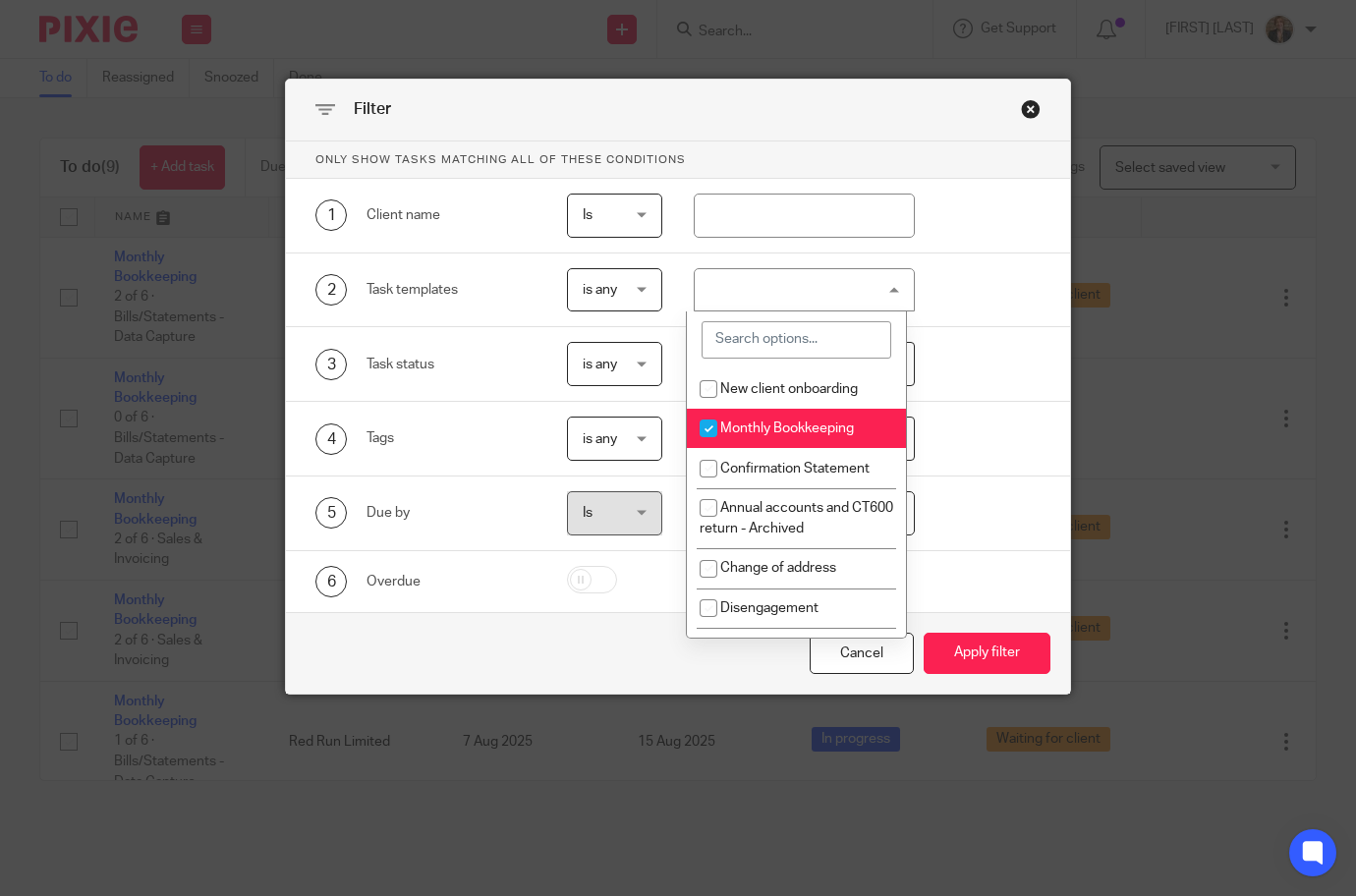 click on "Monthly Bookkeeping" at bounding box center [787, 428] 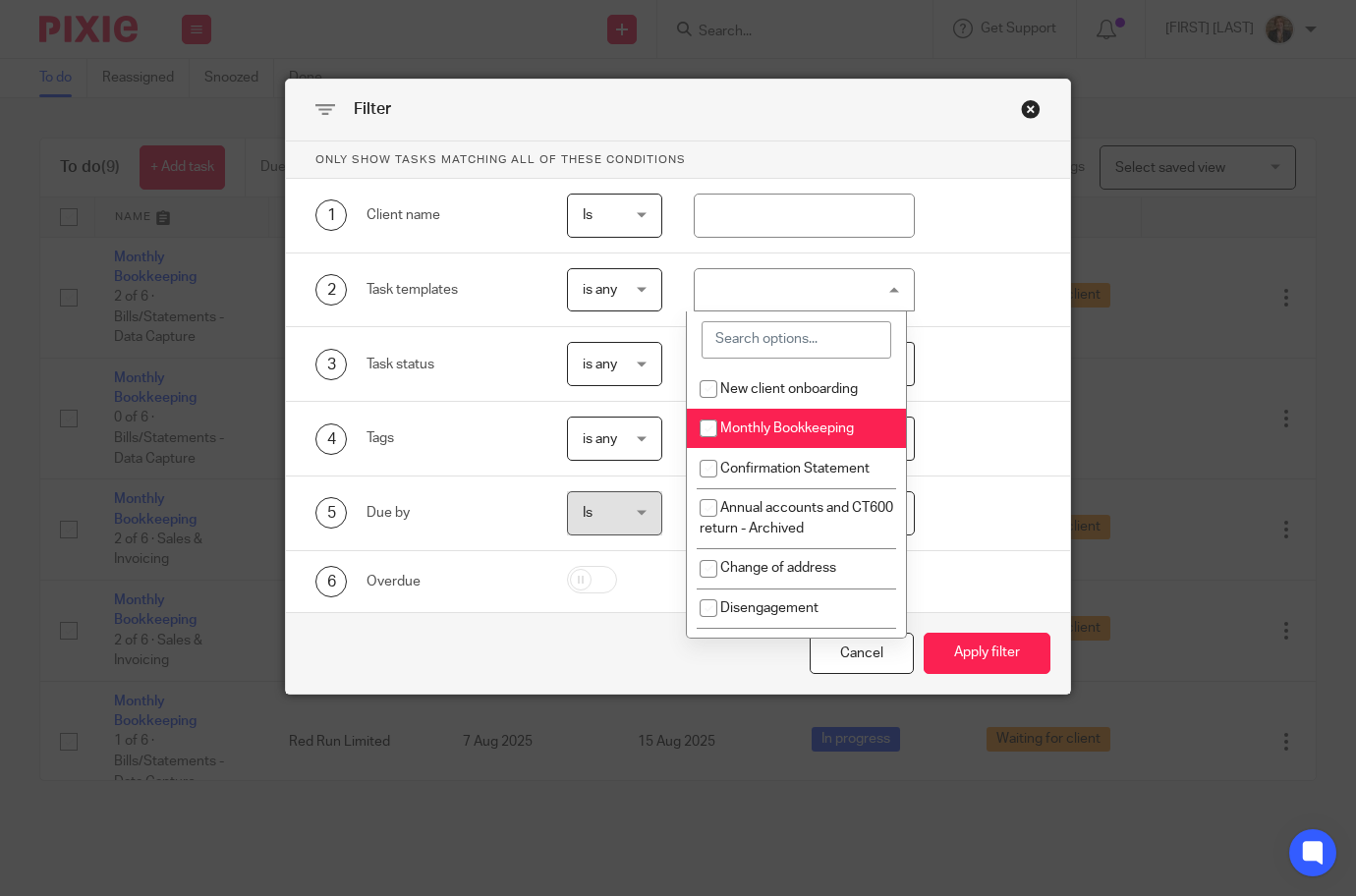 checkbox on "false" 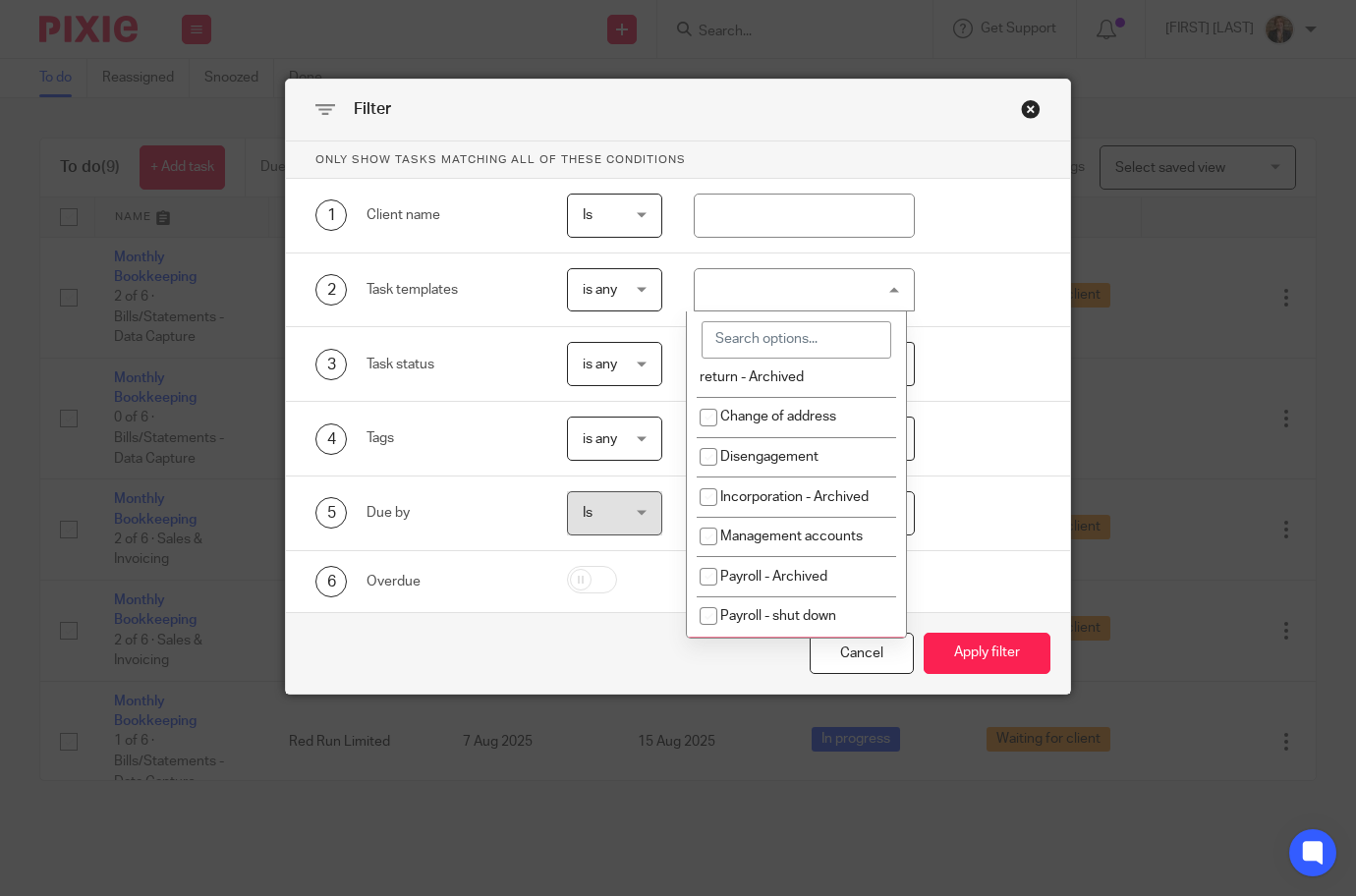 scroll, scrollTop: 66, scrollLeft: 0, axis: vertical 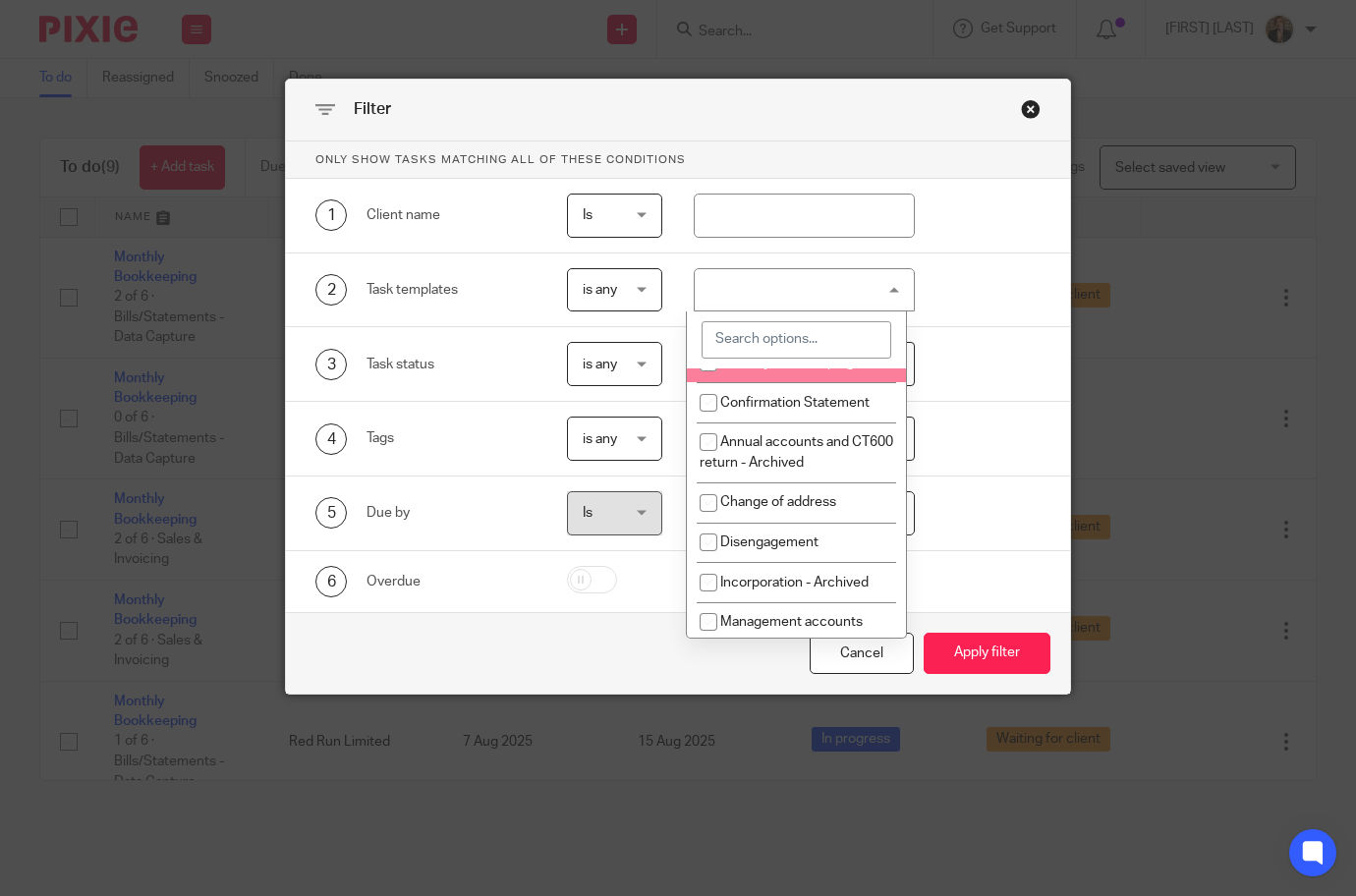 click at bounding box center (796, 340) 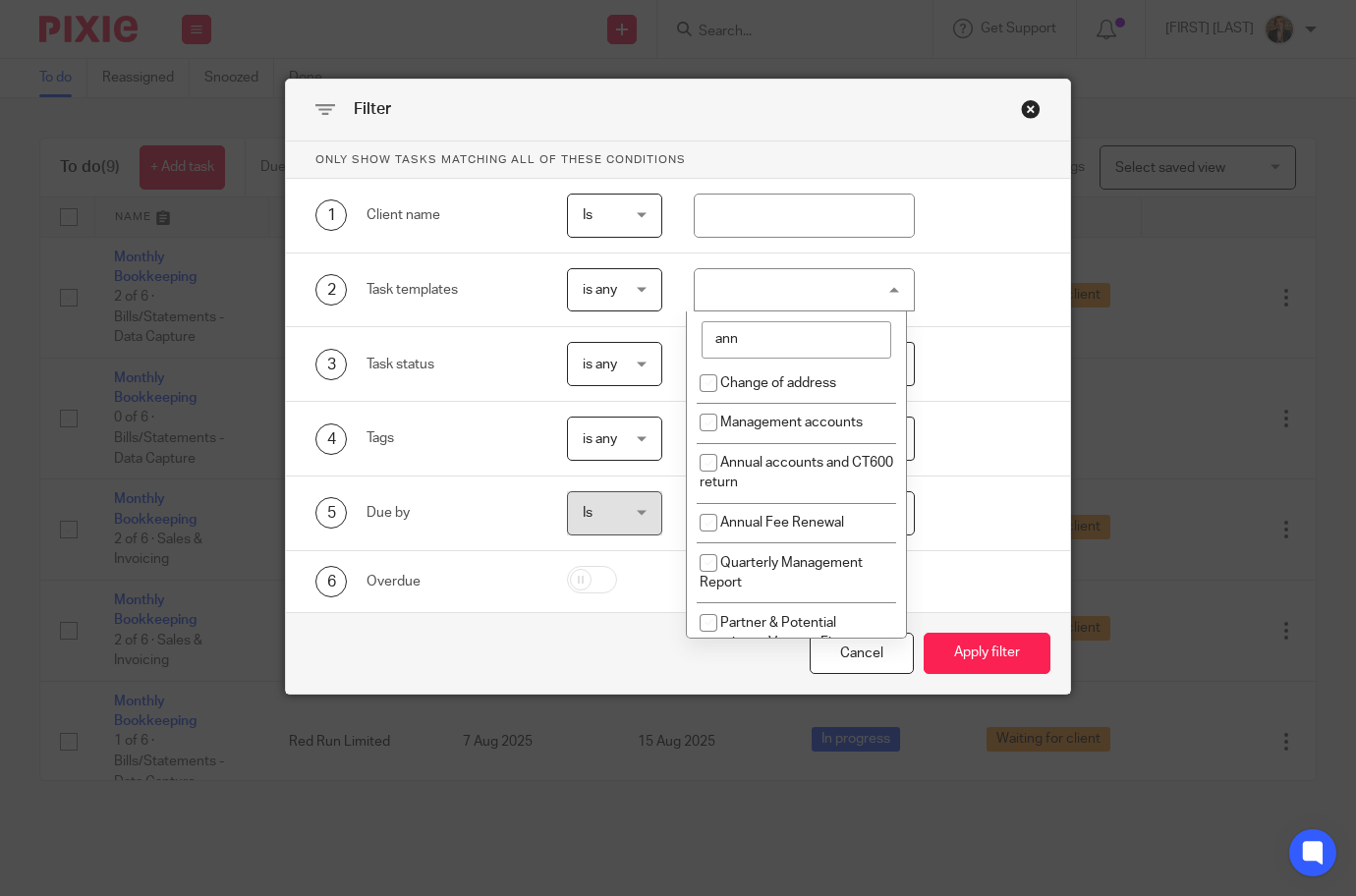 scroll, scrollTop: 0, scrollLeft: 0, axis: both 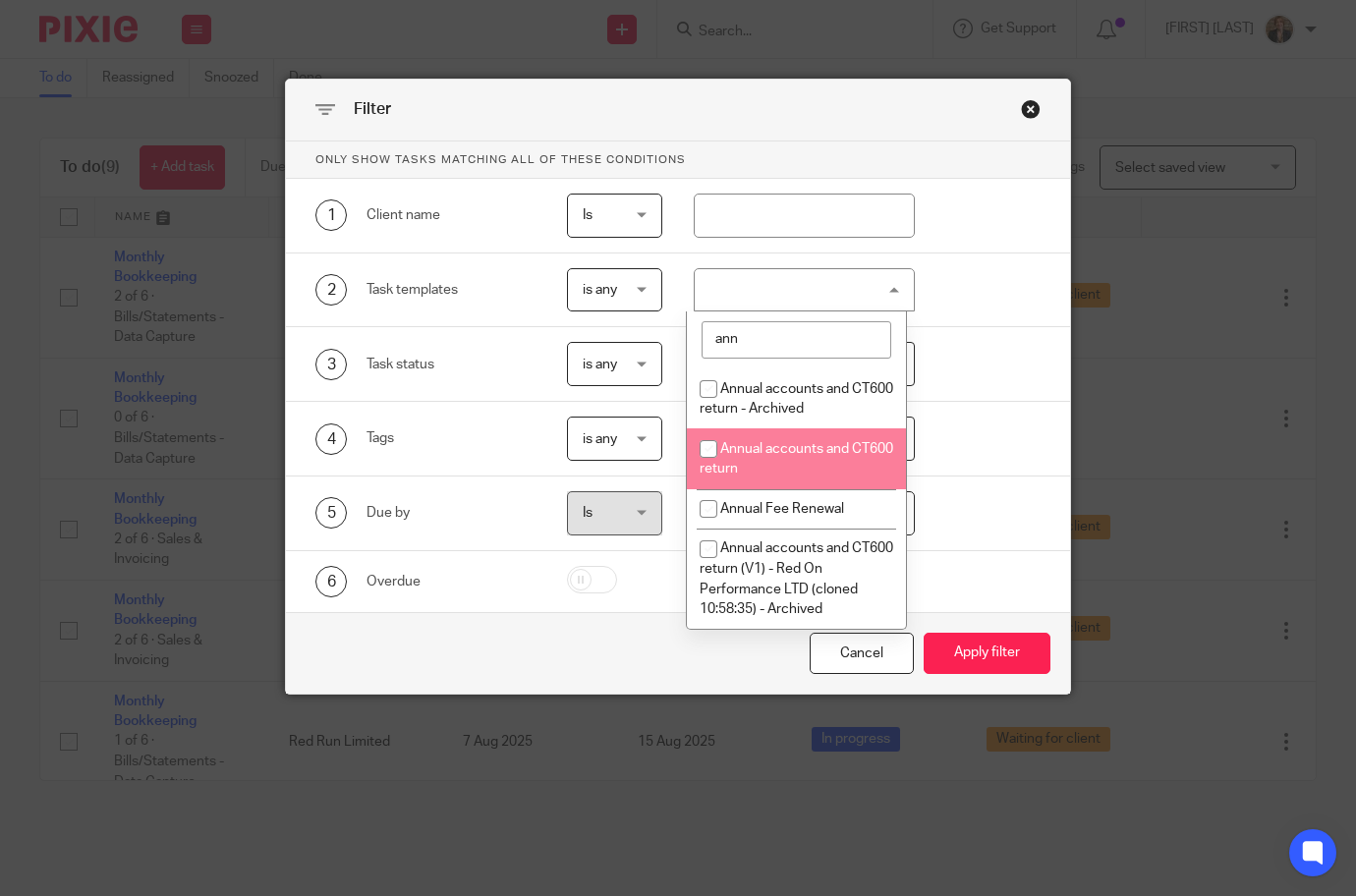 type on "ann" 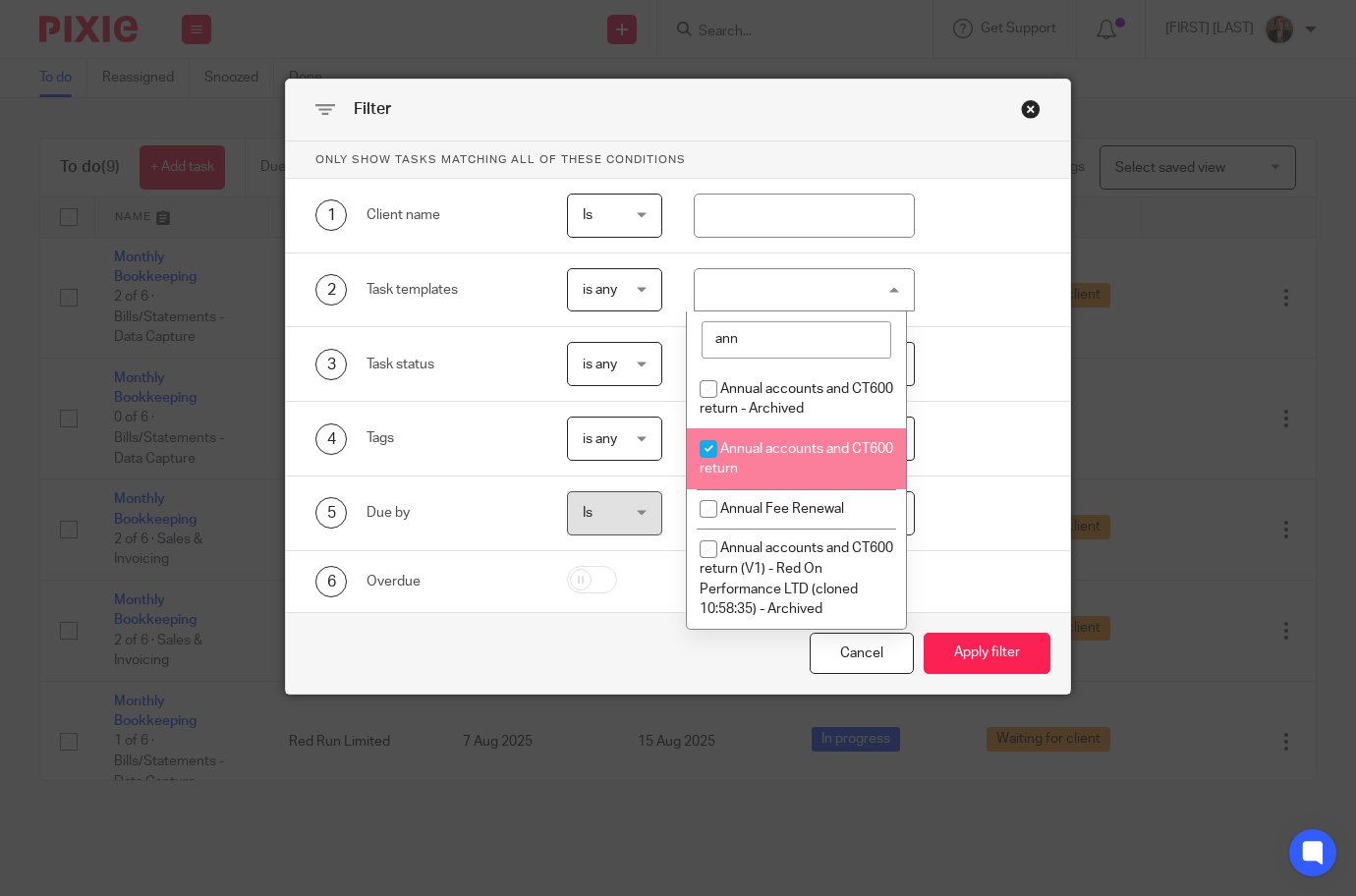 checkbox on "true" 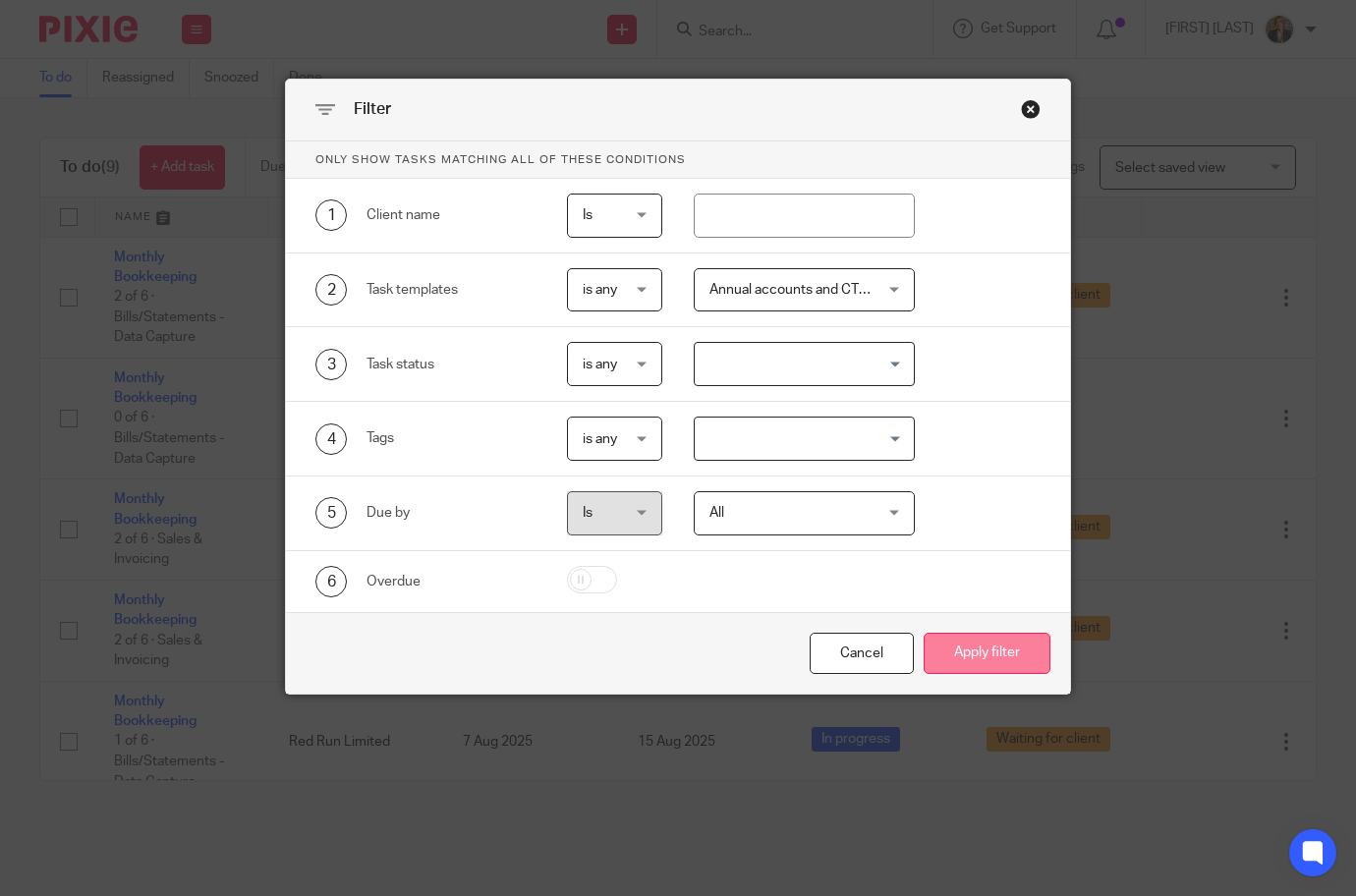 click on "Apply filter" at bounding box center [987, 653] 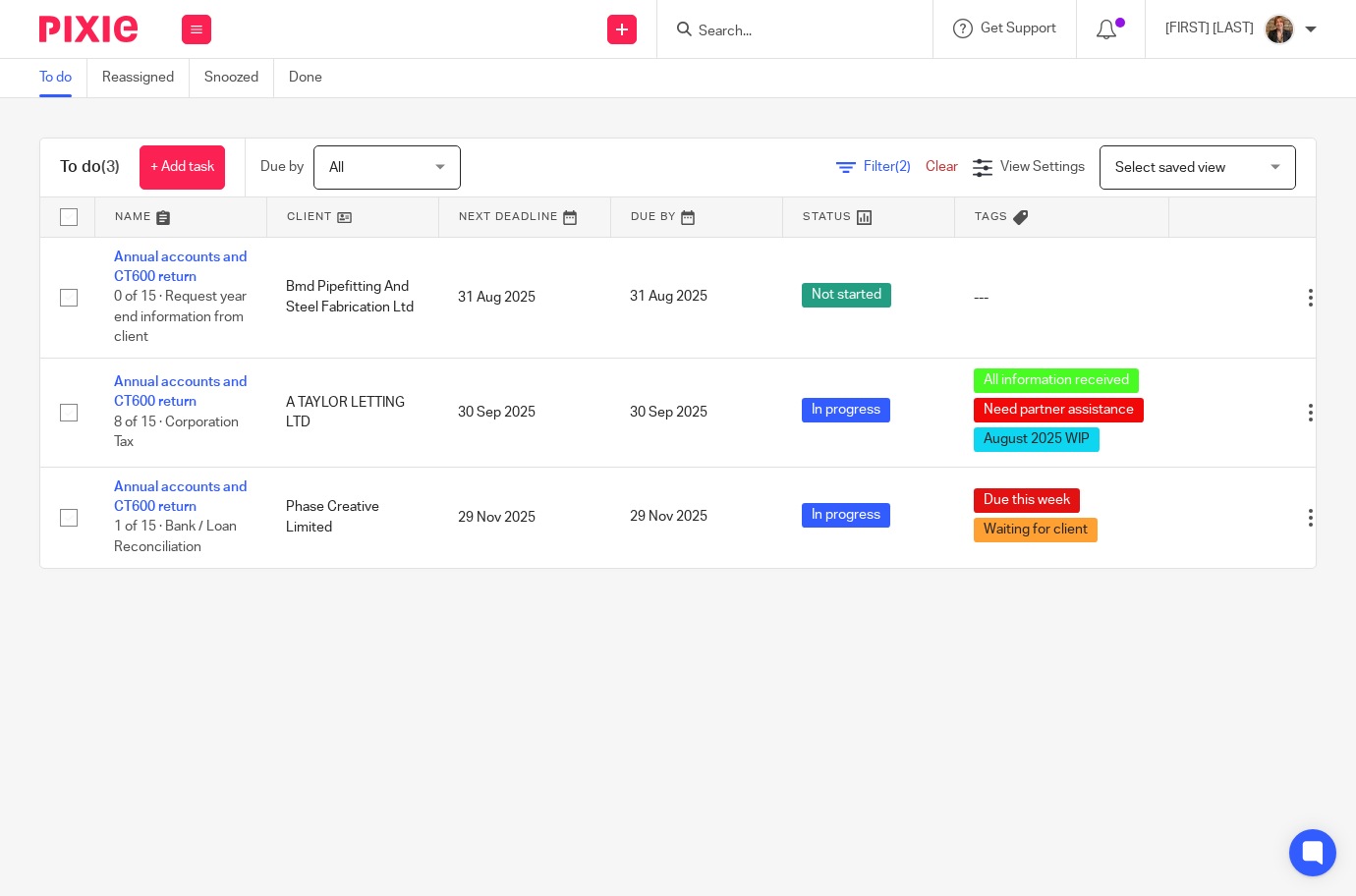 scroll, scrollTop: 0, scrollLeft: 0, axis: both 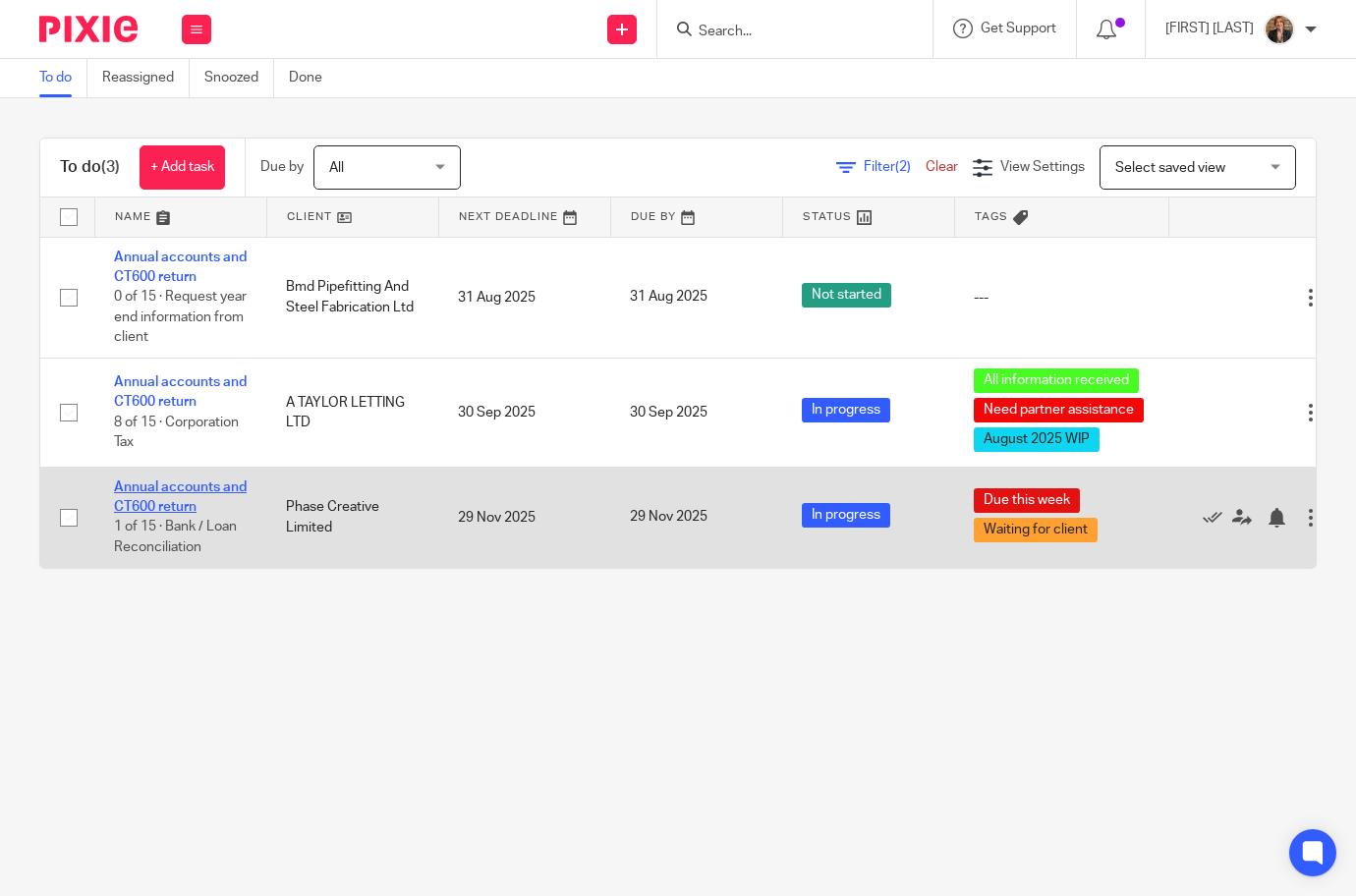 click on "Annual accounts and CT600 return" at bounding box center [180, 497] 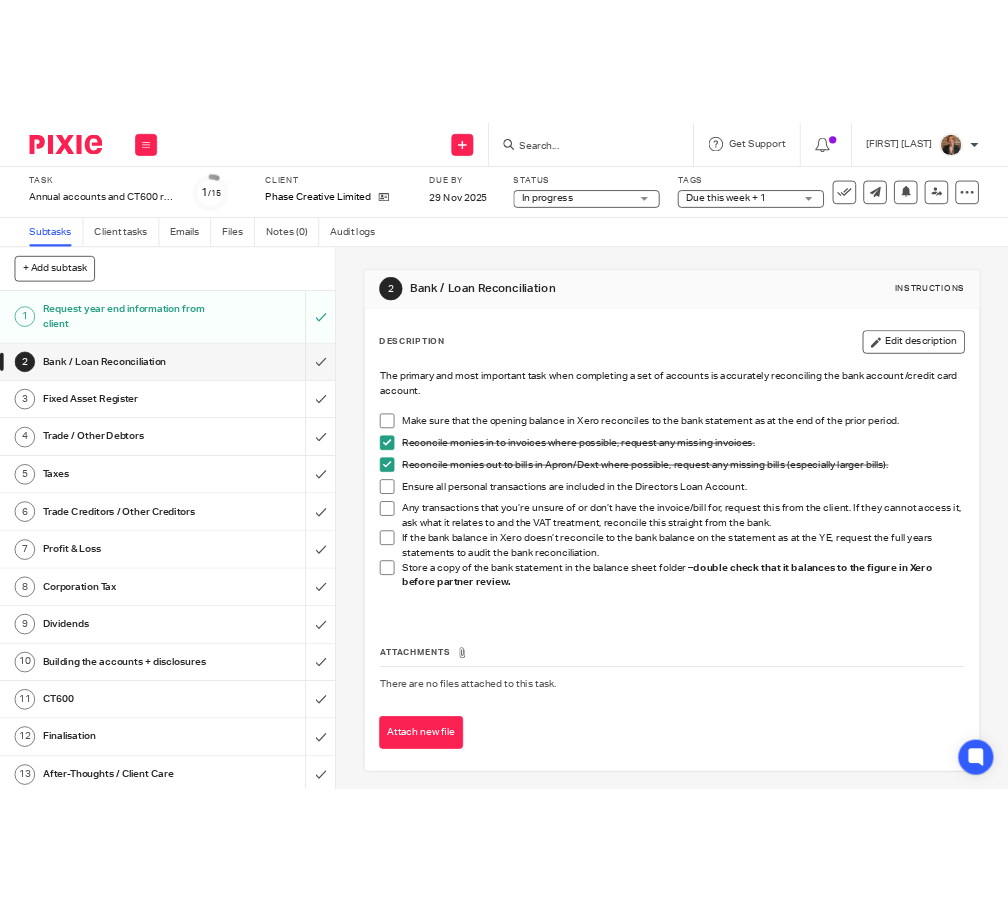scroll, scrollTop: 0, scrollLeft: 0, axis: both 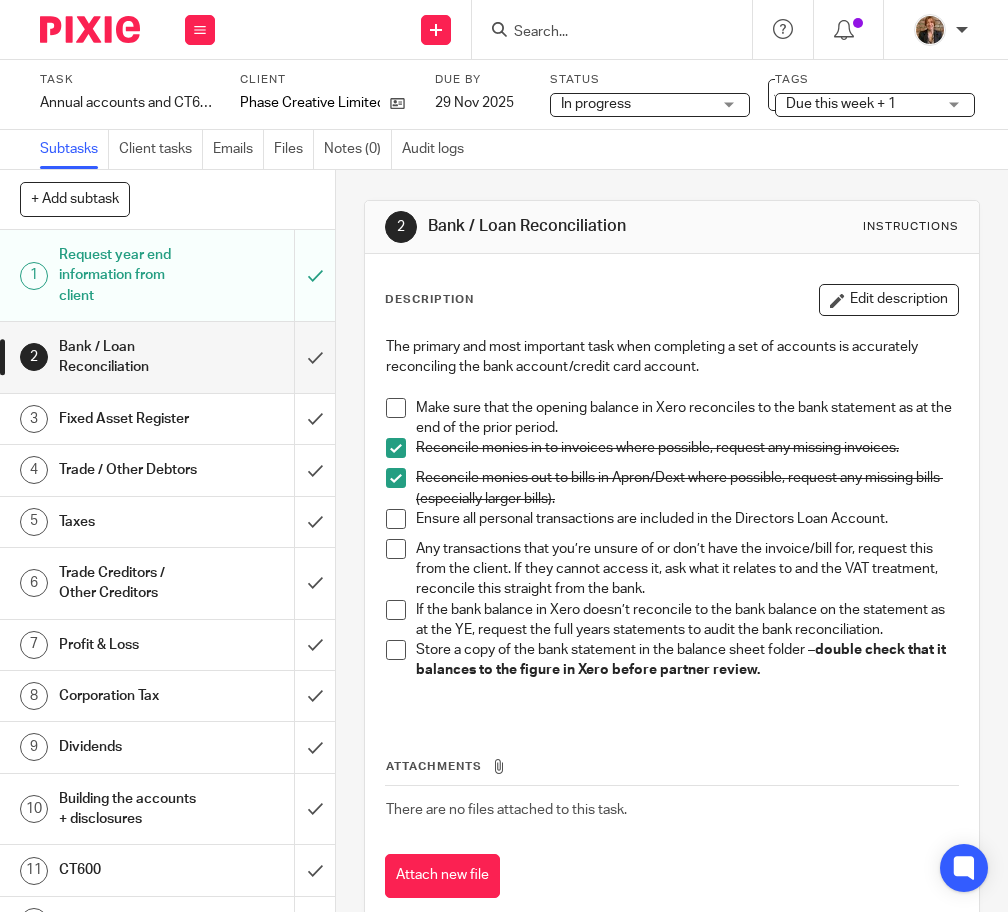 click at bounding box center [82, 29] 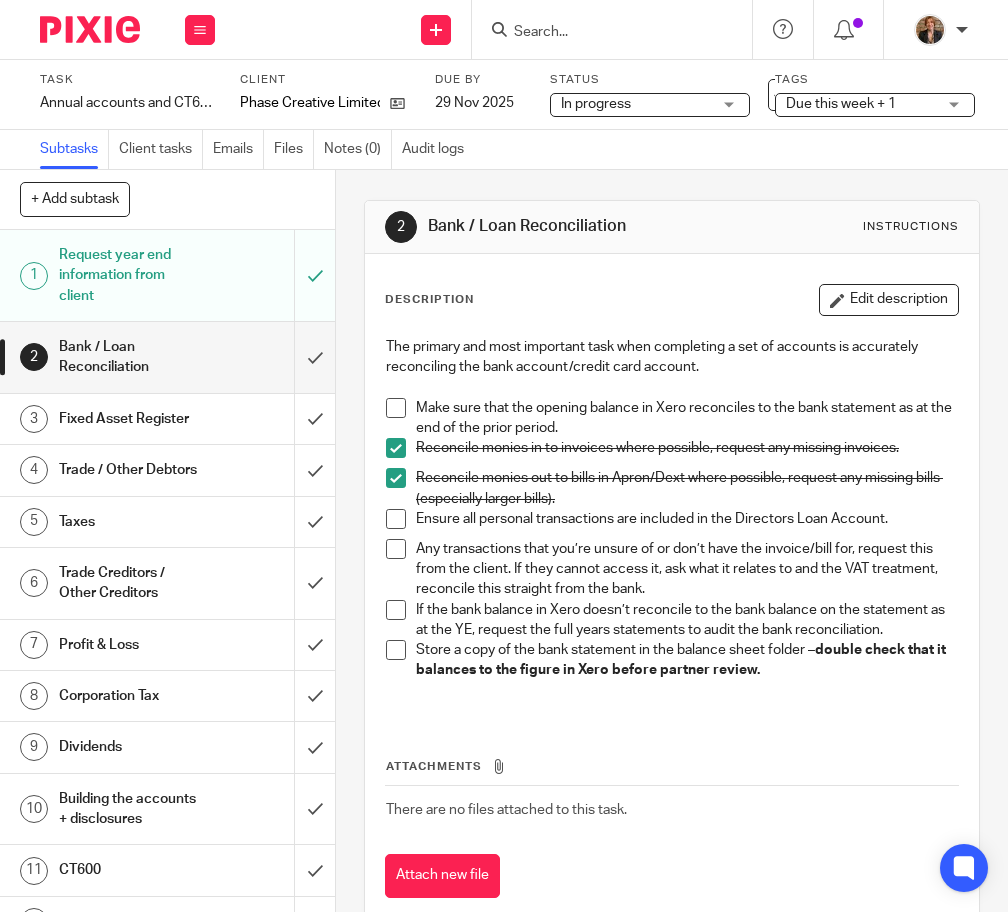 click at bounding box center (90, 29) 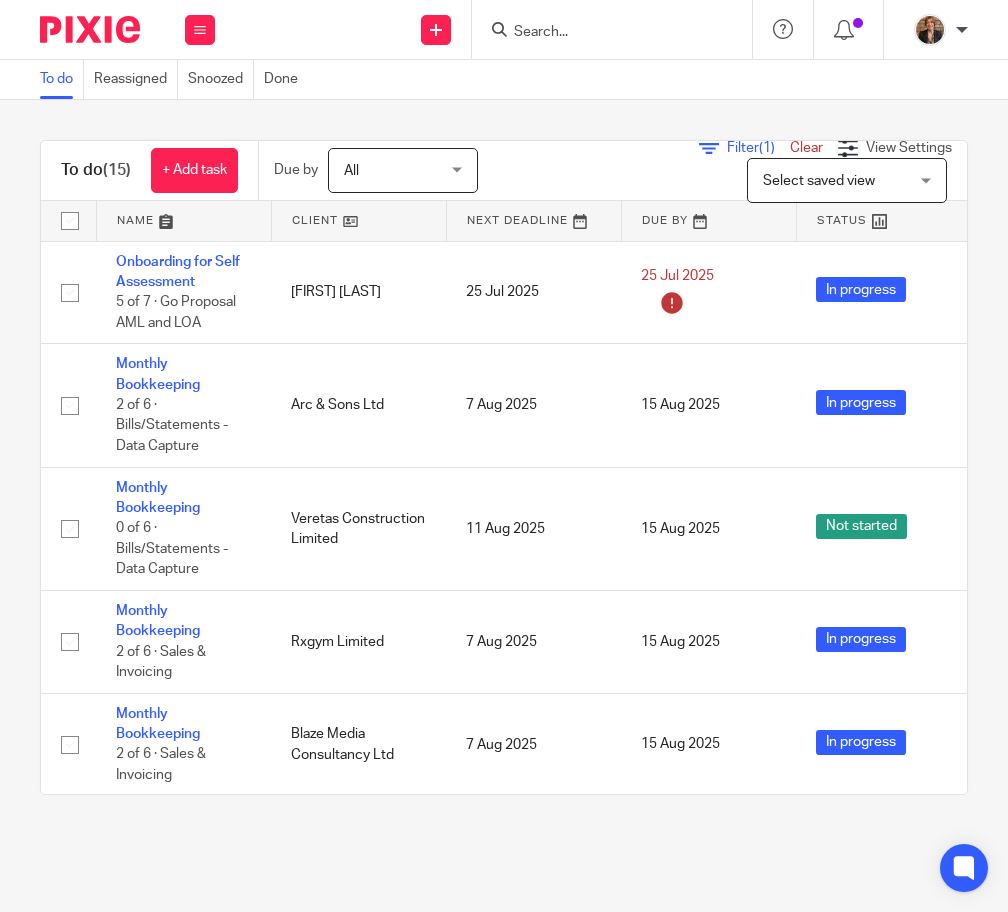 scroll, scrollTop: 0, scrollLeft: 0, axis: both 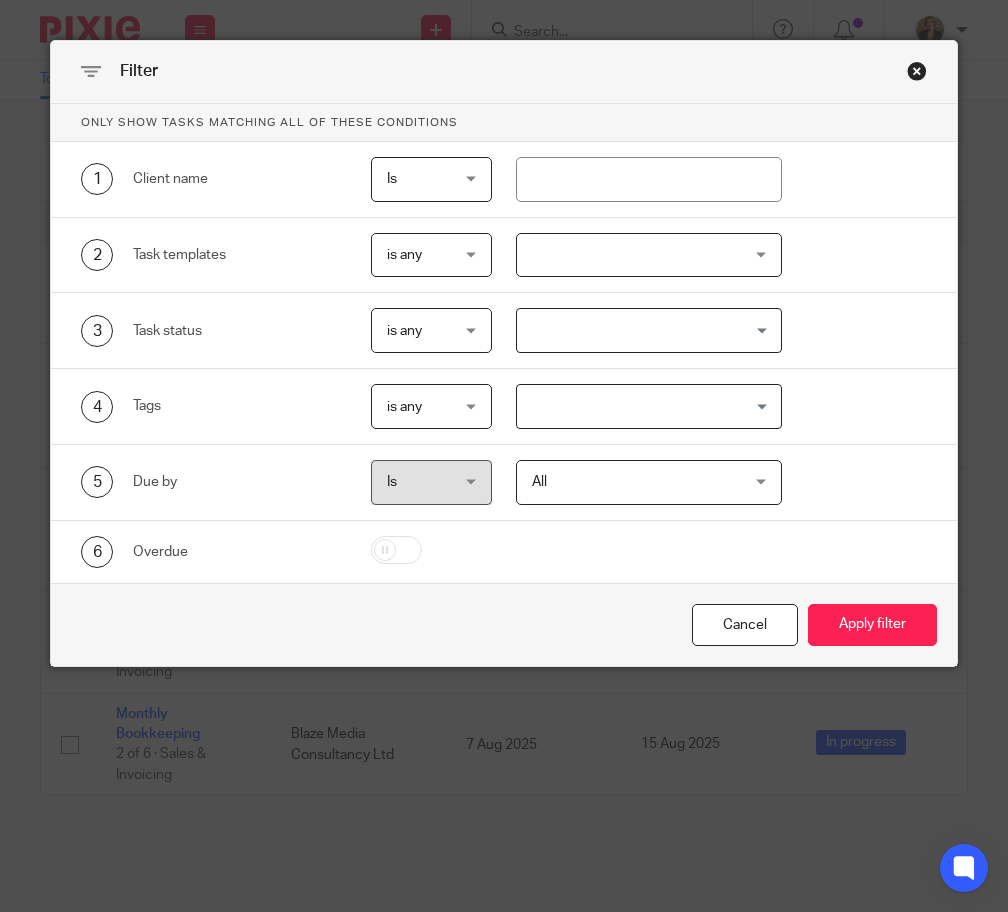 click at bounding box center (649, 255) 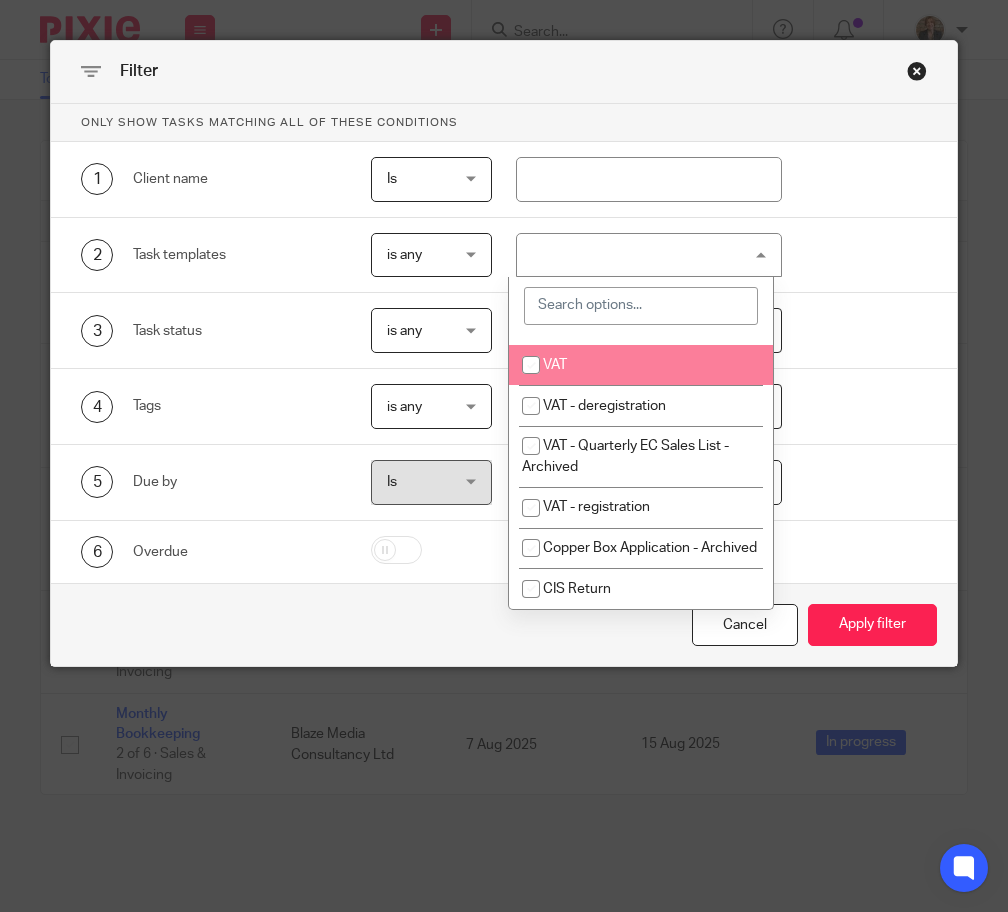 scroll, scrollTop: 467, scrollLeft: 0, axis: vertical 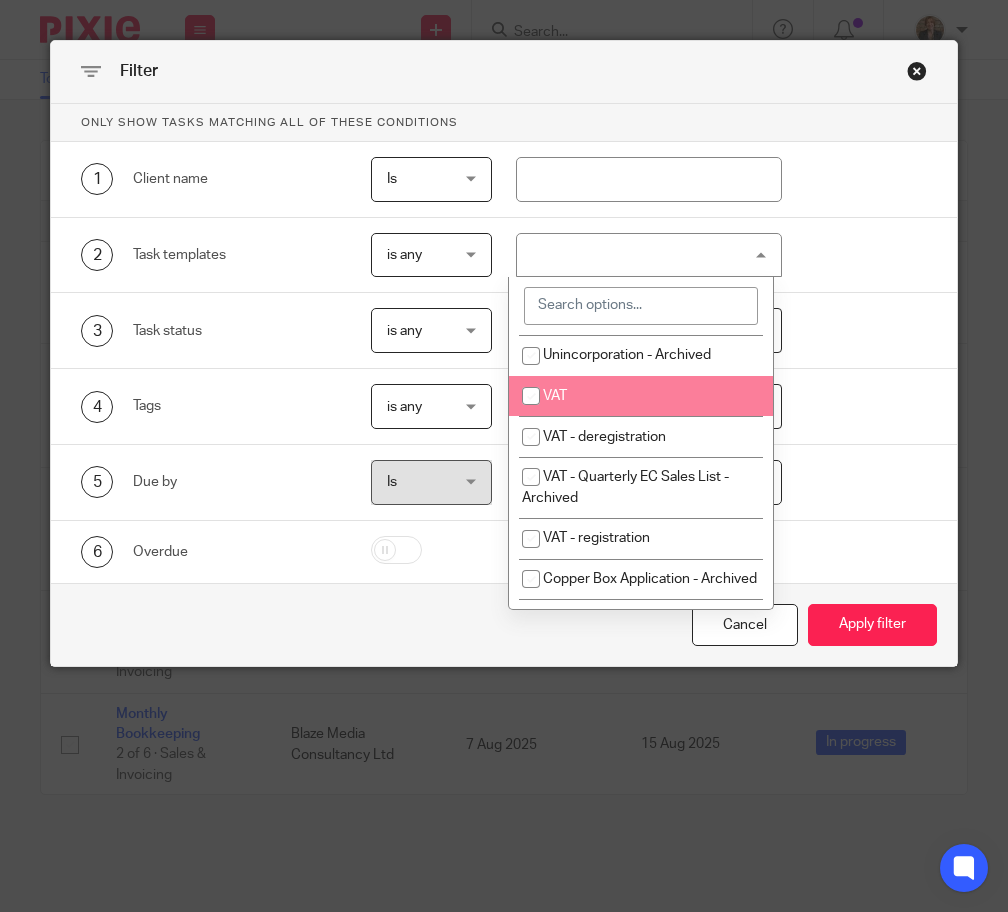 click on "VAT" at bounding box center [641, 396] 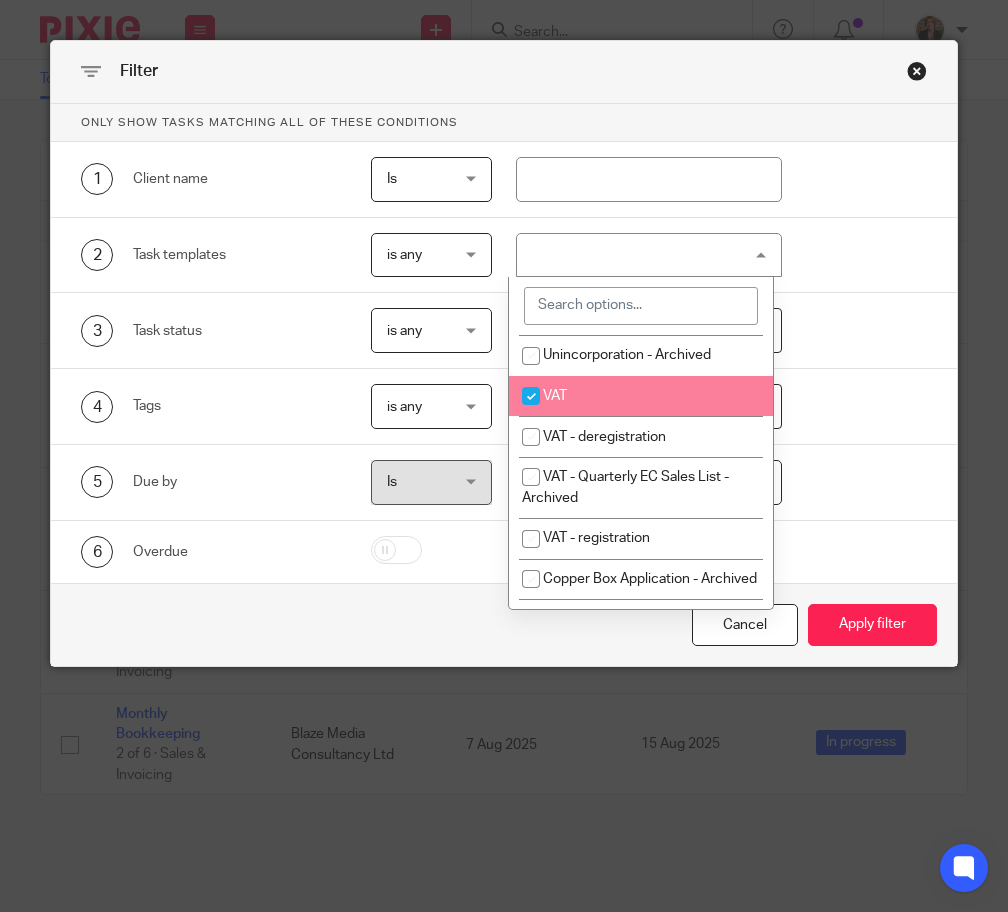 checkbox on "true" 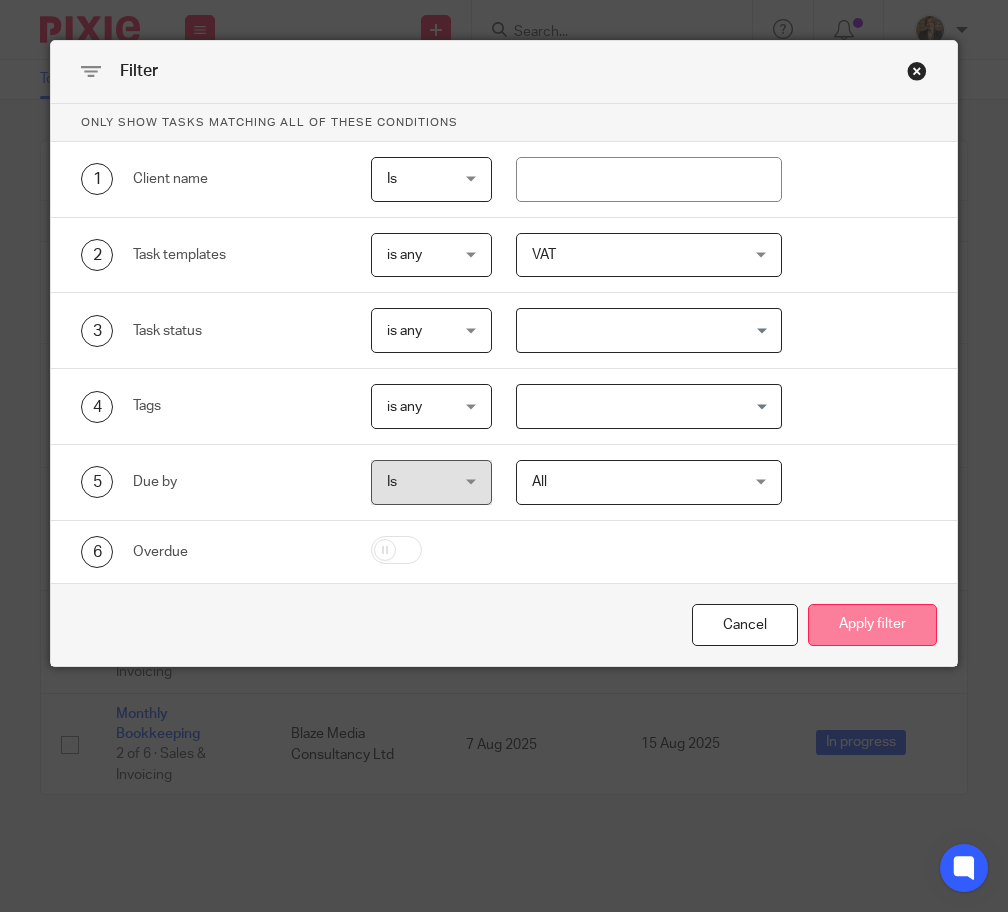 click on "Apply filter" at bounding box center (872, 625) 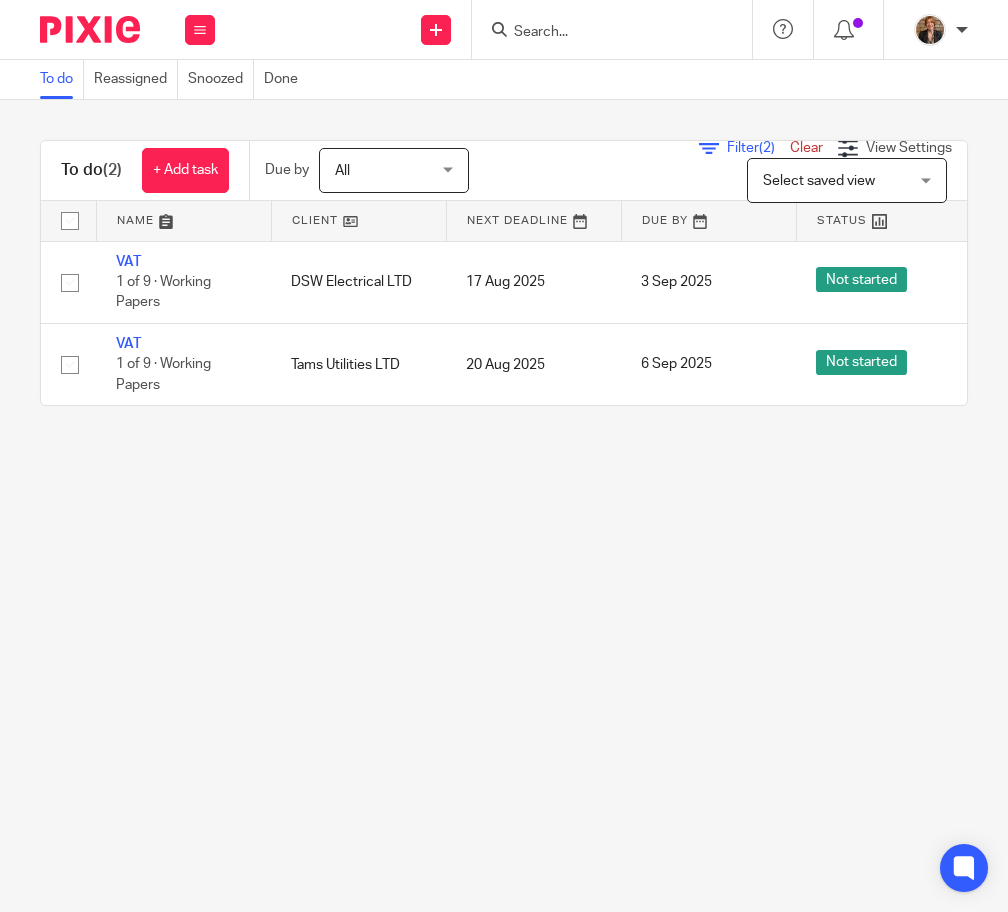 scroll, scrollTop: 0, scrollLeft: 0, axis: both 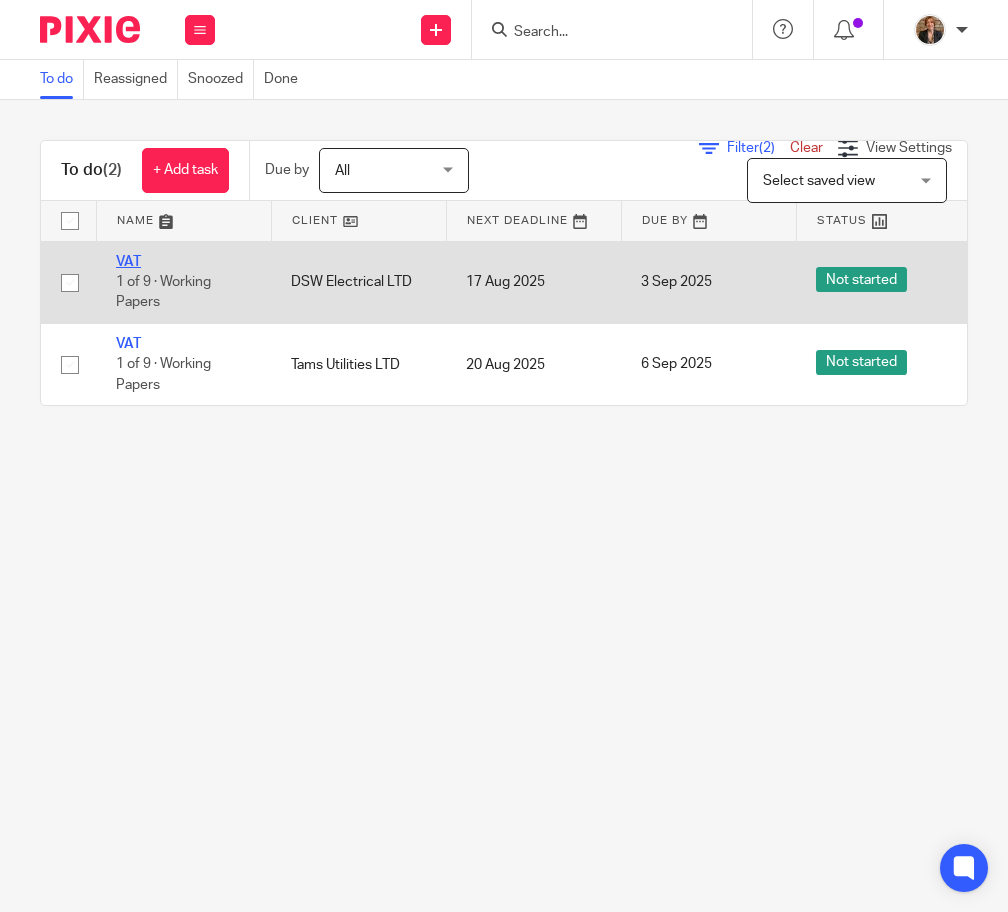 click on "VAT" at bounding box center (128, 262) 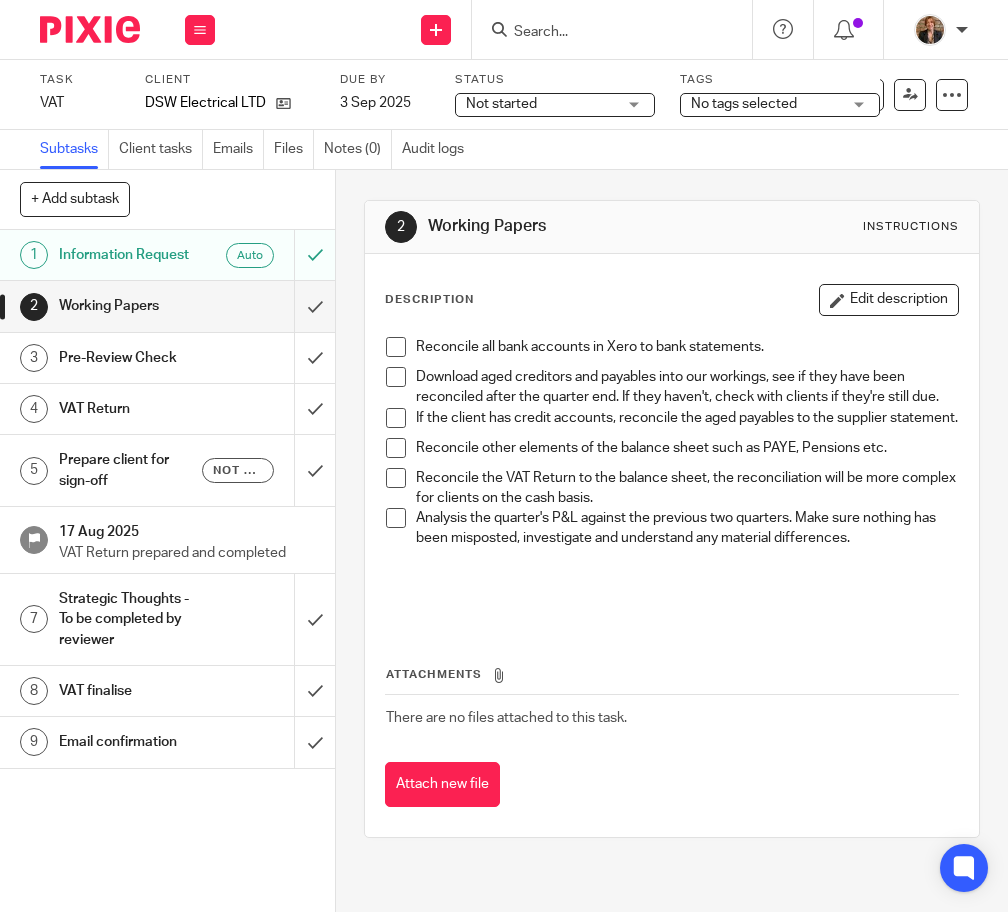 scroll, scrollTop: 0, scrollLeft: 0, axis: both 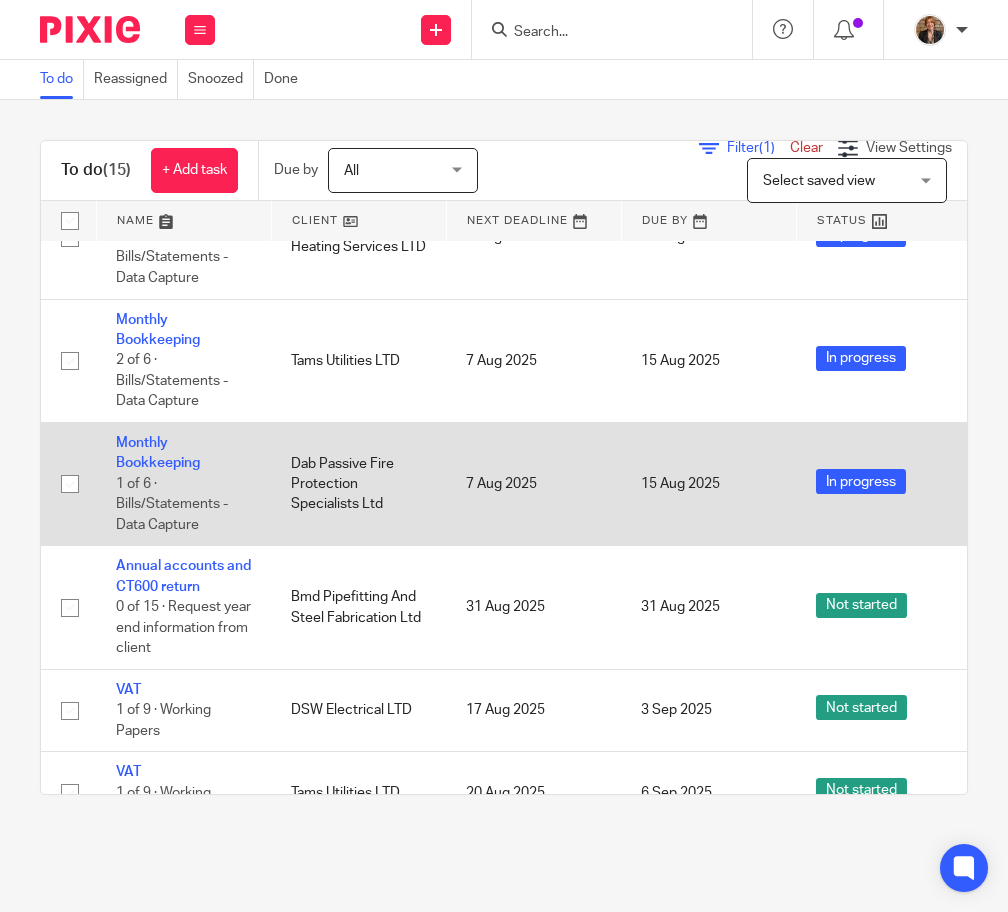 click on "Monthly Bookkeeping
1
of
6 ·
Bills/Statements - Data Capture" at bounding box center (183, 484) 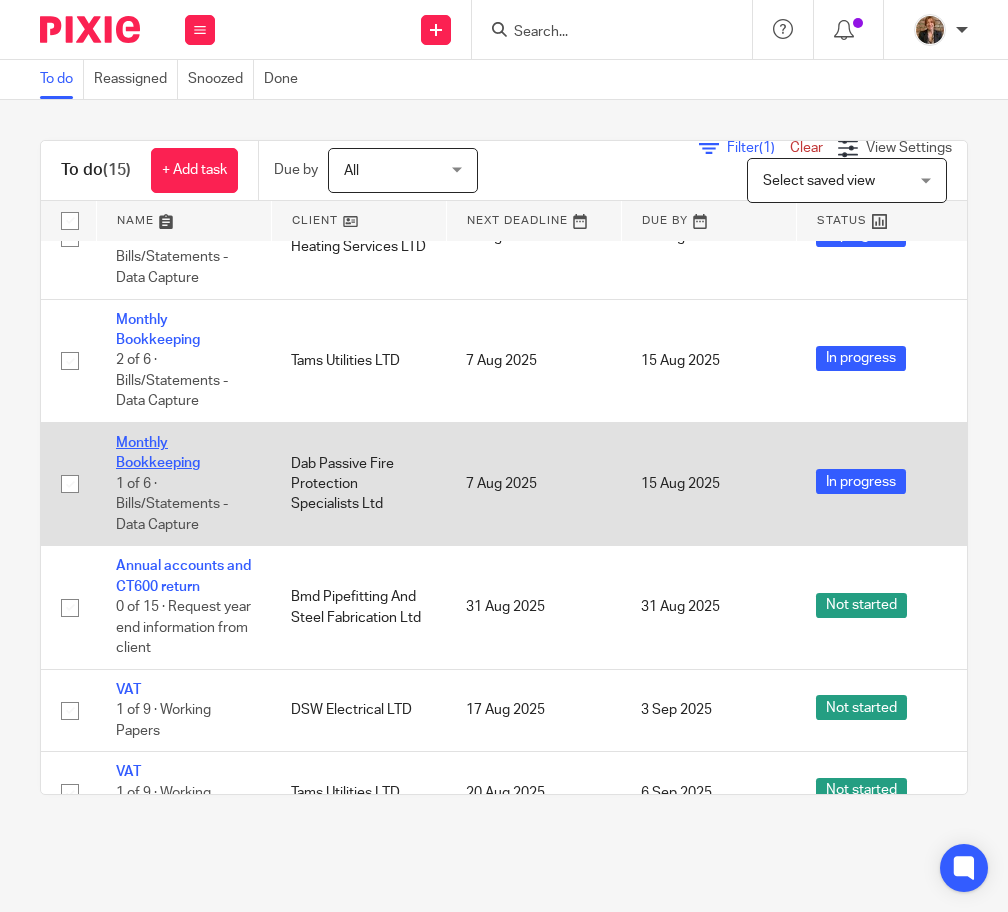 click on "Monthly Bookkeeping" at bounding box center (158, 453) 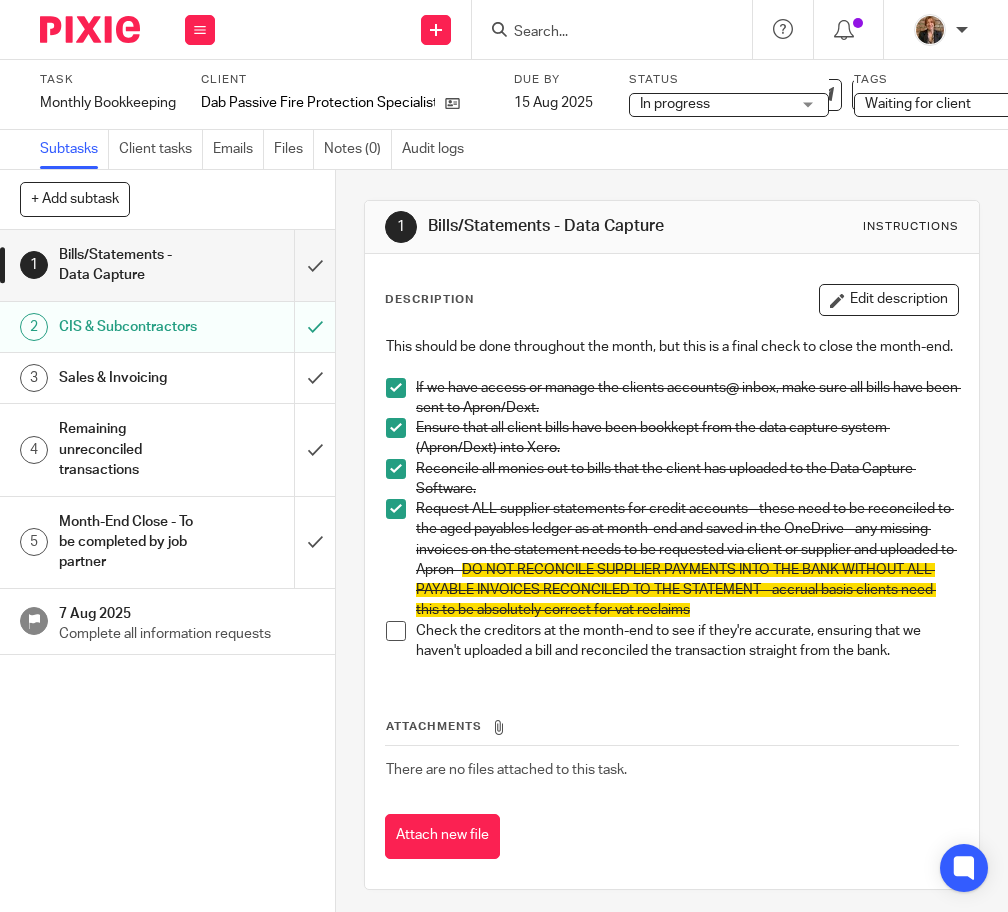 scroll, scrollTop: 0, scrollLeft: 0, axis: both 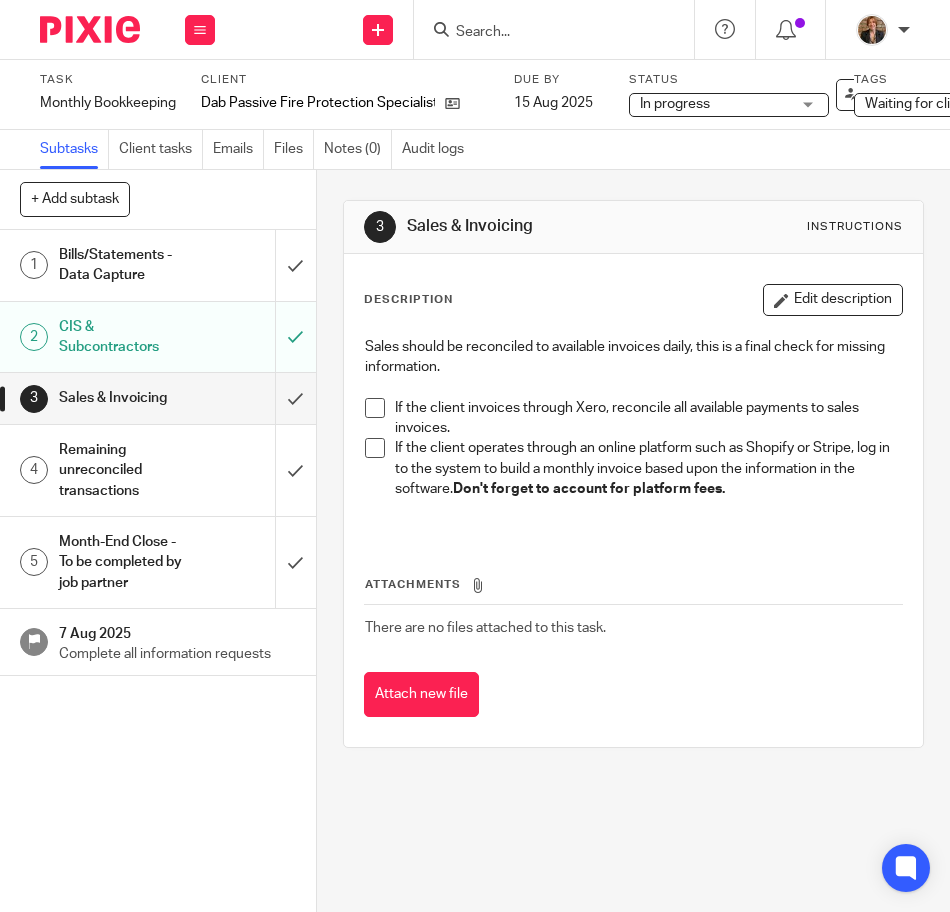 click at bounding box center (90, 29) 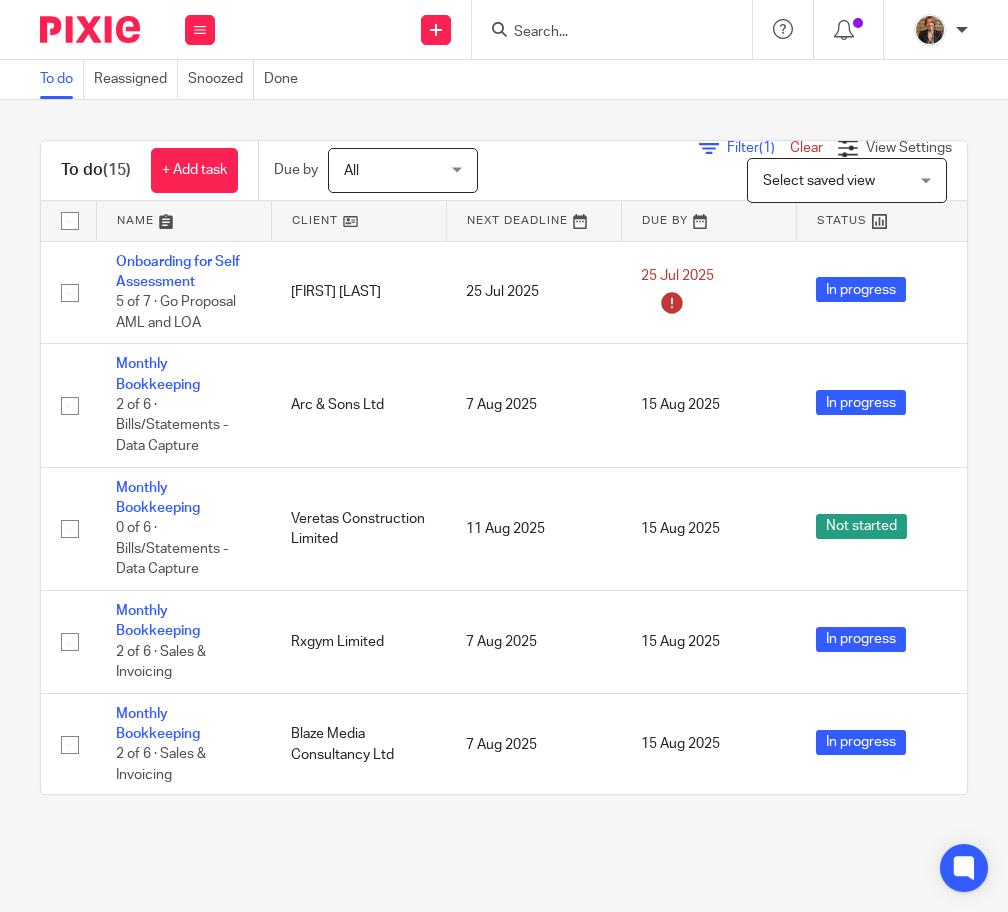scroll, scrollTop: 0, scrollLeft: 0, axis: both 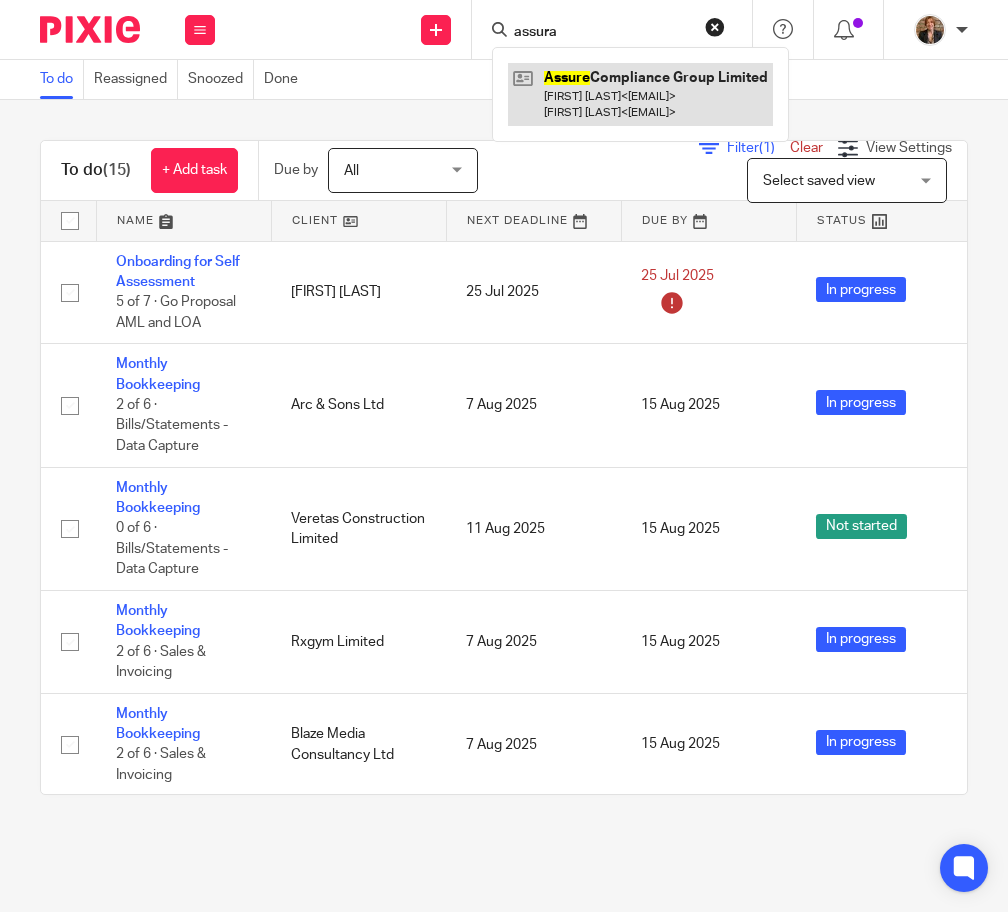 type on "assura" 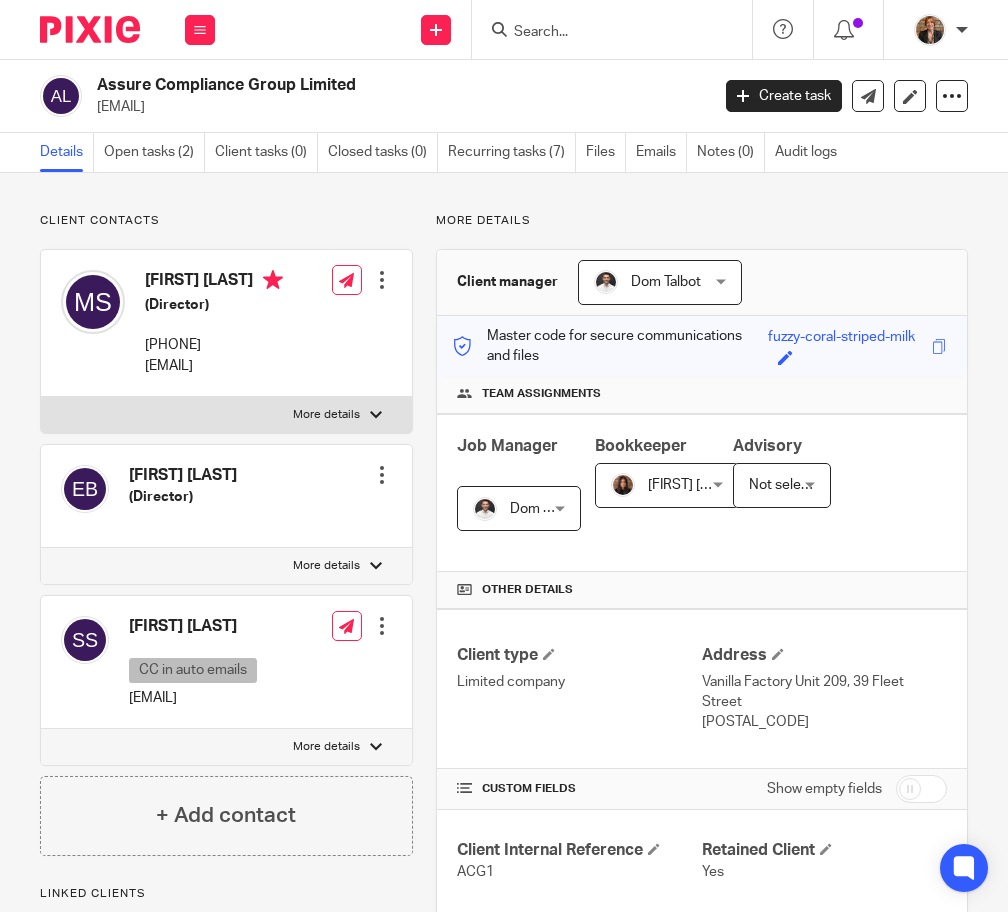 scroll, scrollTop: 0, scrollLeft: 0, axis: both 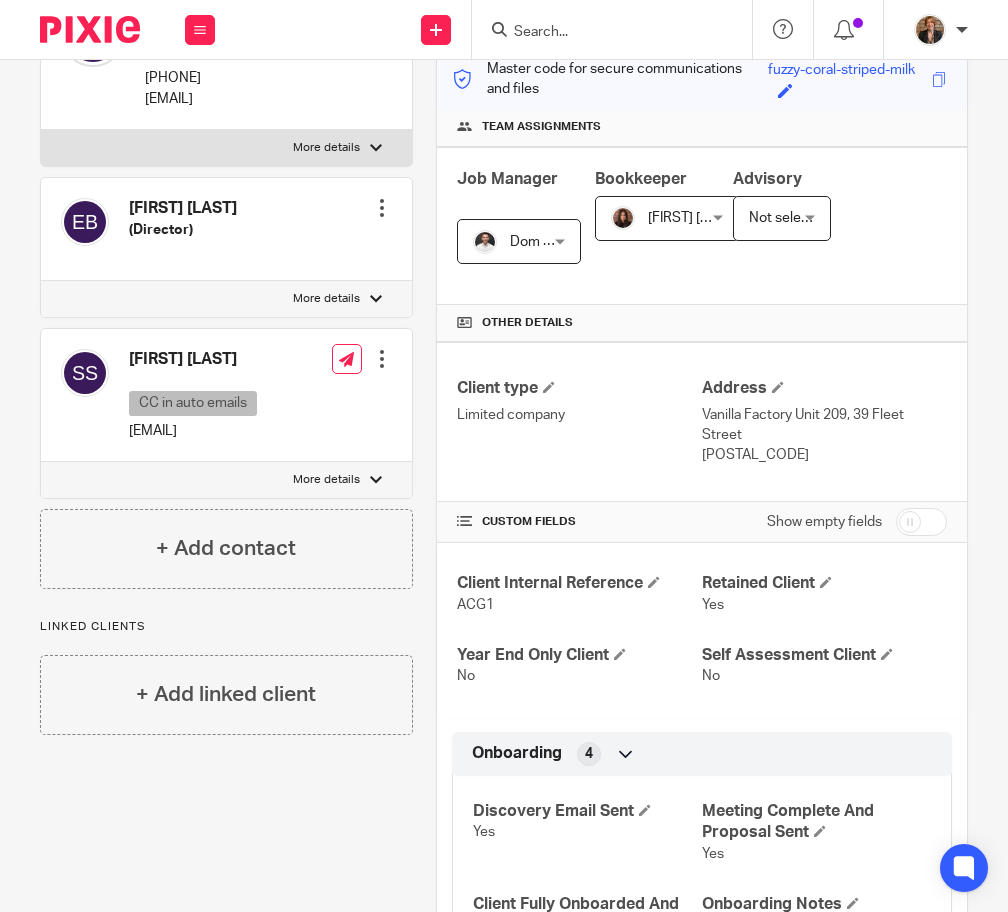click on "More details" at bounding box center [226, 148] 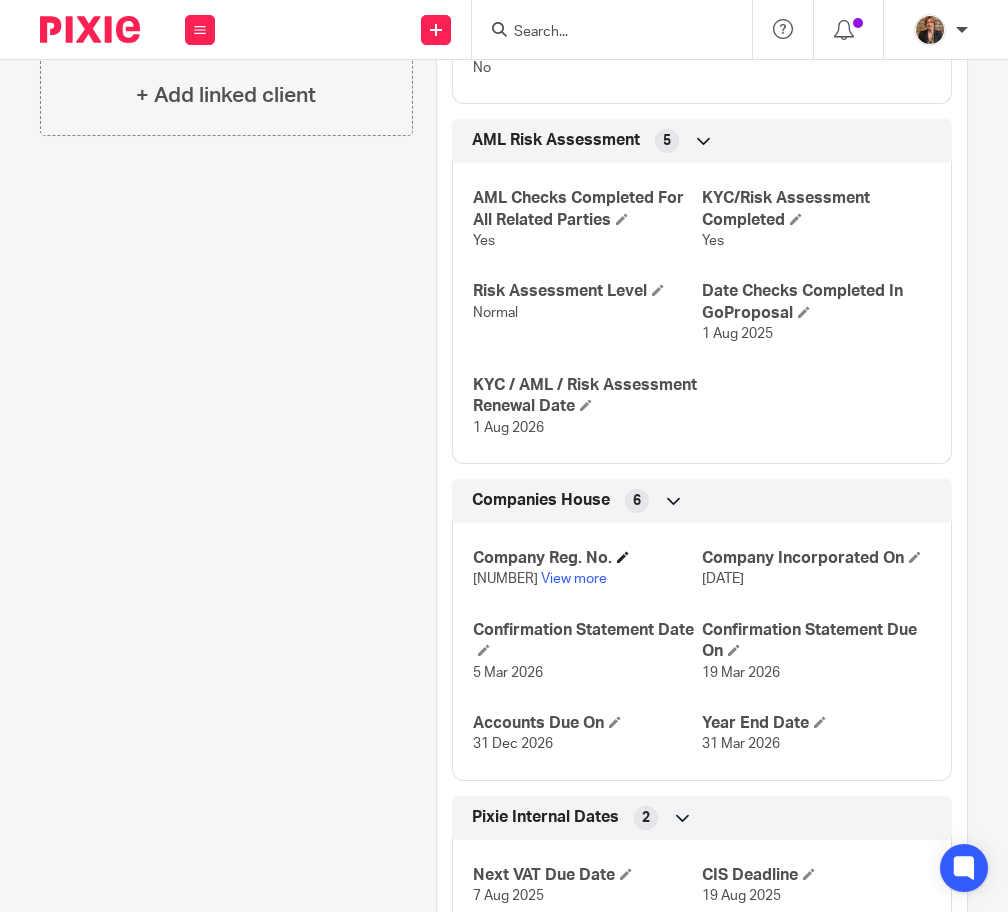 scroll, scrollTop: 1147, scrollLeft: 0, axis: vertical 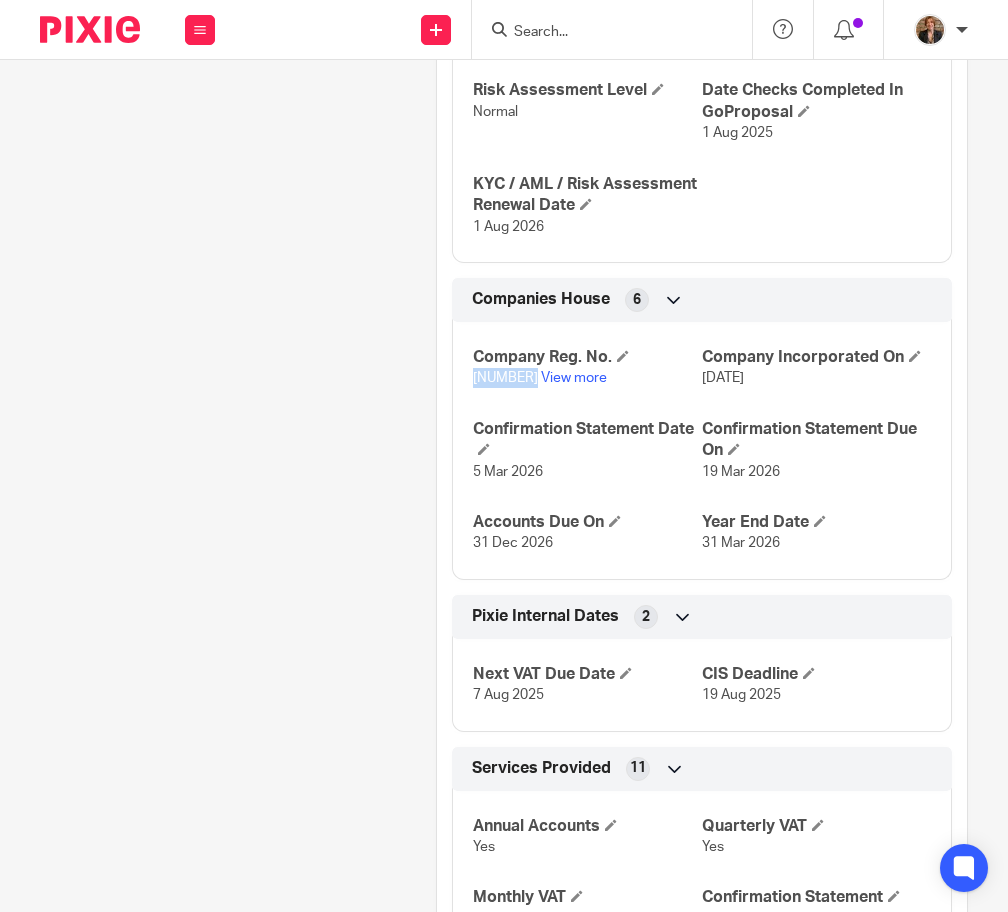 drag, startPoint x: 464, startPoint y: 382, endPoint x: 529, endPoint y: 383, distance: 65.00769 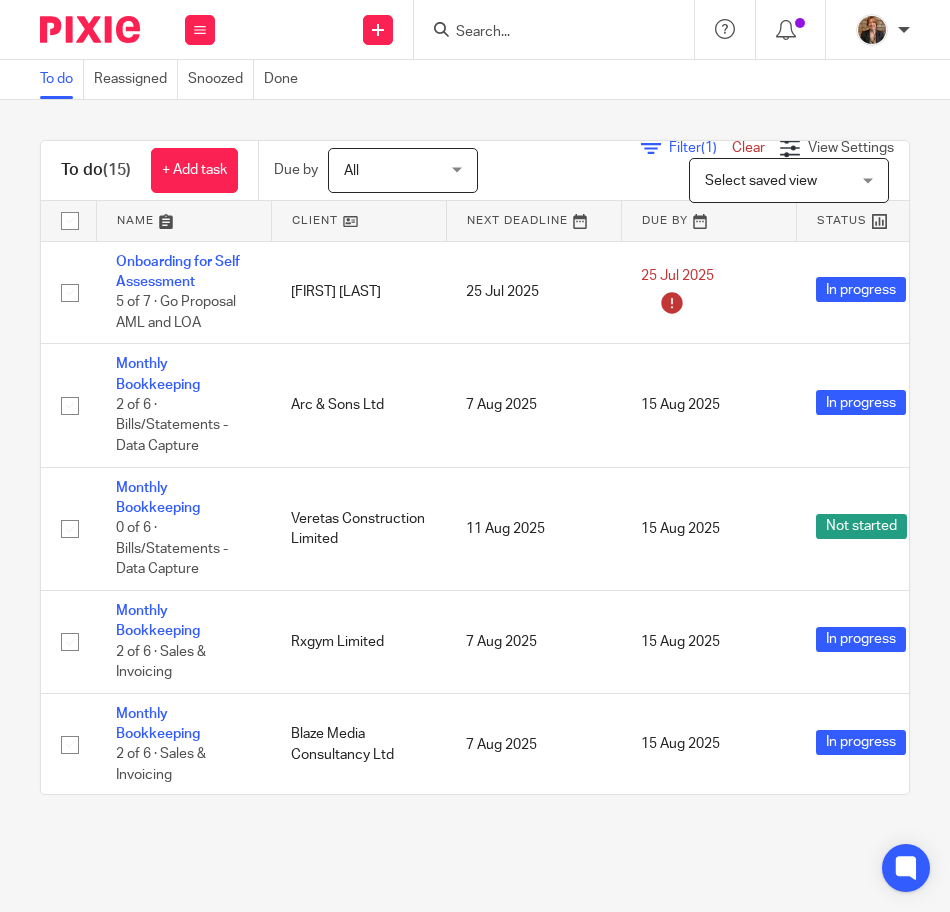 scroll, scrollTop: 0, scrollLeft: 0, axis: both 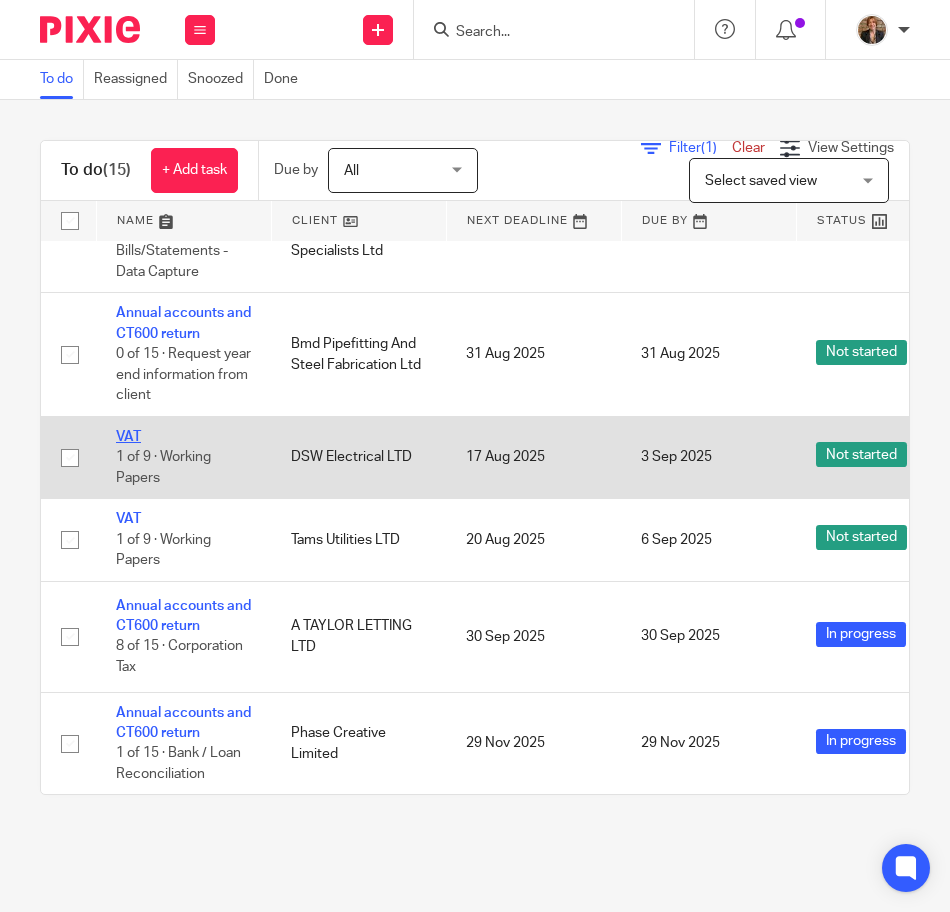 click on "VAT" at bounding box center [128, 437] 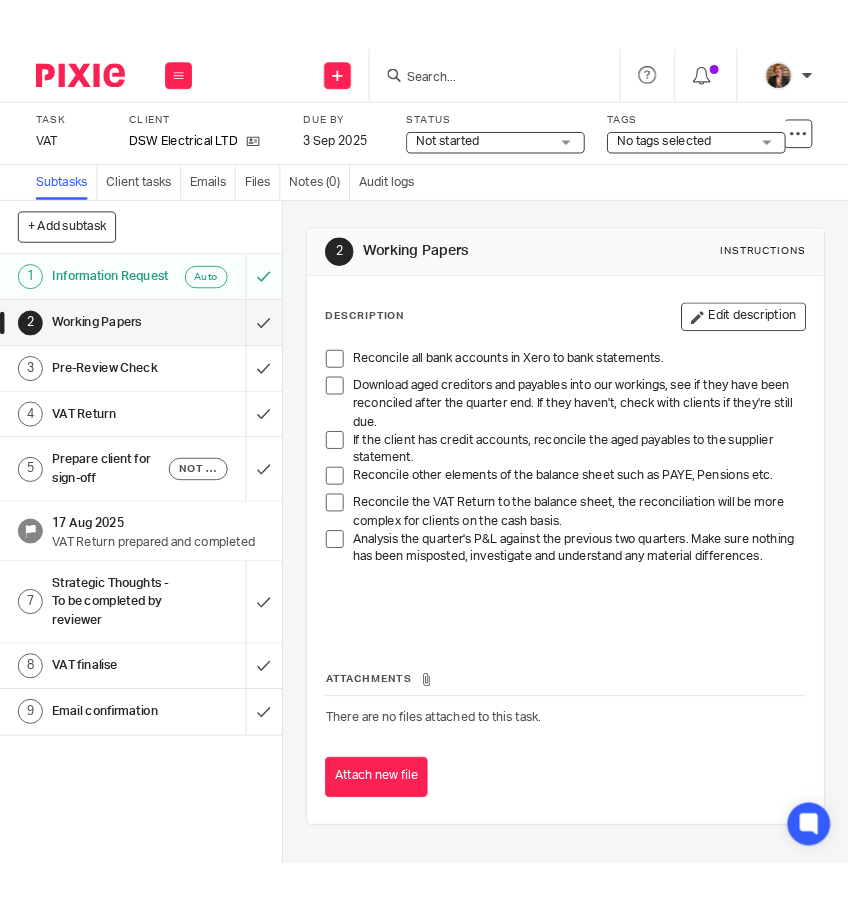scroll, scrollTop: 0, scrollLeft: 0, axis: both 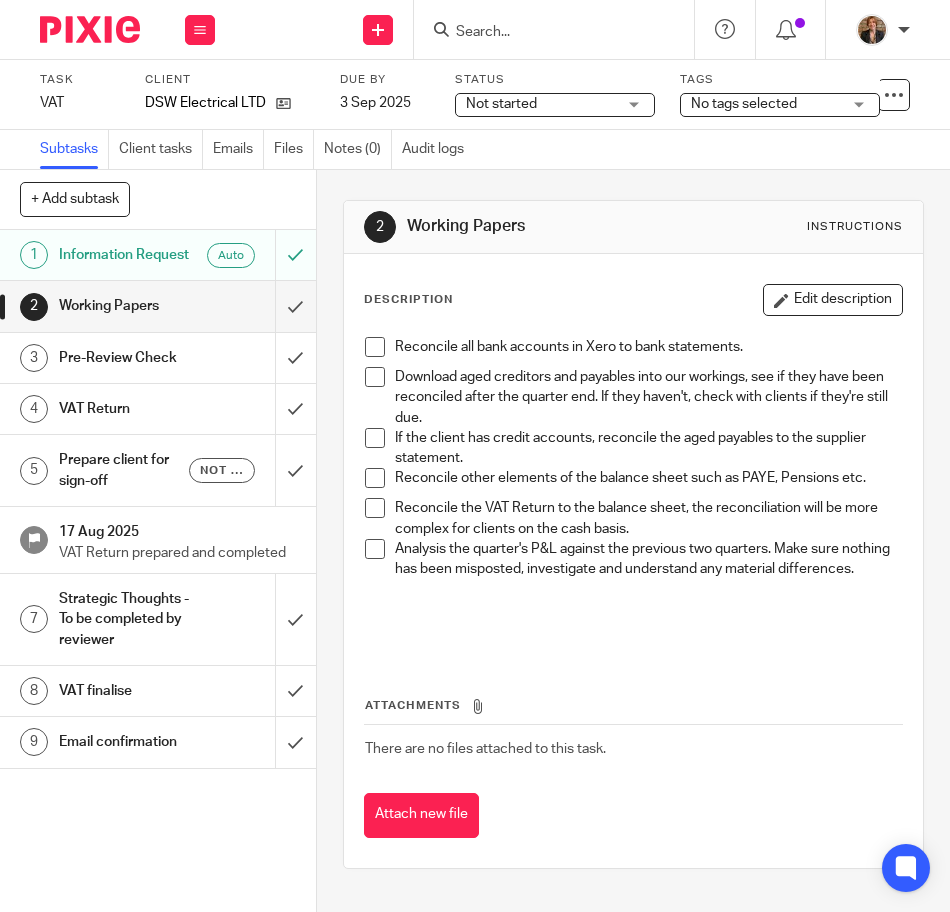 click at bounding box center [544, 33] 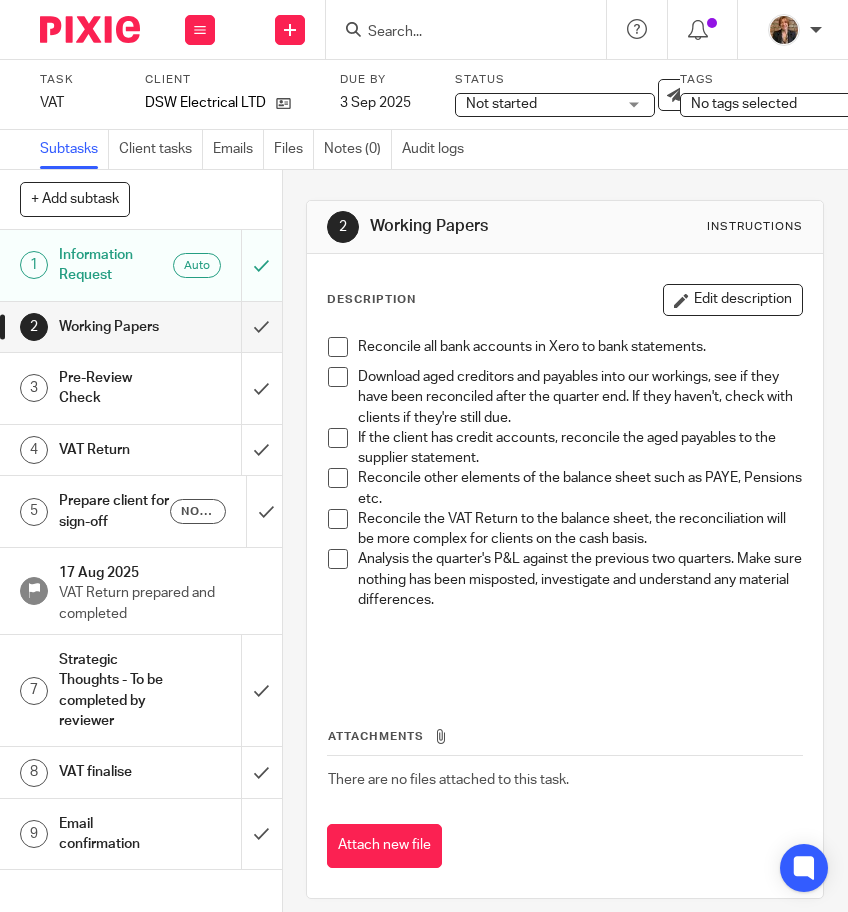 click at bounding box center [338, 377] 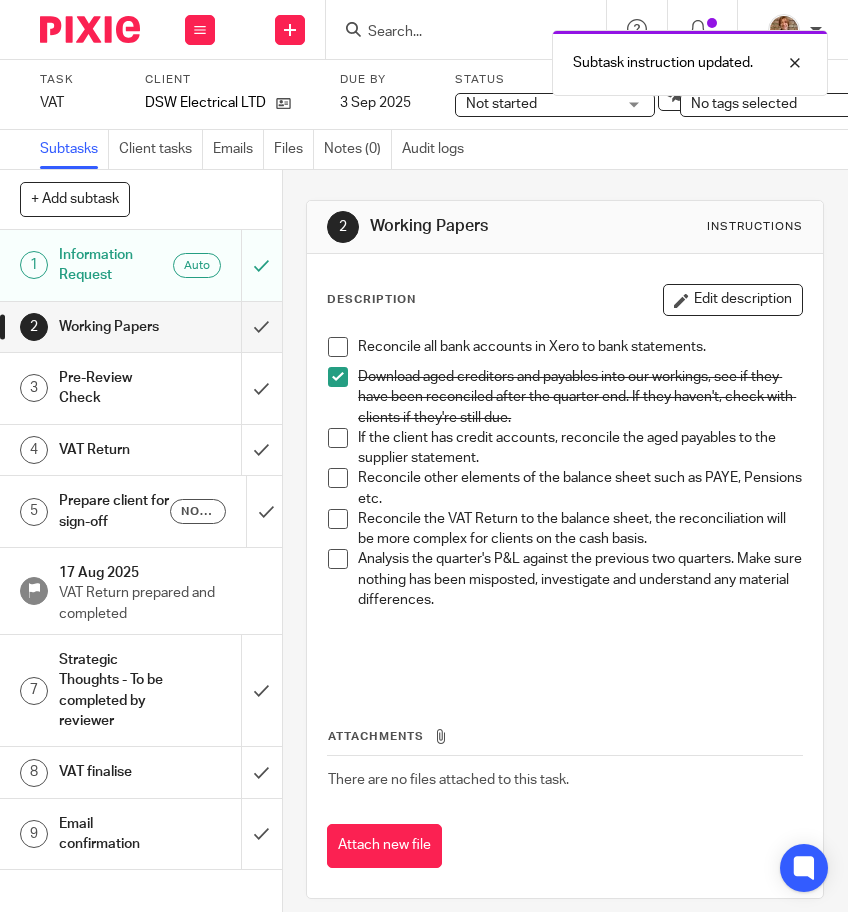 click at bounding box center [338, 438] 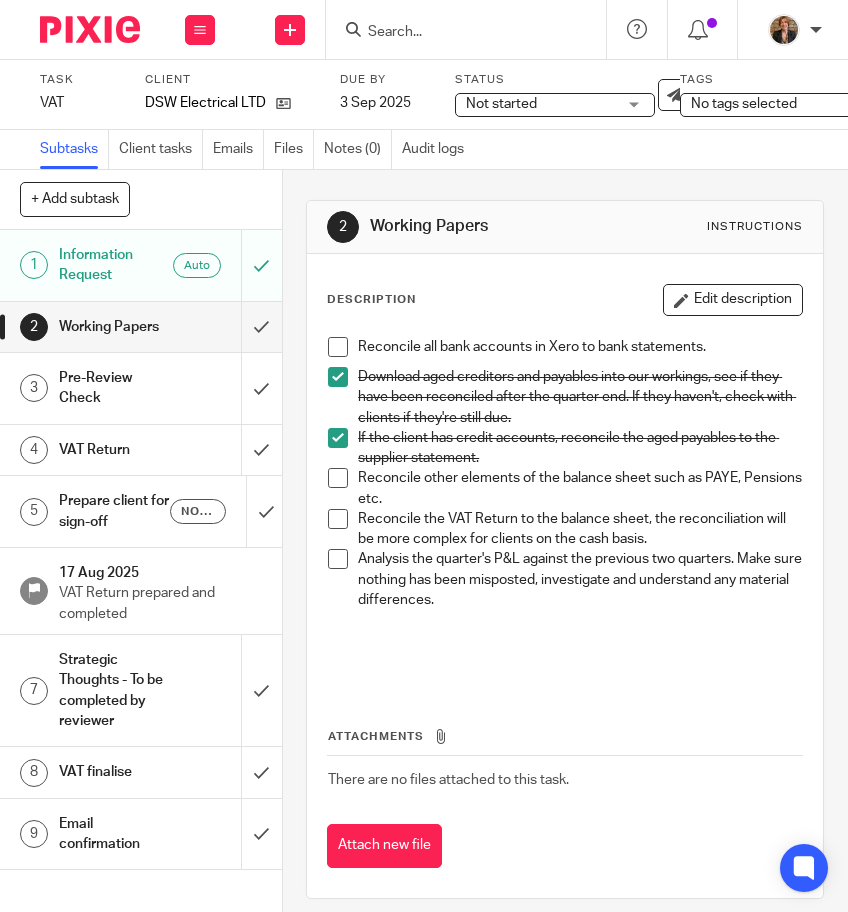 click on "Not started" at bounding box center (541, 104) 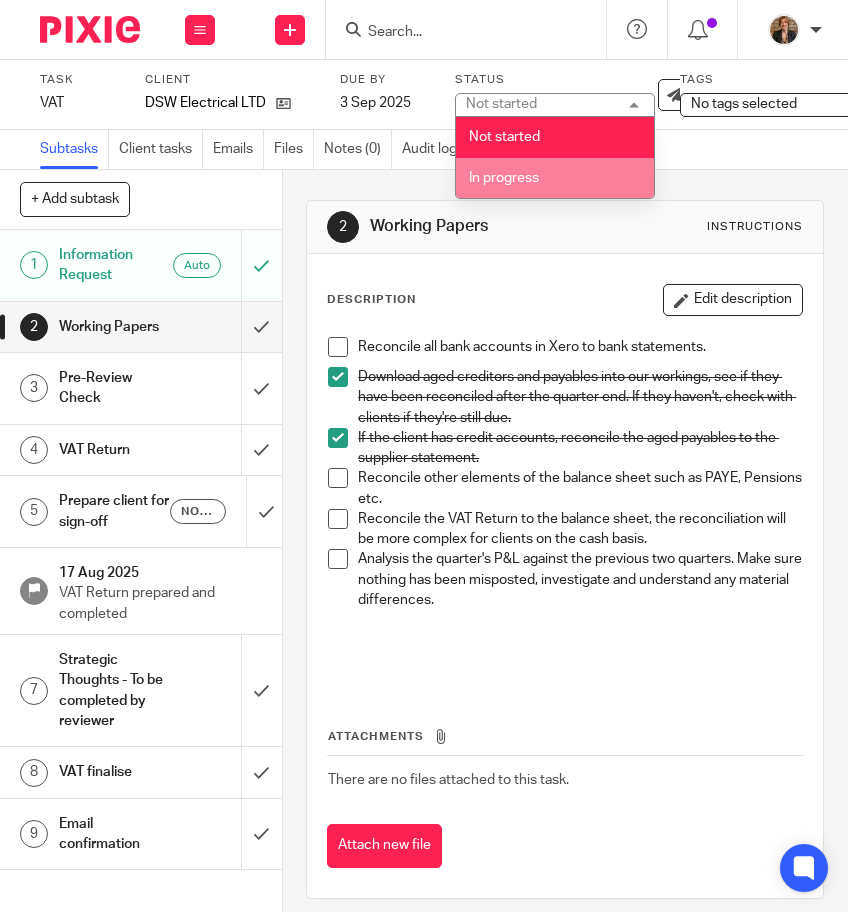 click on "In progress" at bounding box center [555, 178] 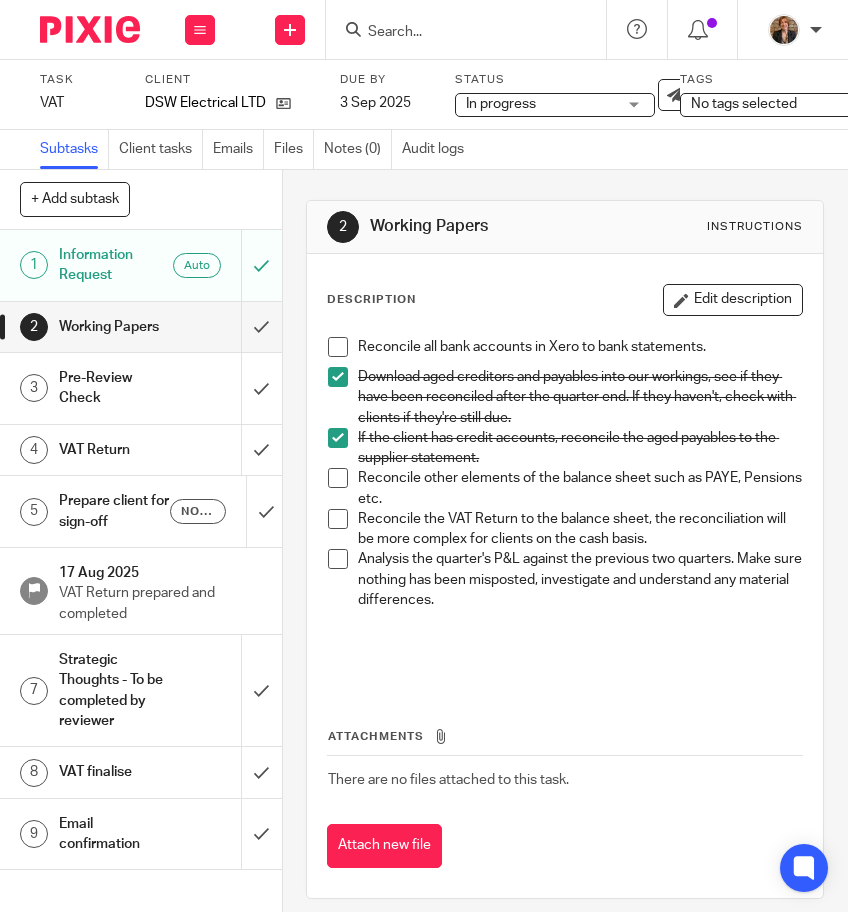click on "No tags selected" at bounding box center (766, 104) 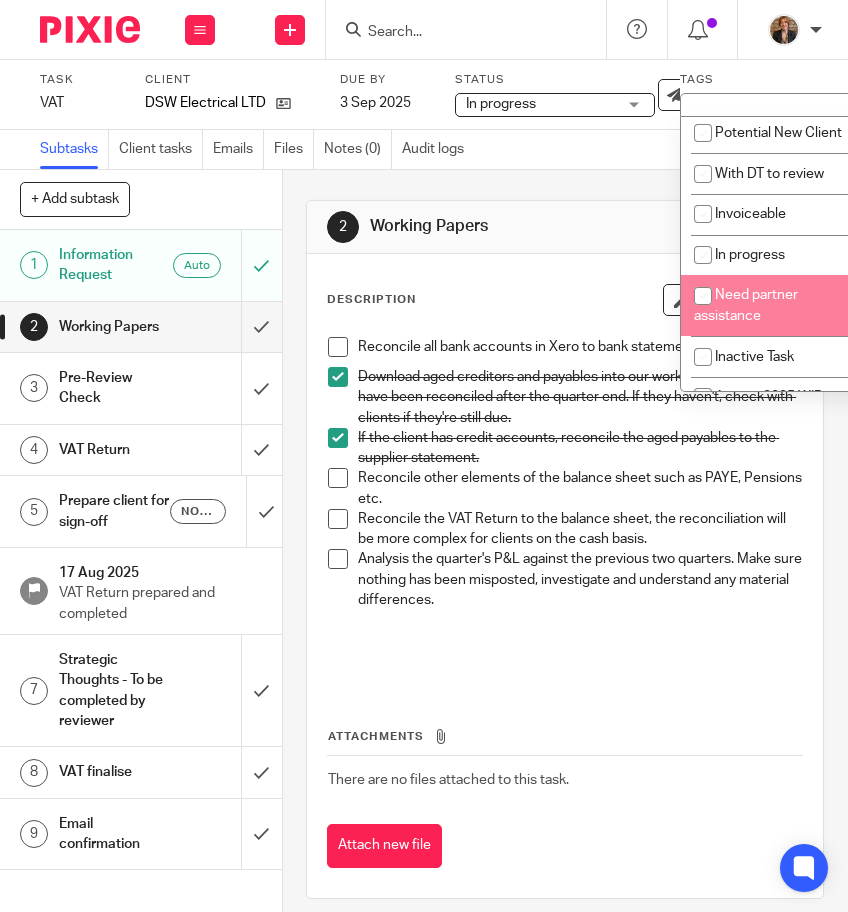 scroll, scrollTop: 200, scrollLeft: 0, axis: vertical 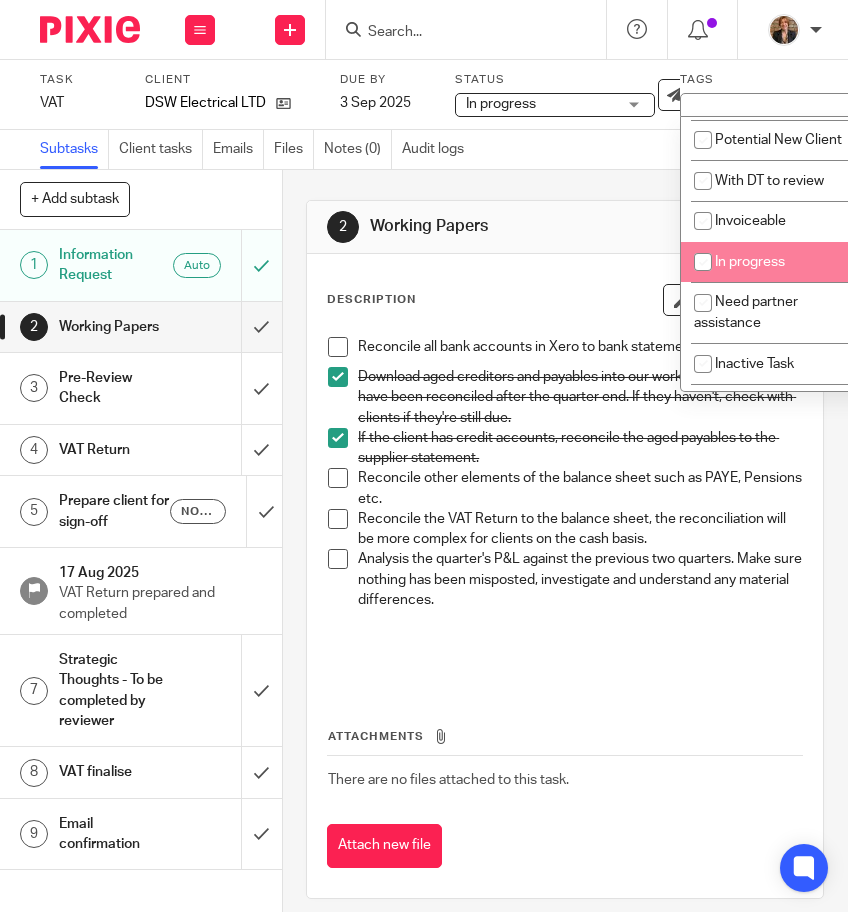 click on "Description
Edit description" at bounding box center [565, 300] 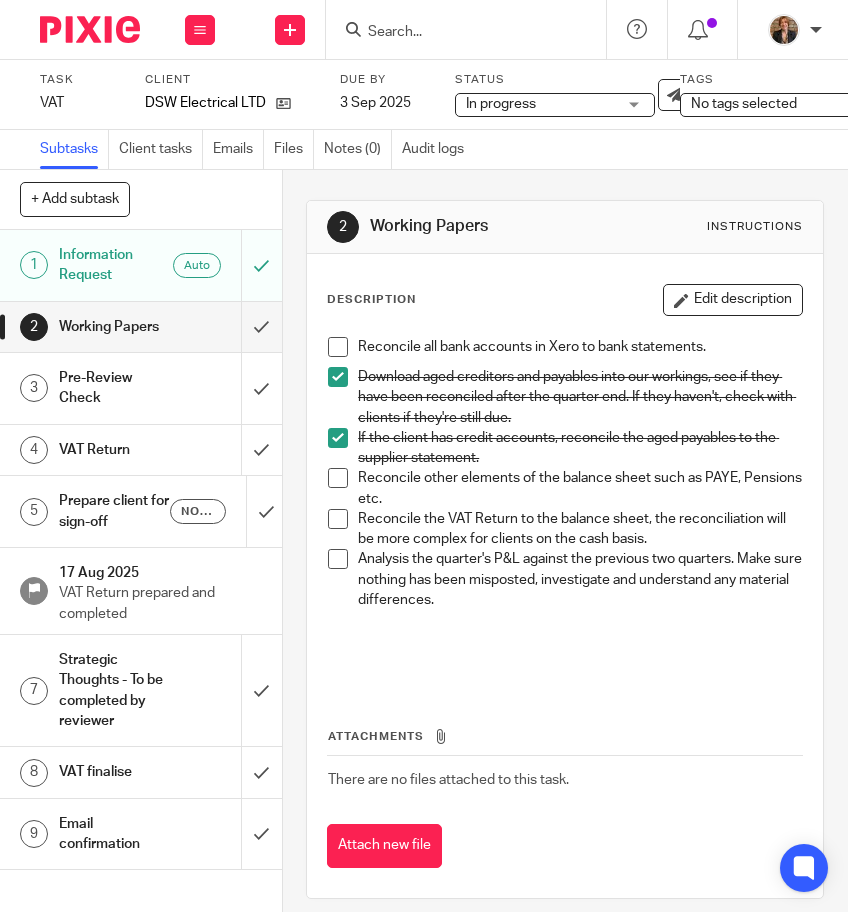 click at bounding box center [90, 29] 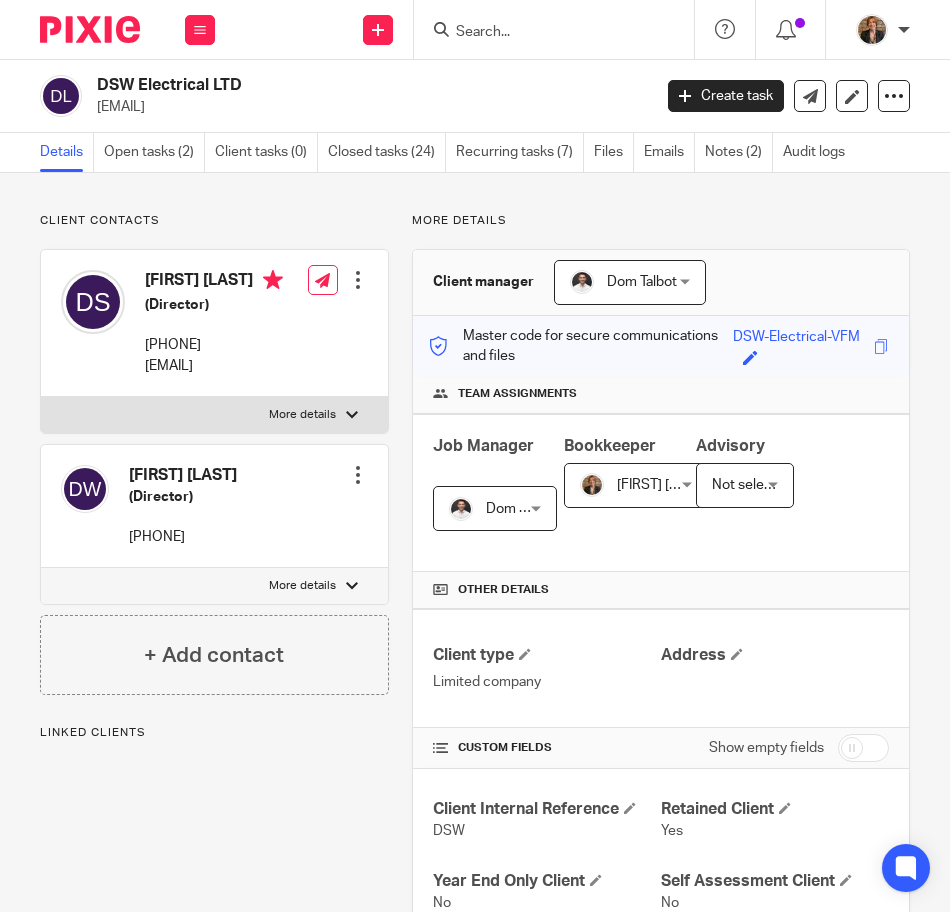 scroll, scrollTop: 0, scrollLeft: 0, axis: both 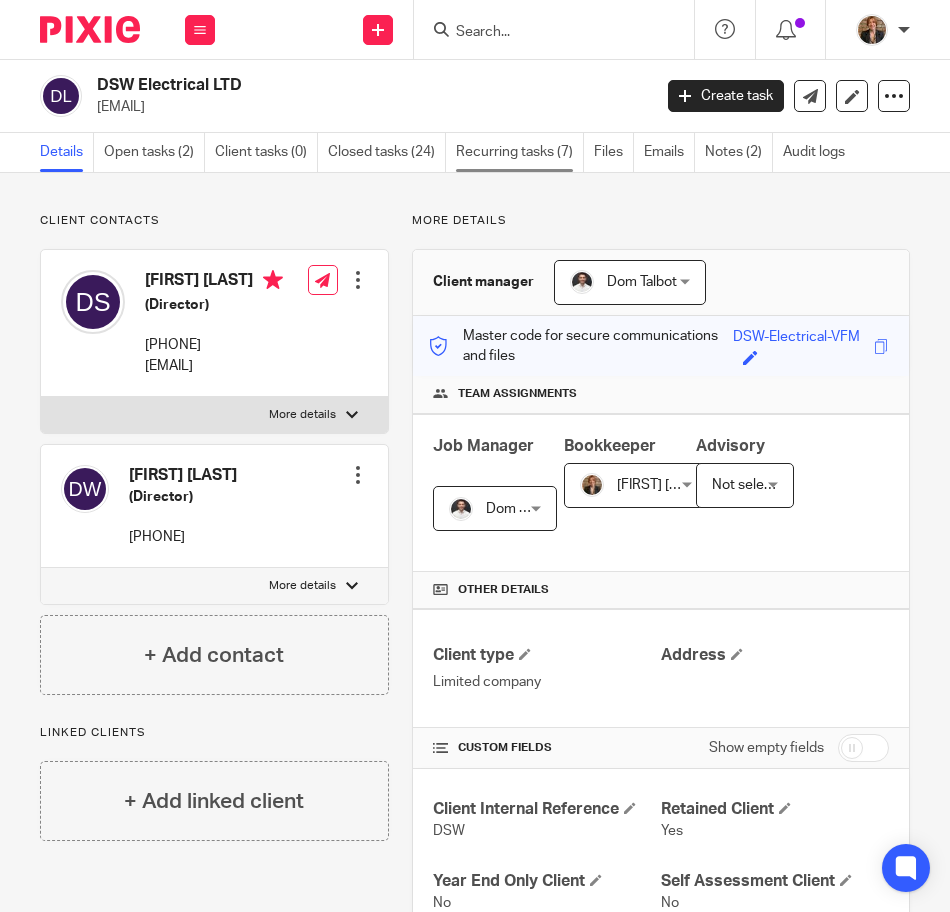 click on "Recurring tasks (7)" at bounding box center [520, 152] 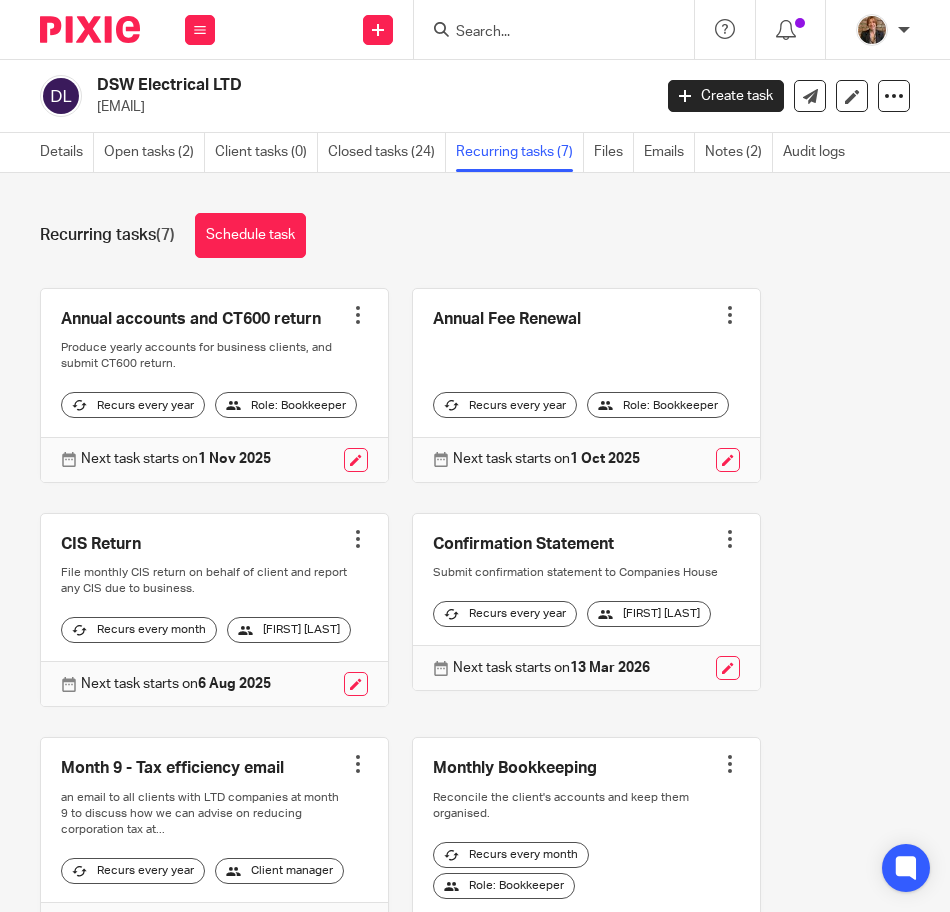 scroll, scrollTop: 0, scrollLeft: 0, axis: both 